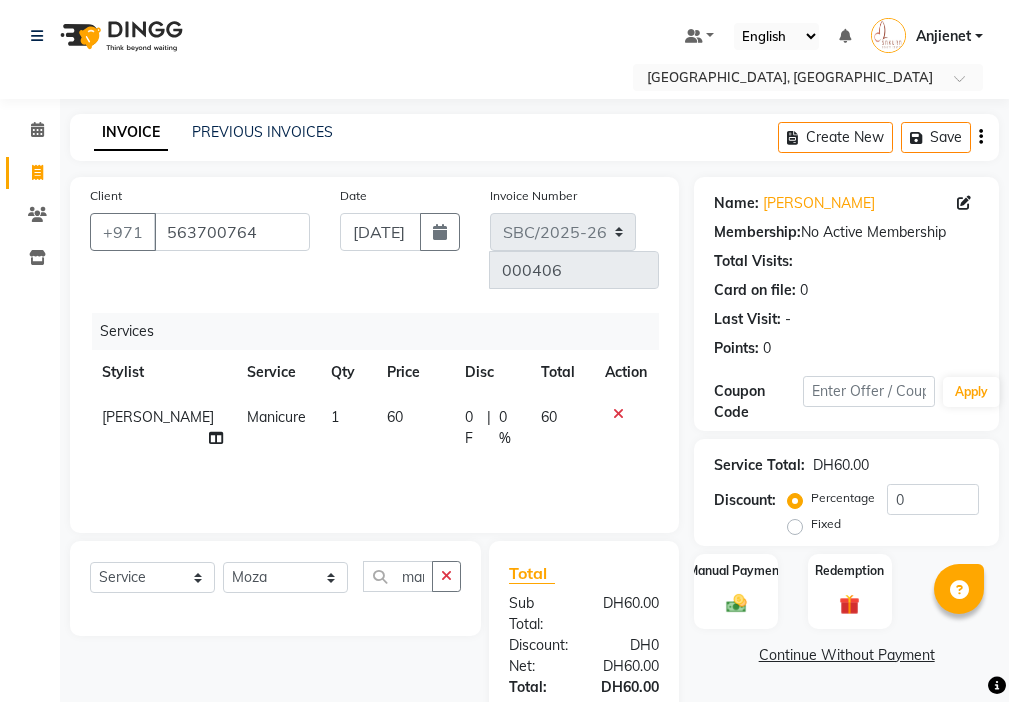 select on "service" 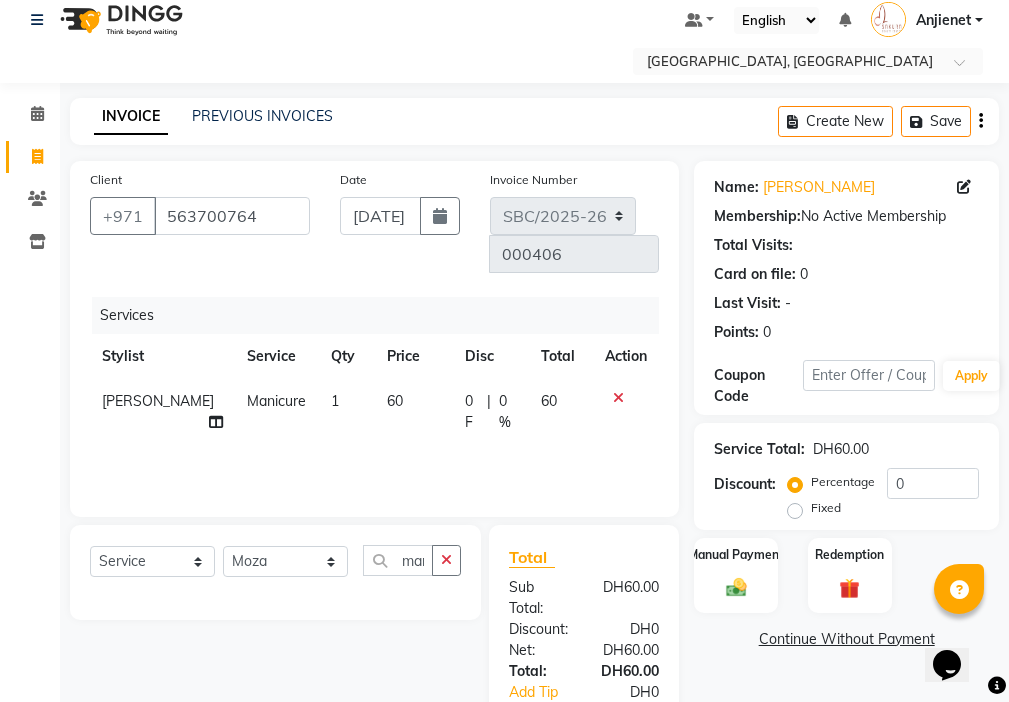 scroll, scrollTop: 0, scrollLeft: 0, axis: both 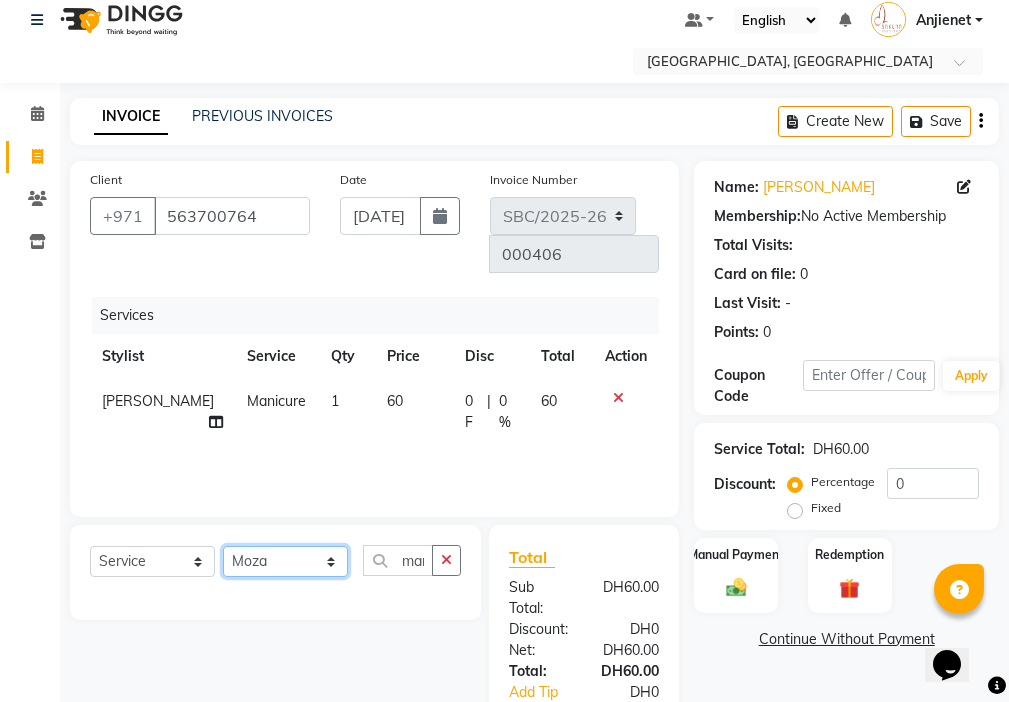 click on "Select Stylist Anjienet [PERSON_NAME] marry  Mawieh  [PERSON_NAME] [PERSON_NAME]" 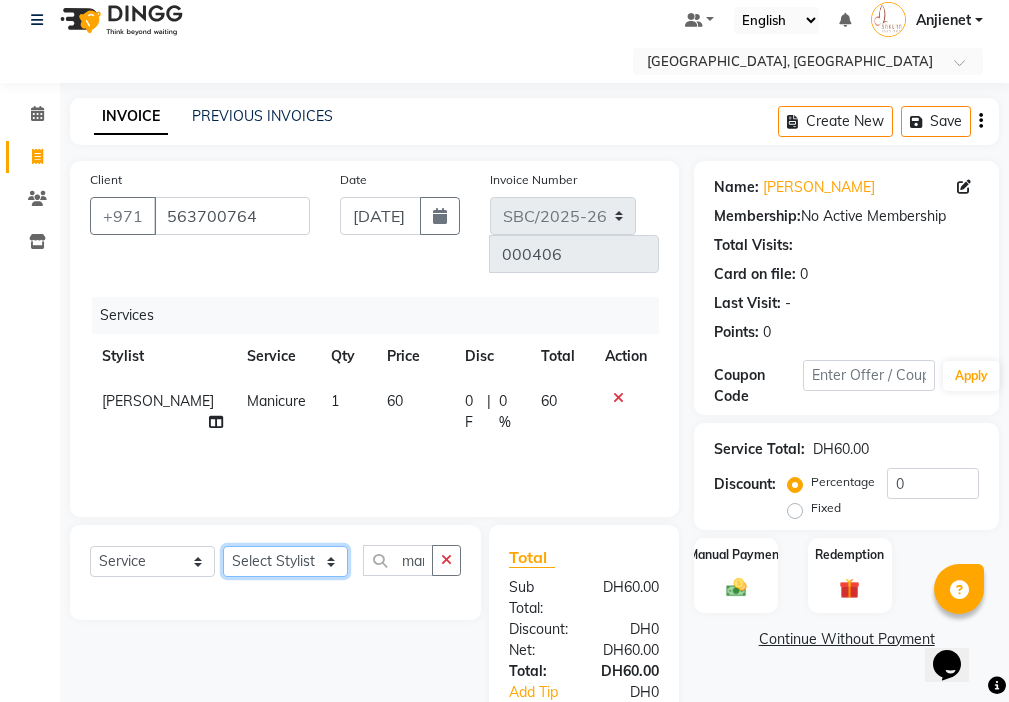 click on "Select Stylist Anjienet [PERSON_NAME] marry  Mawieh  [PERSON_NAME] [PERSON_NAME]" 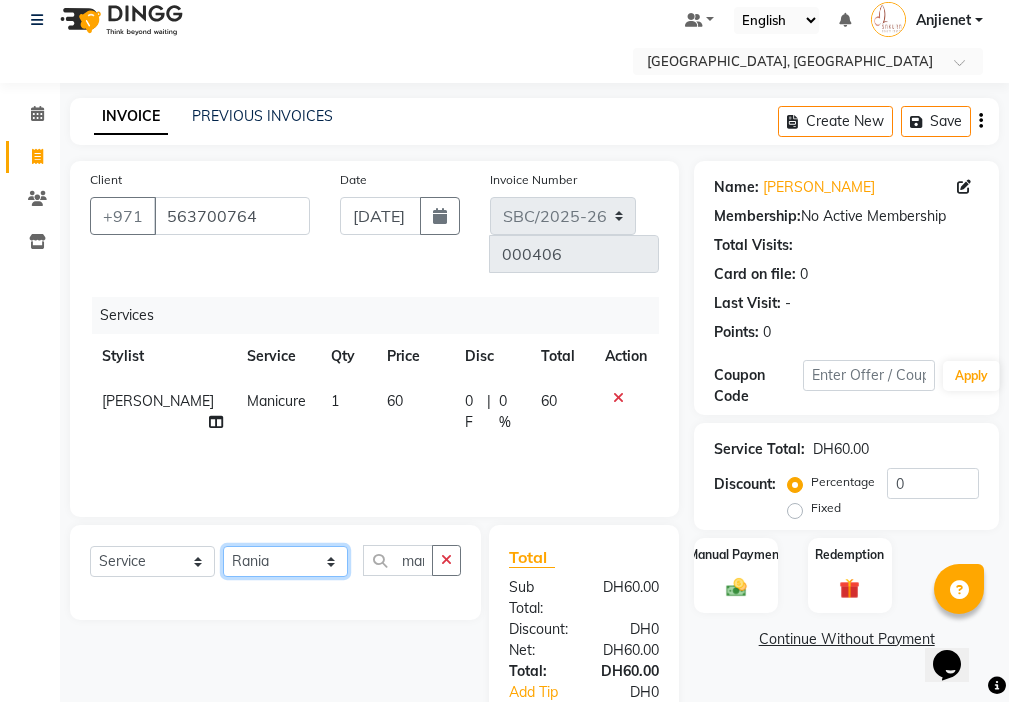 click on "Select Stylist Anjienet [PERSON_NAME] marry  Mawieh  [PERSON_NAME] [PERSON_NAME]" 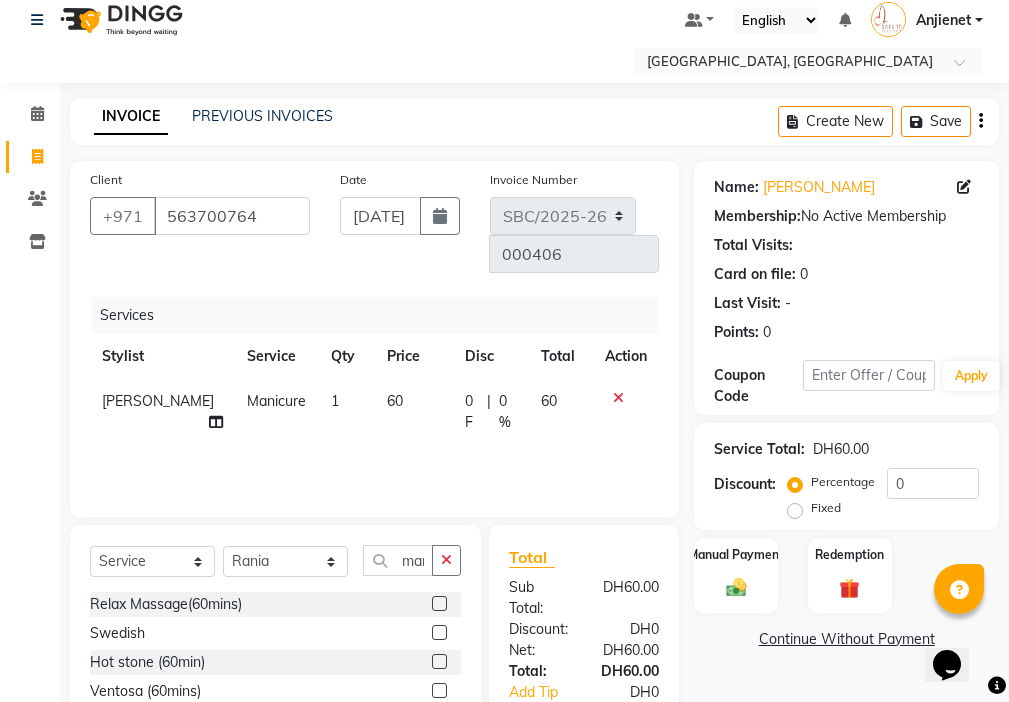 click on "Hot stone (60min)" 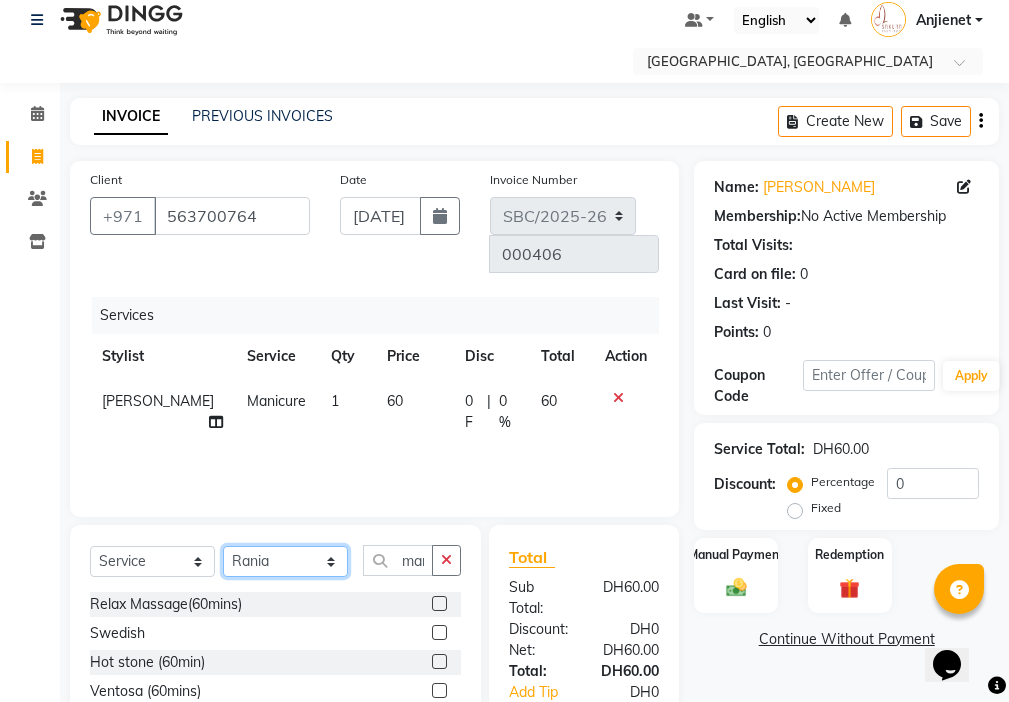 click on "Select Stylist Anjienet [PERSON_NAME] marry  Mawieh  [PERSON_NAME] [PERSON_NAME]" 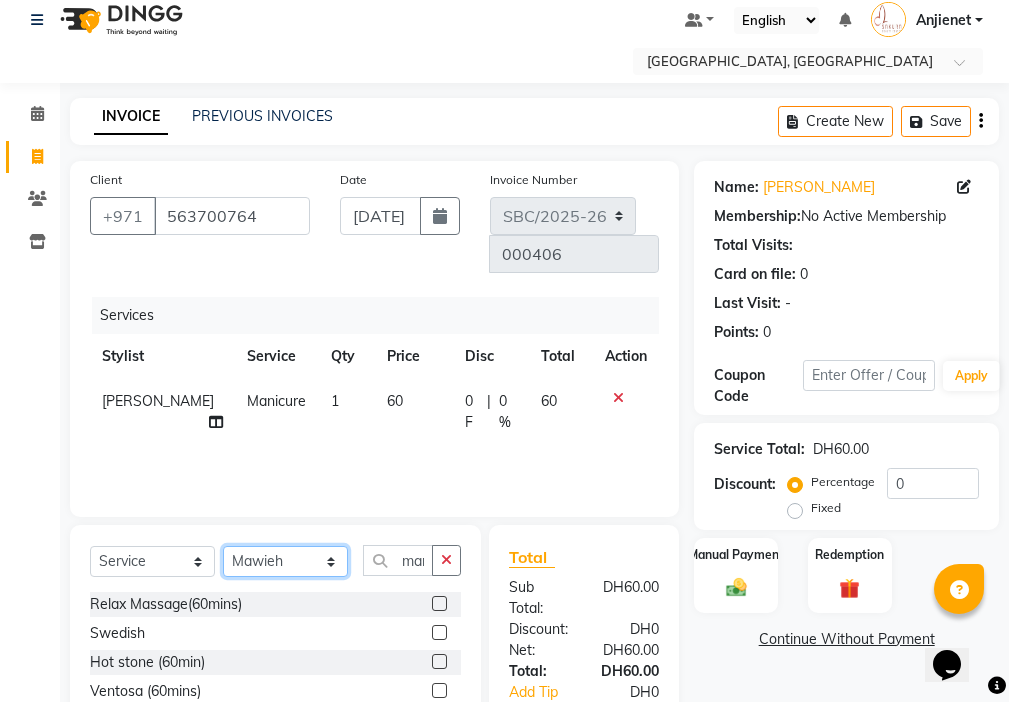 click on "Select Stylist Anjienet [PERSON_NAME] marry  Mawieh  [PERSON_NAME] [PERSON_NAME]" 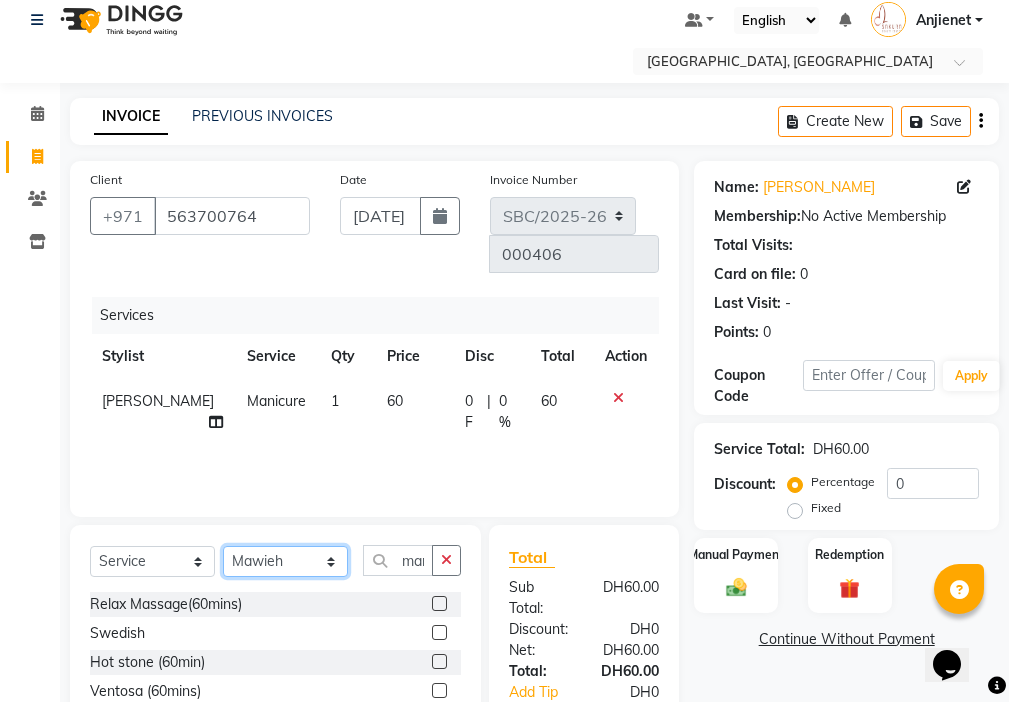 click on "Select Stylist Anjienet [PERSON_NAME] marry  Mawieh  [PERSON_NAME] [PERSON_NAME]" 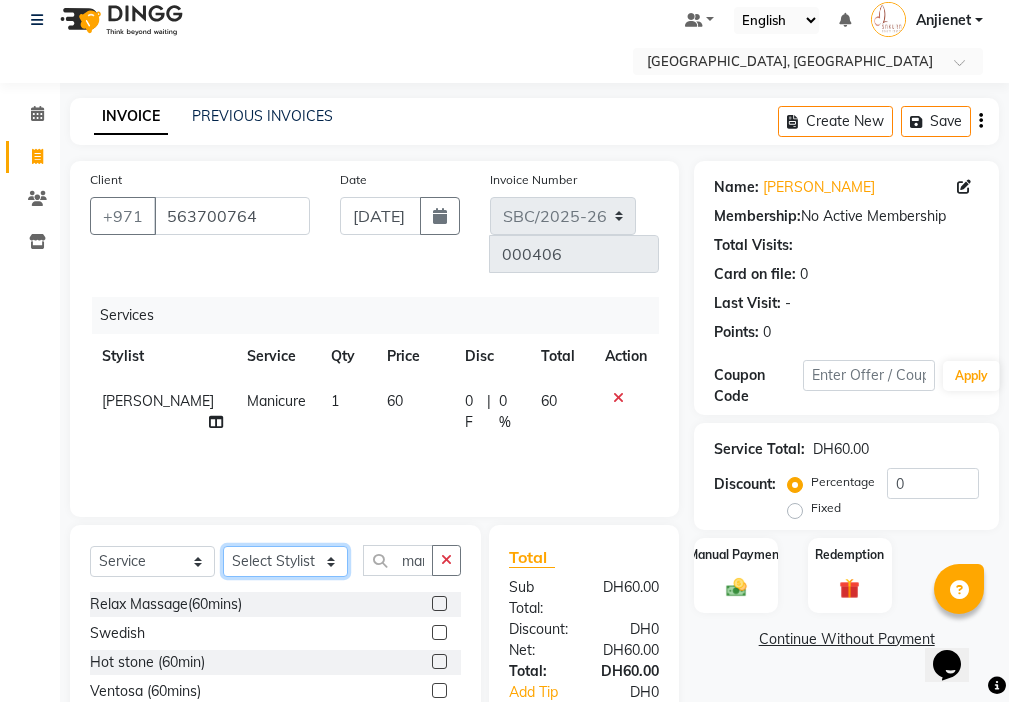click on "Select Stylist Anjienet [PERSON_NAME] marry  Mawieh  [PERSON_NAME] [PERSON_NAME]" 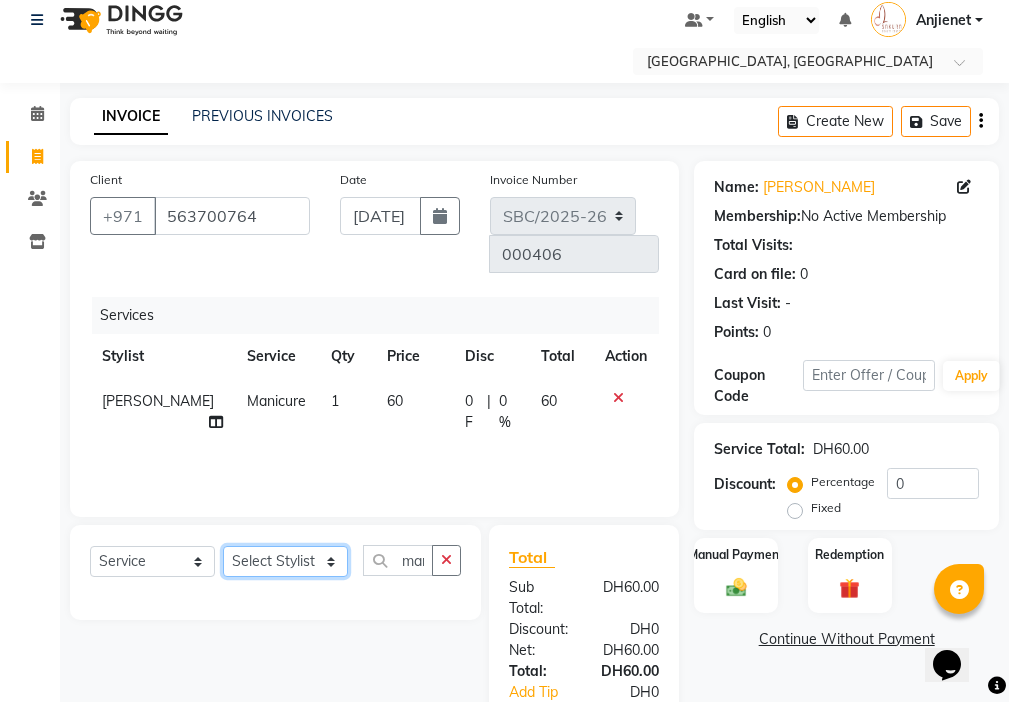 click on "Select Stylist Anjienet [PERSON_NAME] marry  Mawieh  [PERSON_NAME] [PERSON_NAME]" 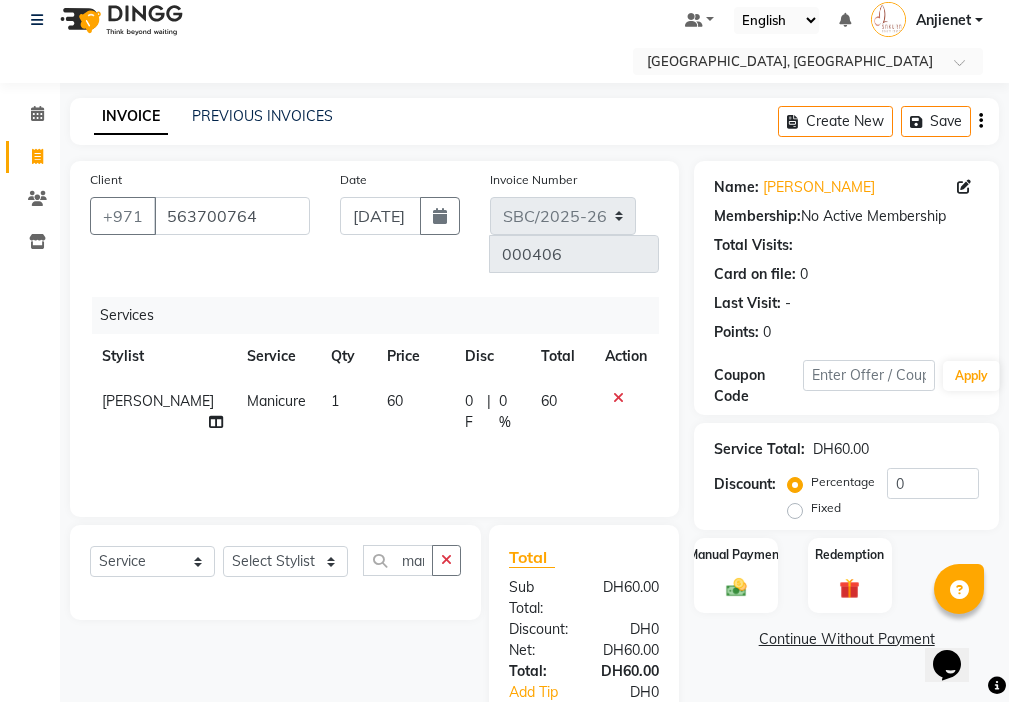 click on "Select  Service  Product  Membership  Package Voucher Prepaid Gift Card  Select Stylist Anjienet [PERSON_NAME] marry  [PERSON_NAME] [PERSON_NAME]" 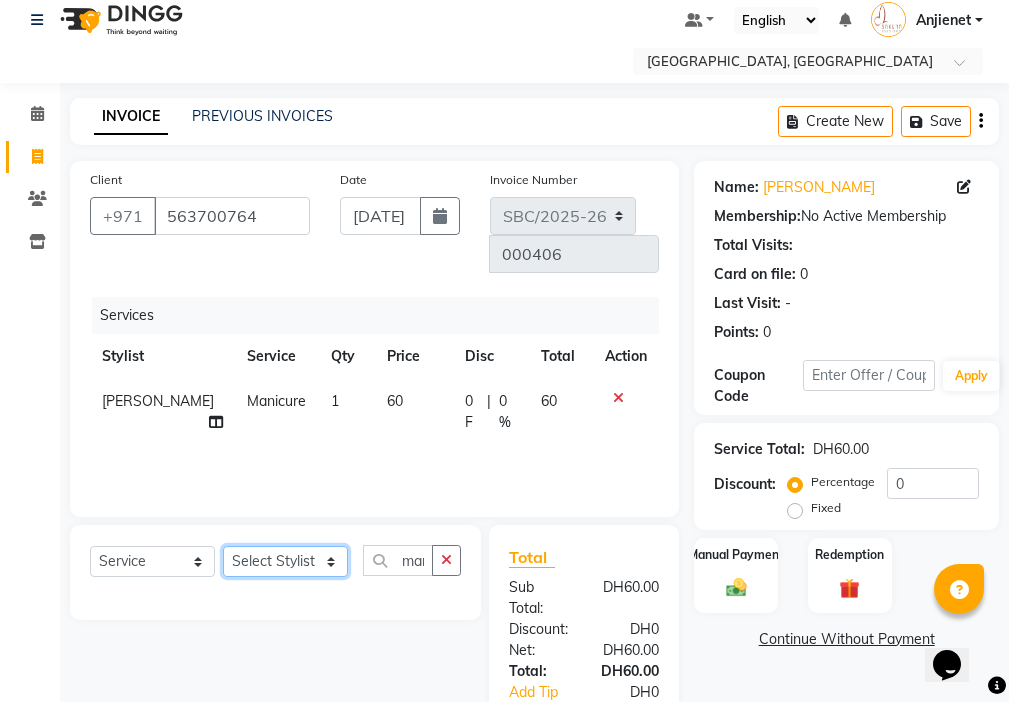 click on "Select Stylist Anjienet [PERSON_NAME] marry  Mawieh  [PERSON_NAME] [PERSON_NAME]" 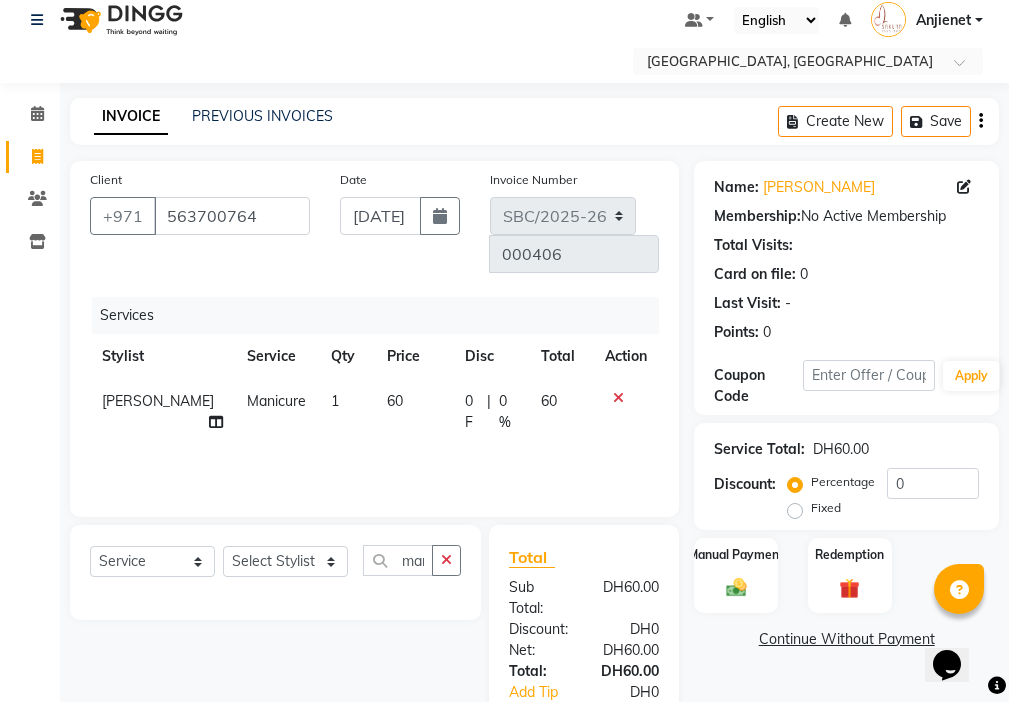 click on "Select  Service  Product  Membership  Package Voucher Prepaid Gift Card  Select Stylist Anjienet [PERSON_NAME] marry  [PERSON_NAME] [PERSON_NAME]" 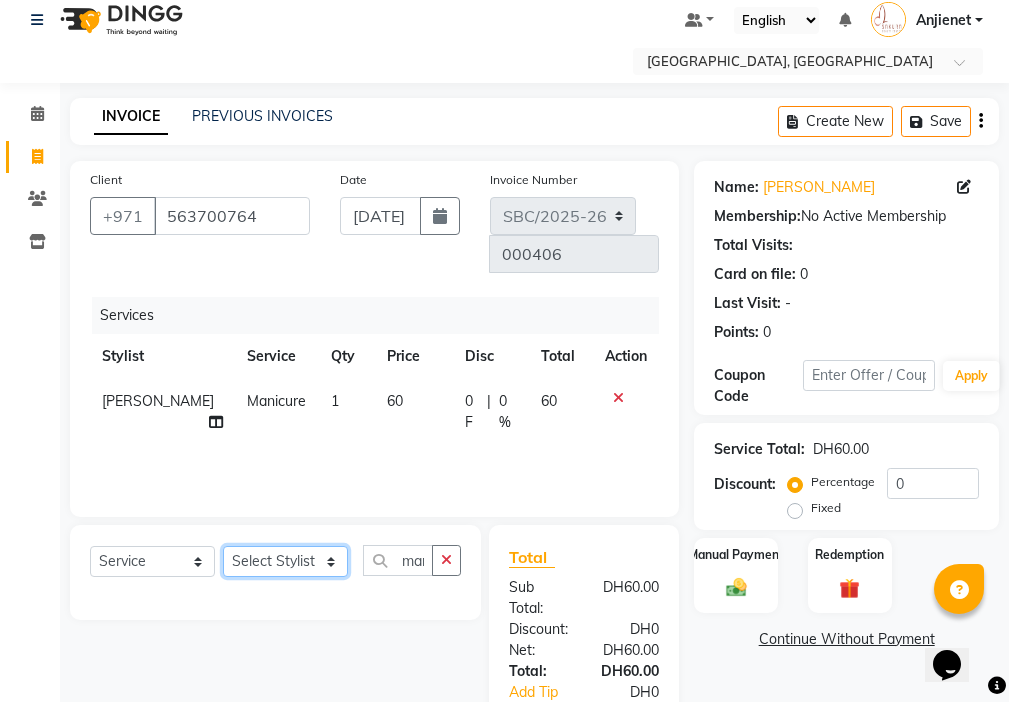 click on "Select Stylist Anjienet [PERSON_NAME] marry  Mawieh  [PERSON_NAME] [PERSON_NAME]" 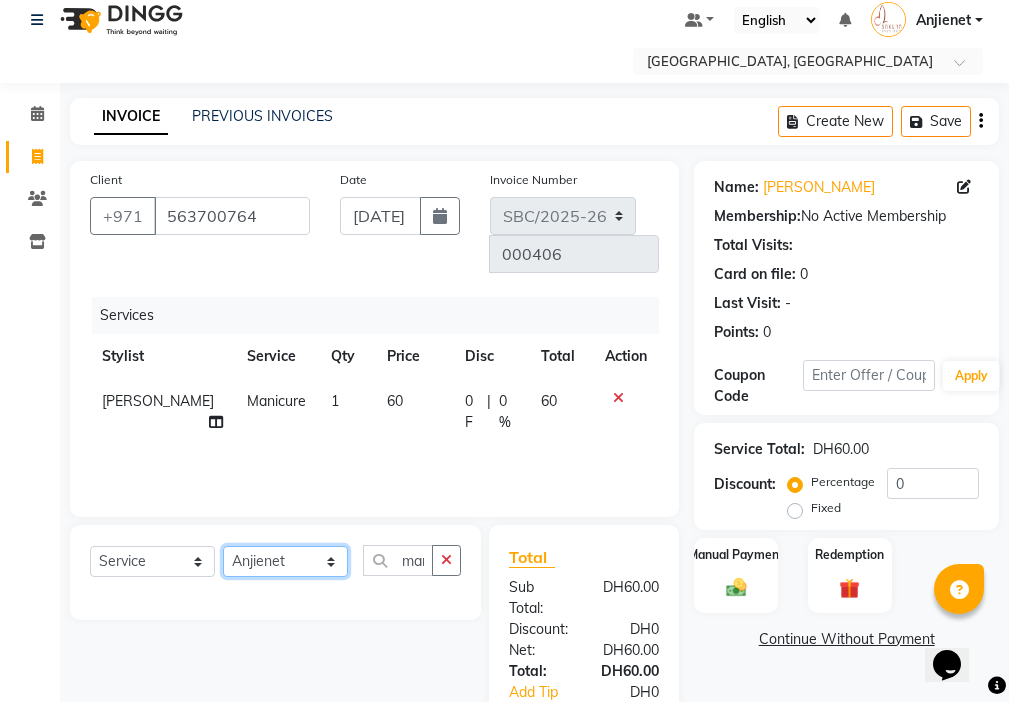 click on "Select Stylist Anjienet [PERSON_NAME] marry  Mawieh  [PERSON_NAME] [PERSON_NAME]" 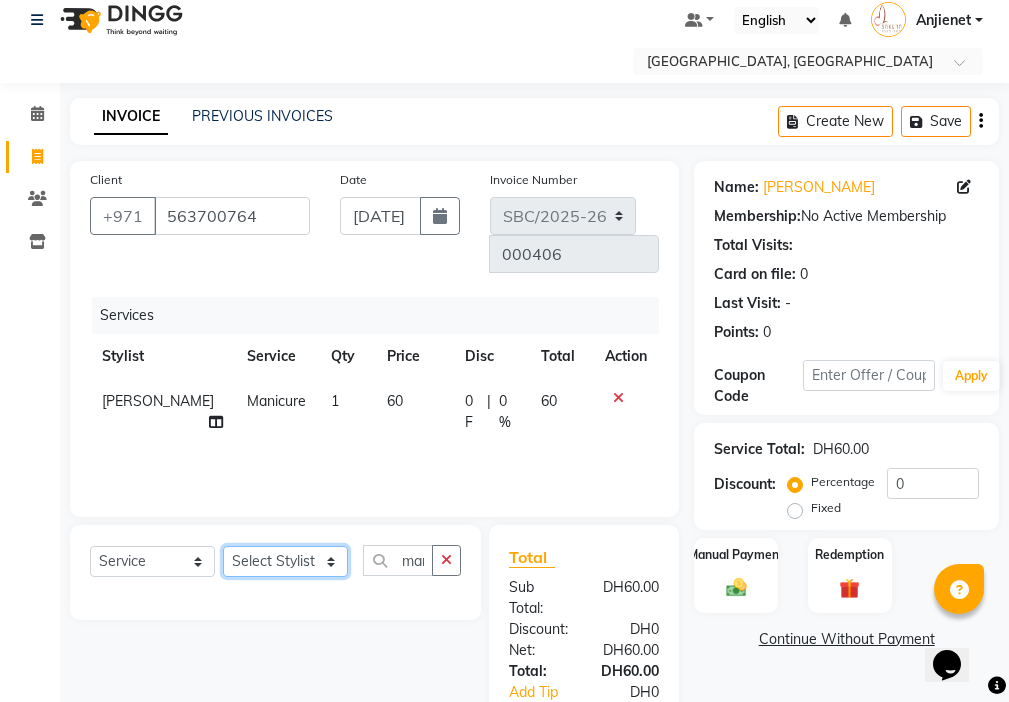 click on "Select Stylist Anjienet [PERSON_NAME] marry  Mawieh  [PERSON_NAME] [PERSON_NAME]" 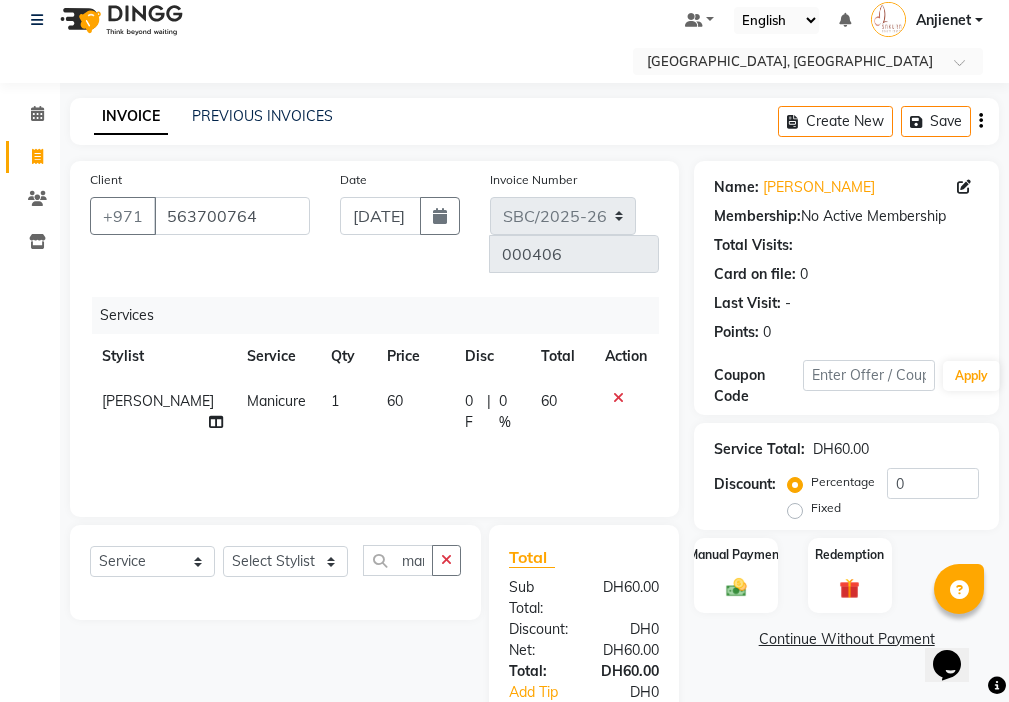 click on "Select  Service  Product  Membership  Package Voucher Prepaid Gift Card  Select Stylist Anjienet [PERSON_NAME] marry  [PERSON_NAME] [PERSON_NAME]" 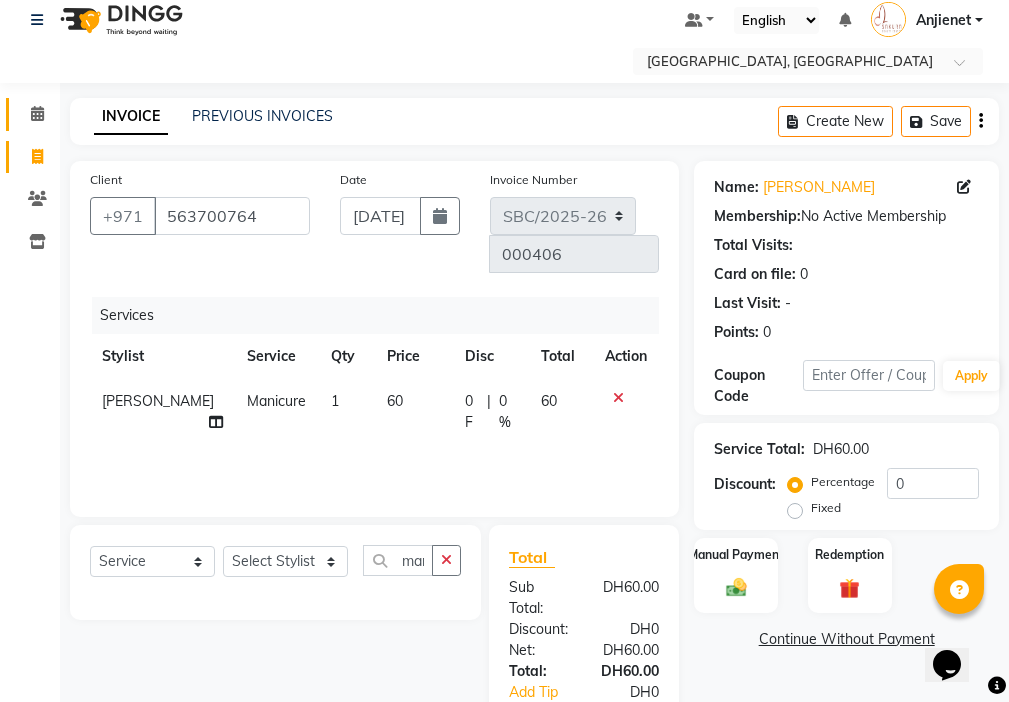 click 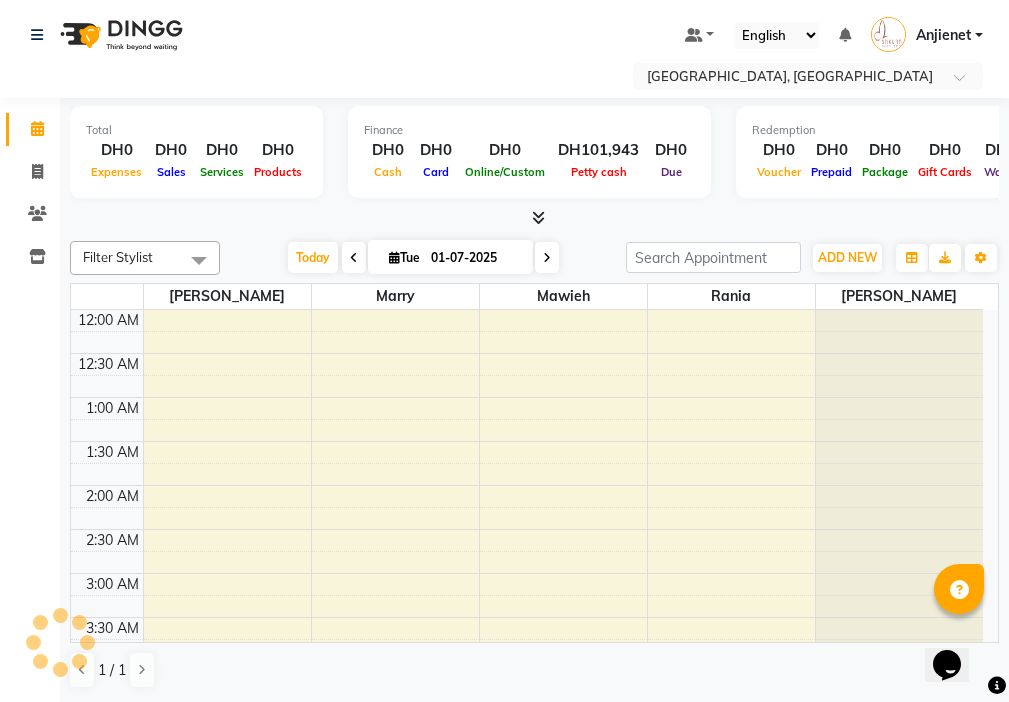 scroll, scrollTop: 0, scrollLeft: 0, axis: both 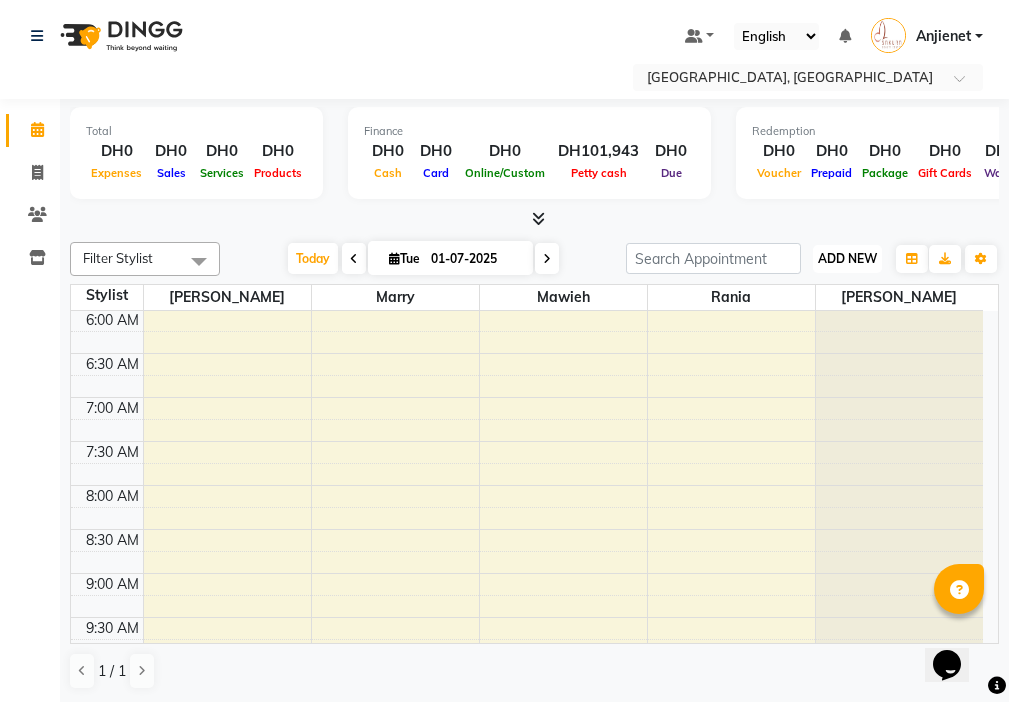 click on "ADD NEW Toggle Dropdown" at bounding box center [847, 259] 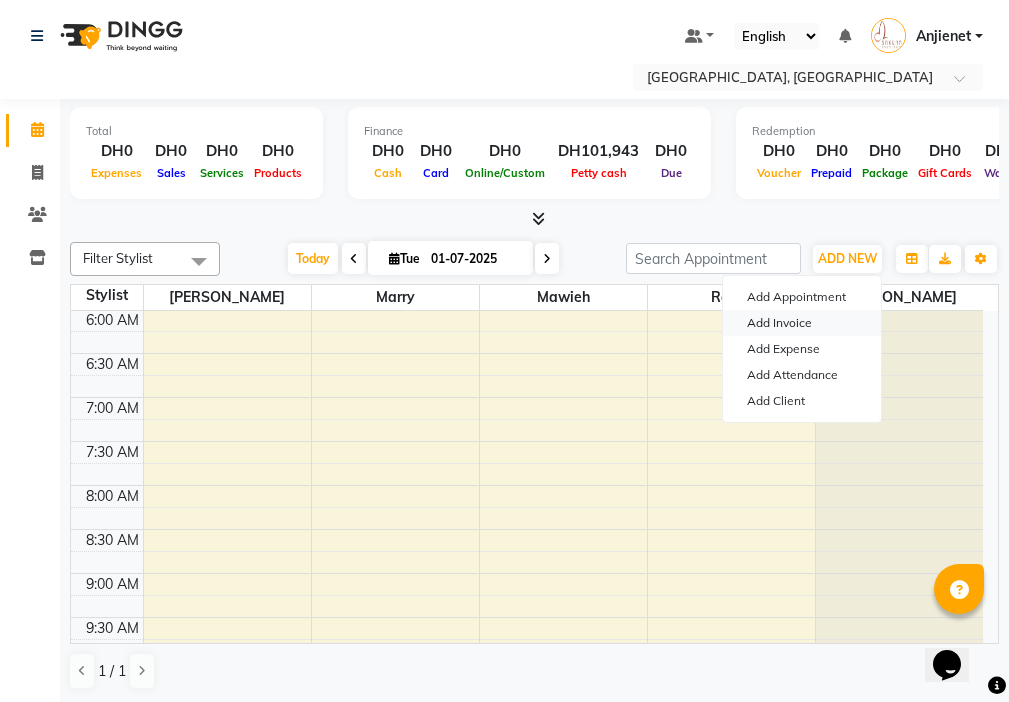click on "Add Invoice" at bounding box center (802, 323) 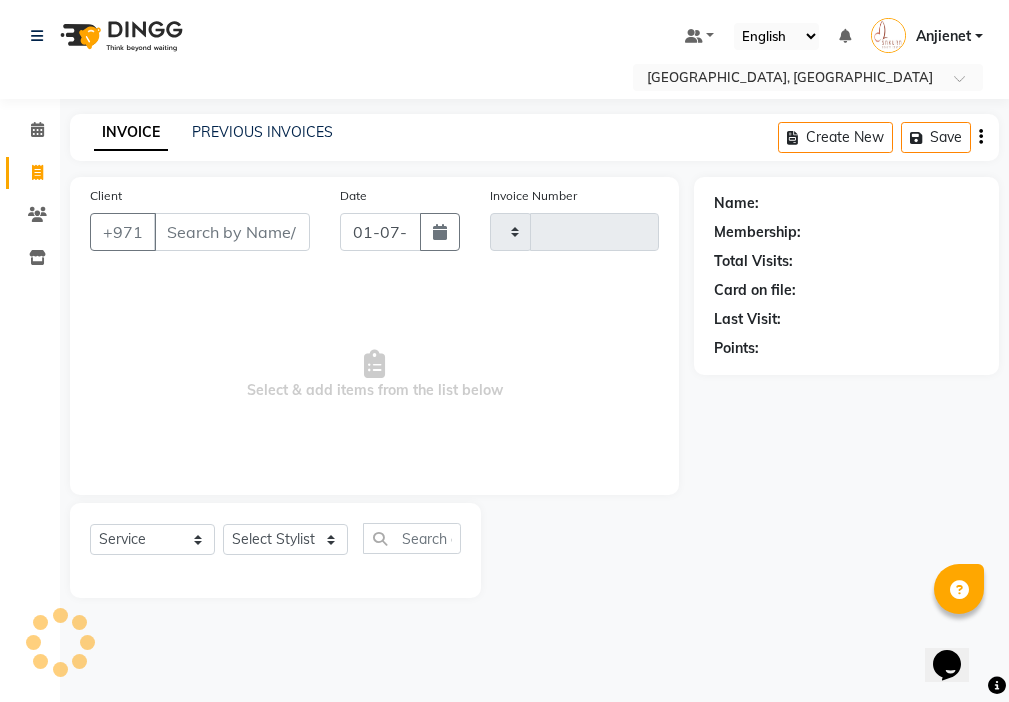 type on "000406" 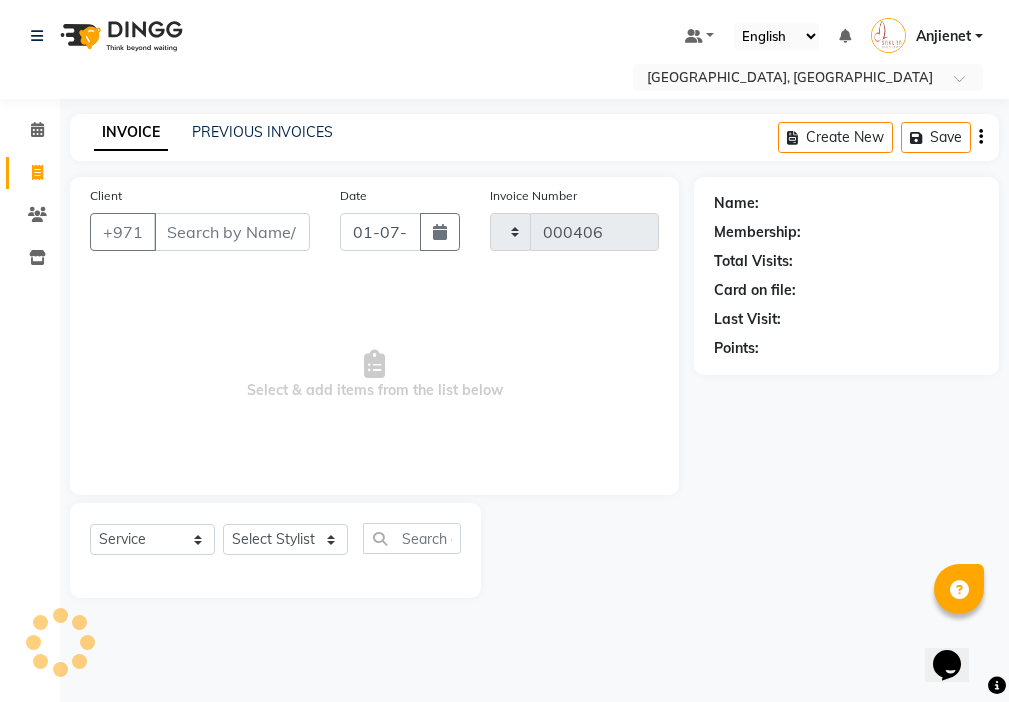 select on "3691" 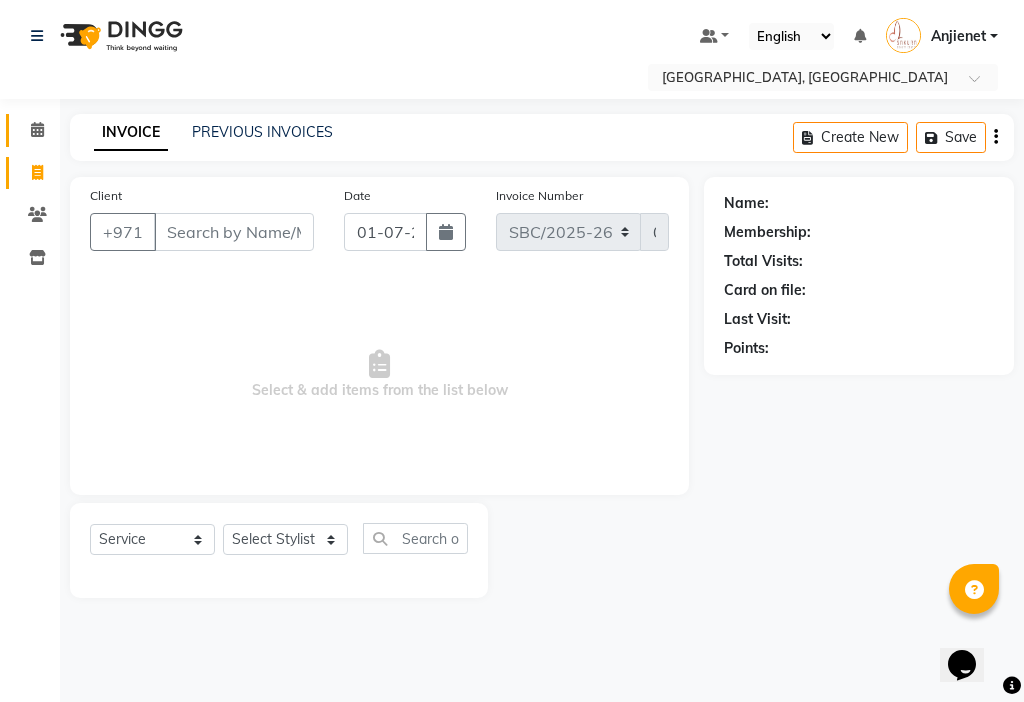 click 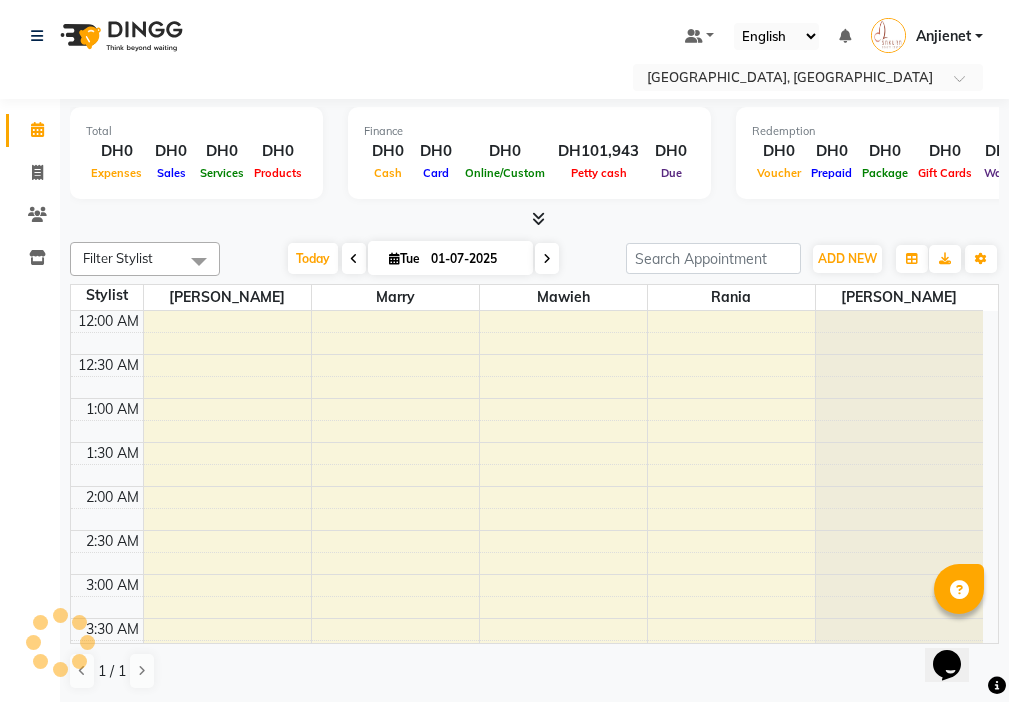 scroll, scrollTop: 529, scrollLeft: 0, axis: vertical 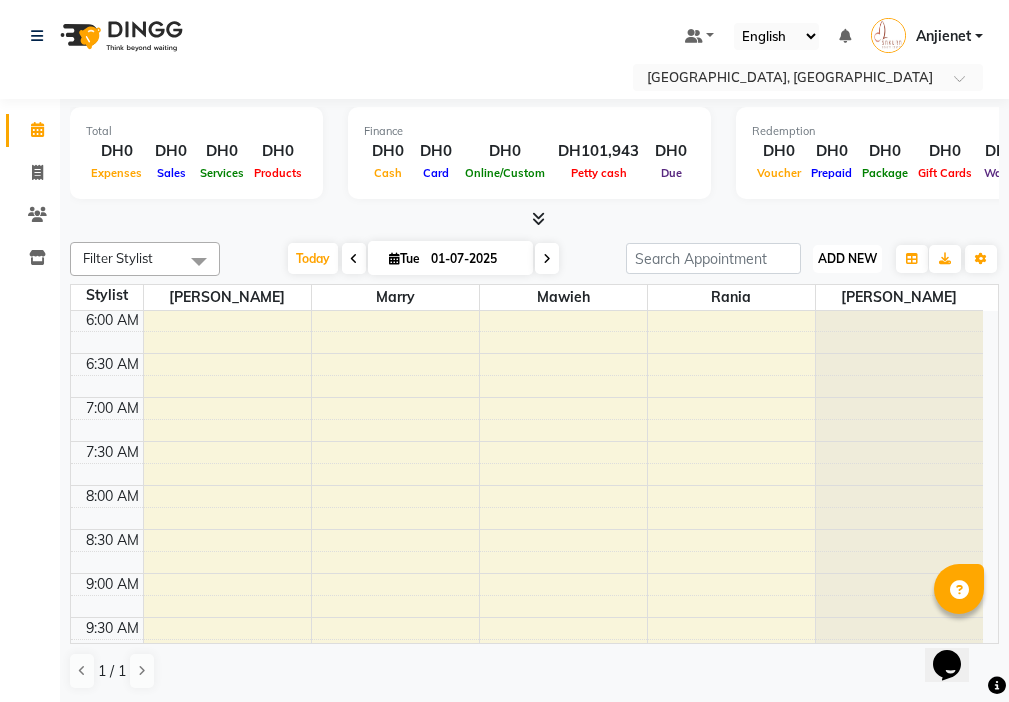 click on "ADD NEW" at bounding box center [847, 258] 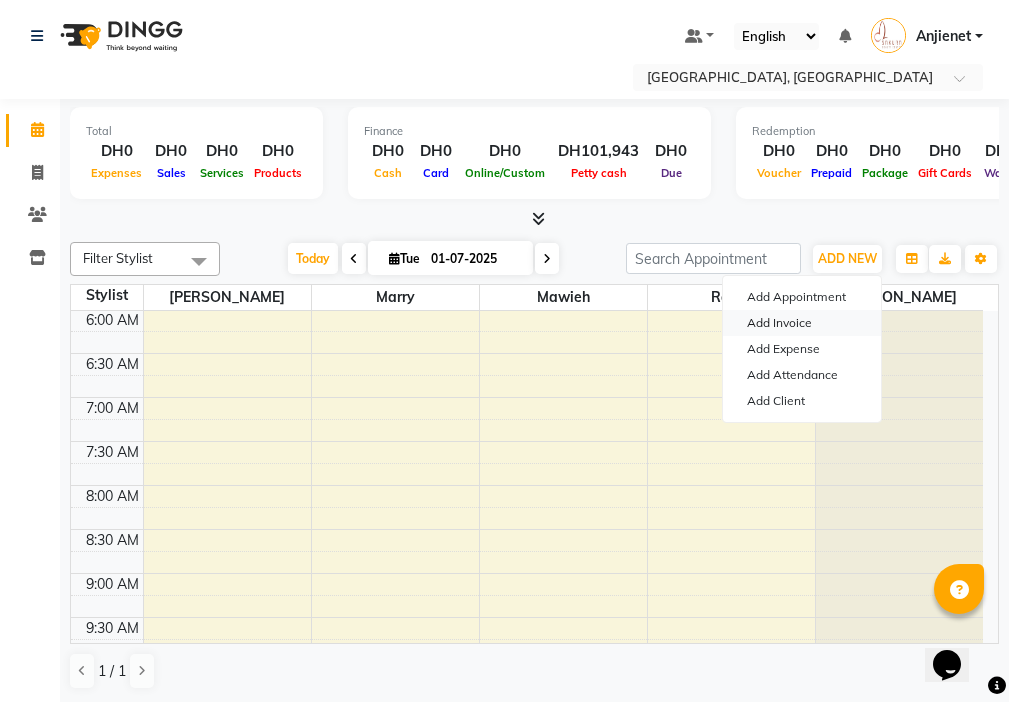 click on "Add Invoice" at bounding box center (802, 323) 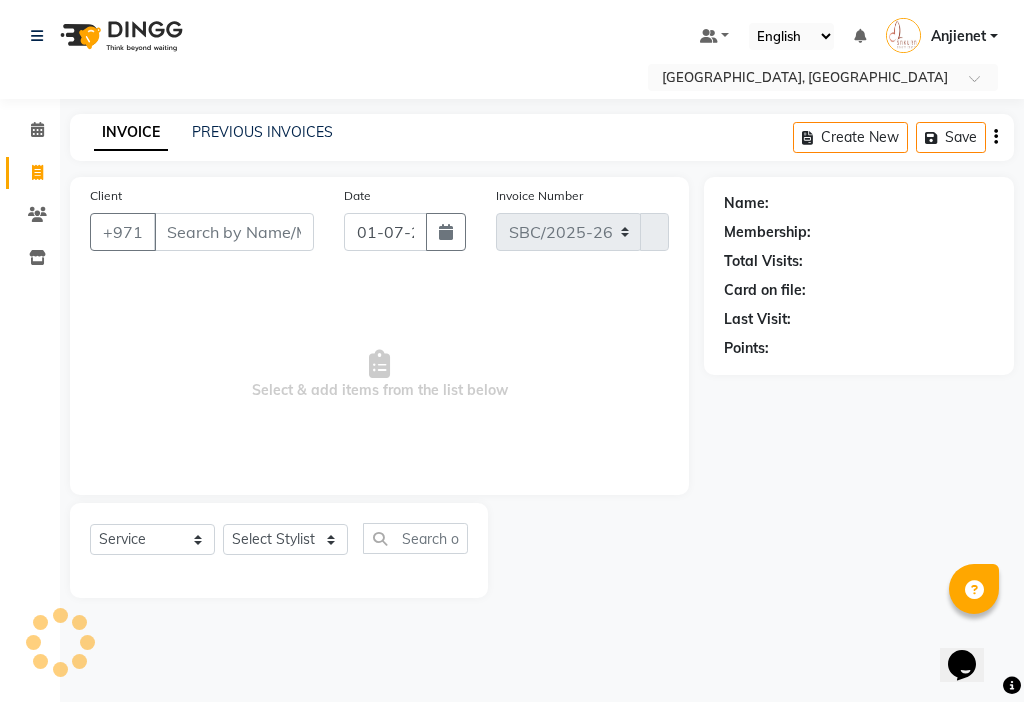 select on "3691" 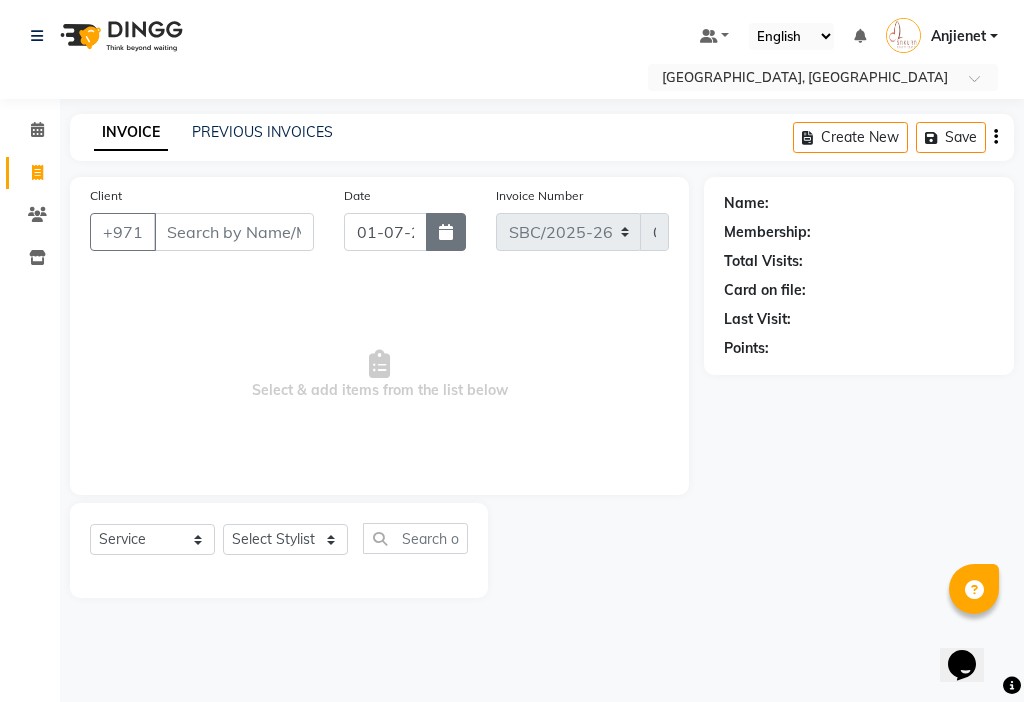 click 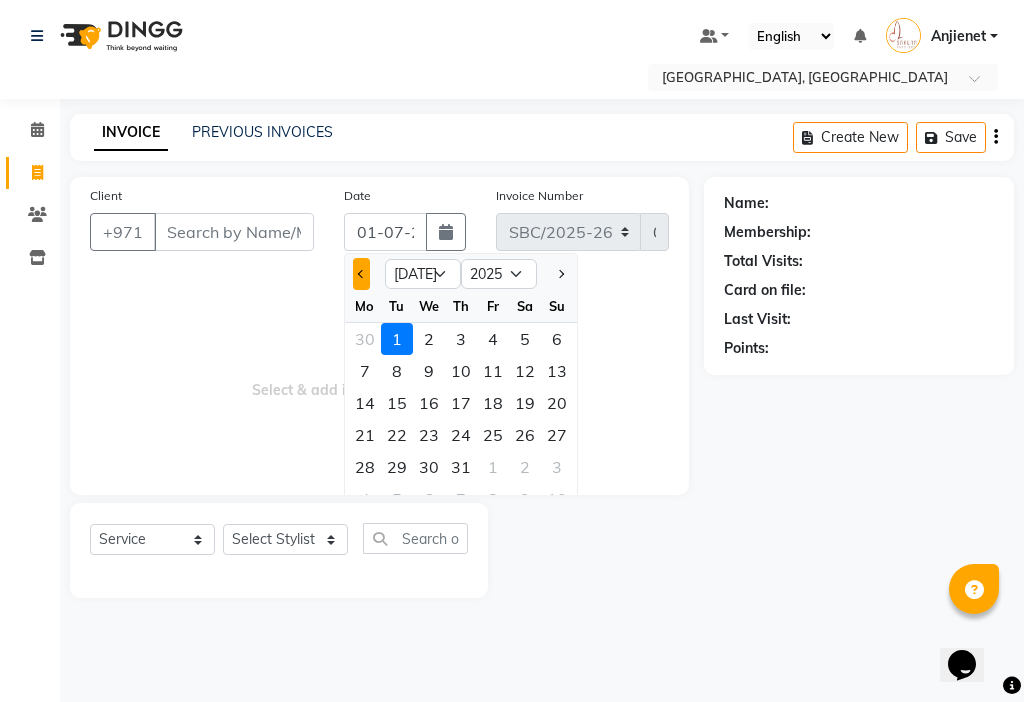 click 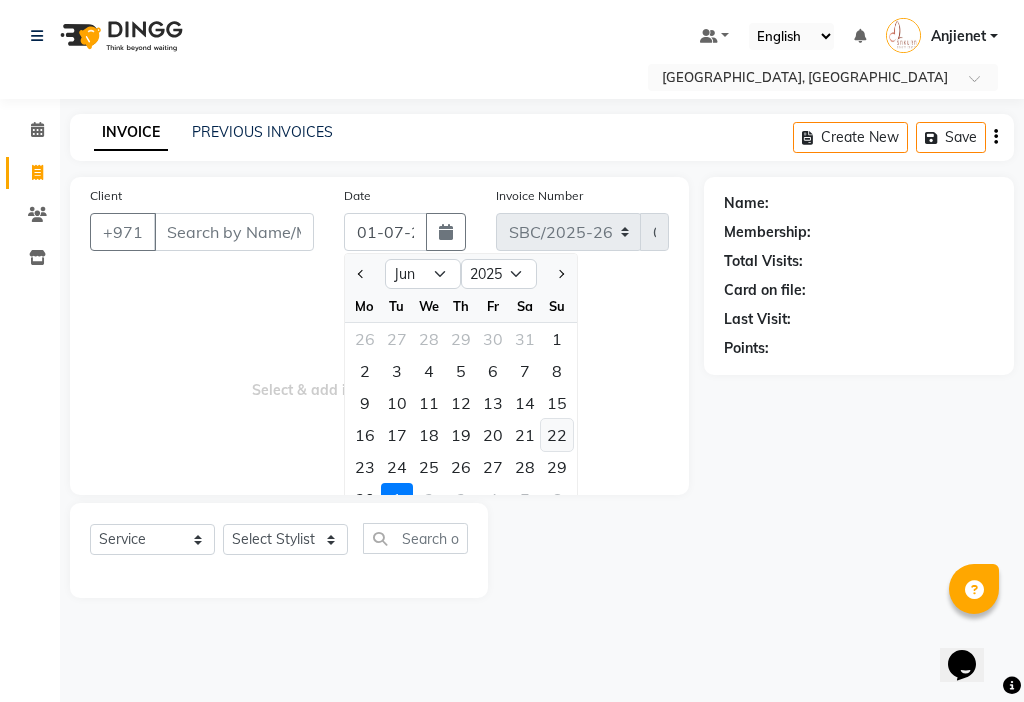 click on "22" 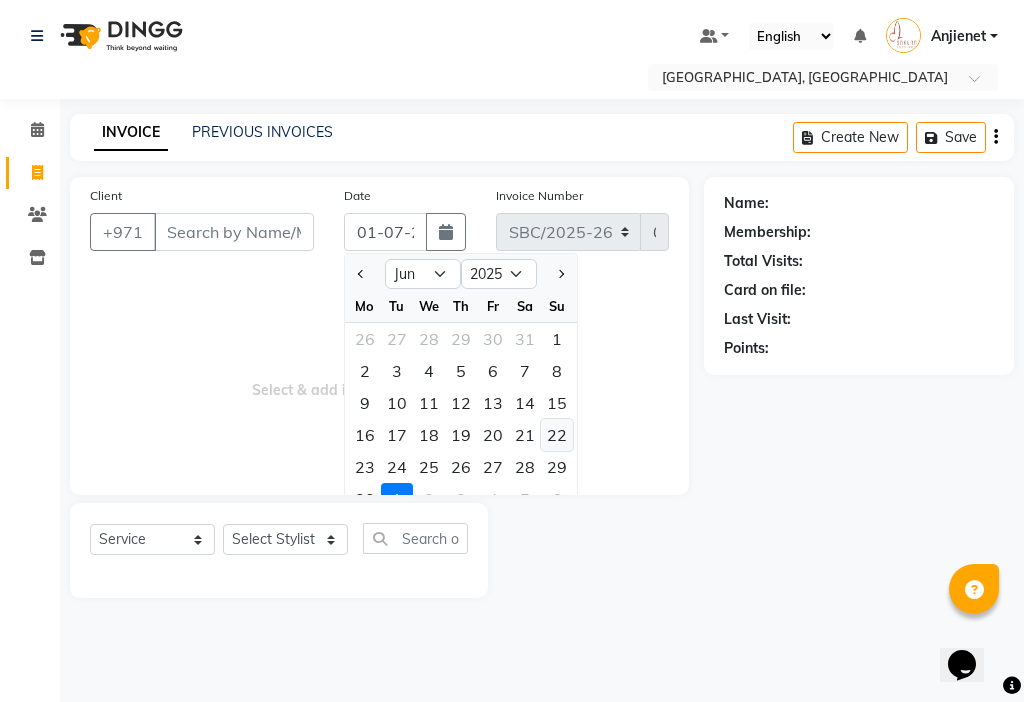 type on "[DATE]" 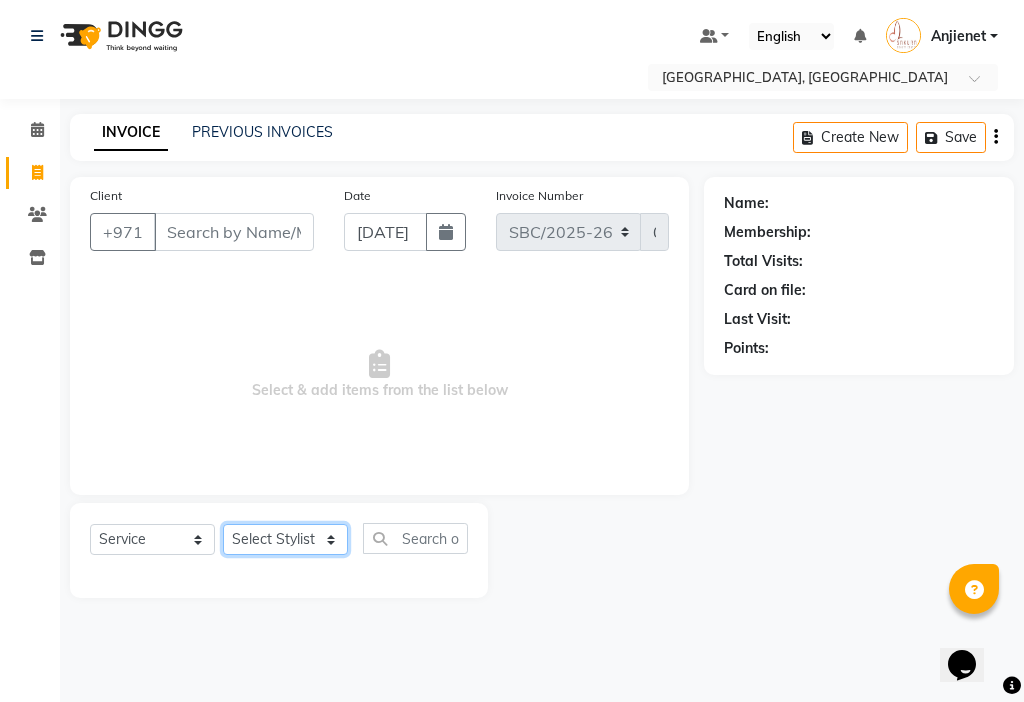 click on "Select Stylist Anjienet [PERSON_NAME] marry  Mawieh  [PERSON_NAME] [PERSON_NAME]" 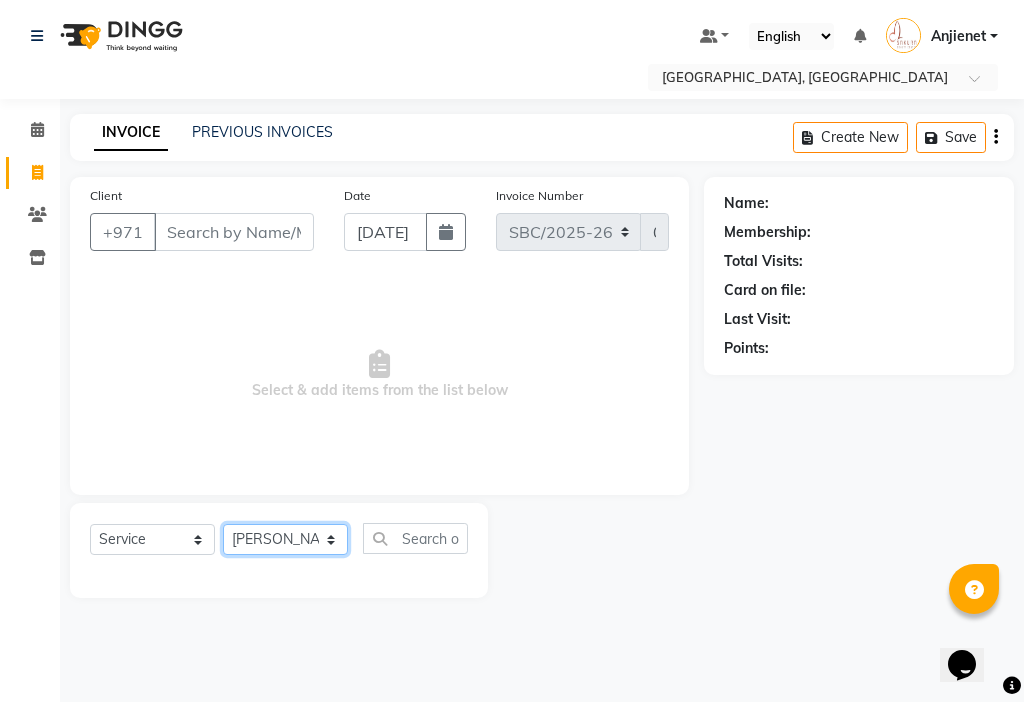 click on "Select Stylist Anjienet [PERSON_NAME] marry  Mawieh  [PERSON_NAME] [PERSON_NAME]" 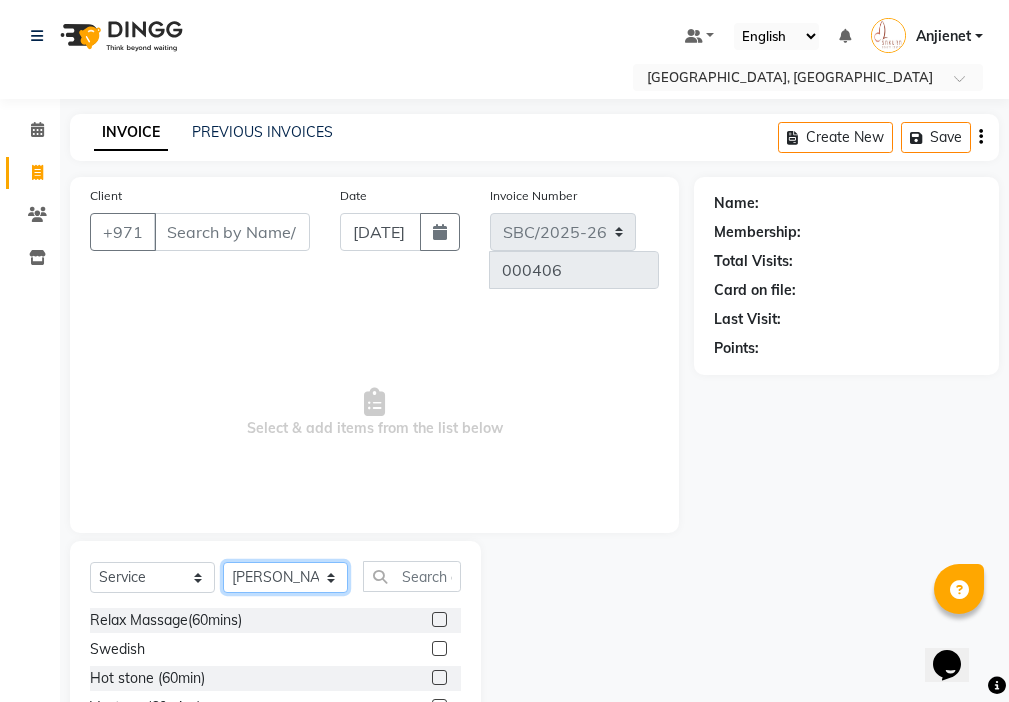 click on "Select Stylist Anjienet [PERSON_NAME] marry  Mawieh  [PERSON_NAME] [PERSON_NAME]" 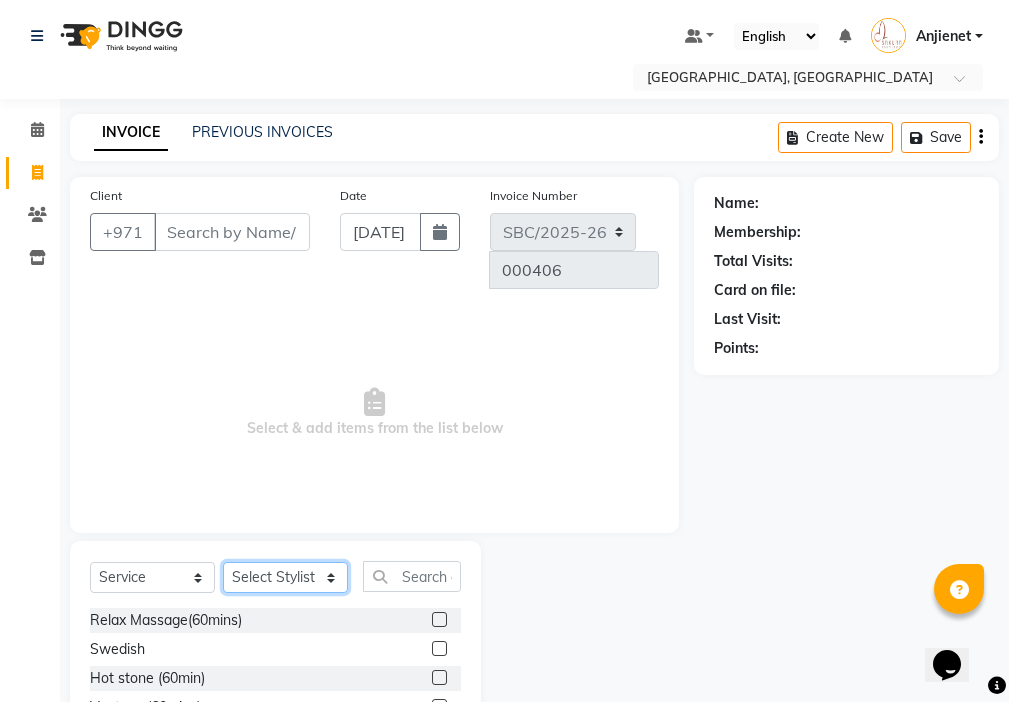 click on "Select Stylist Anjienet [PERSON_NAME] marry  Mawieh  [PERSON_NAME] [PERSON_NAME]" 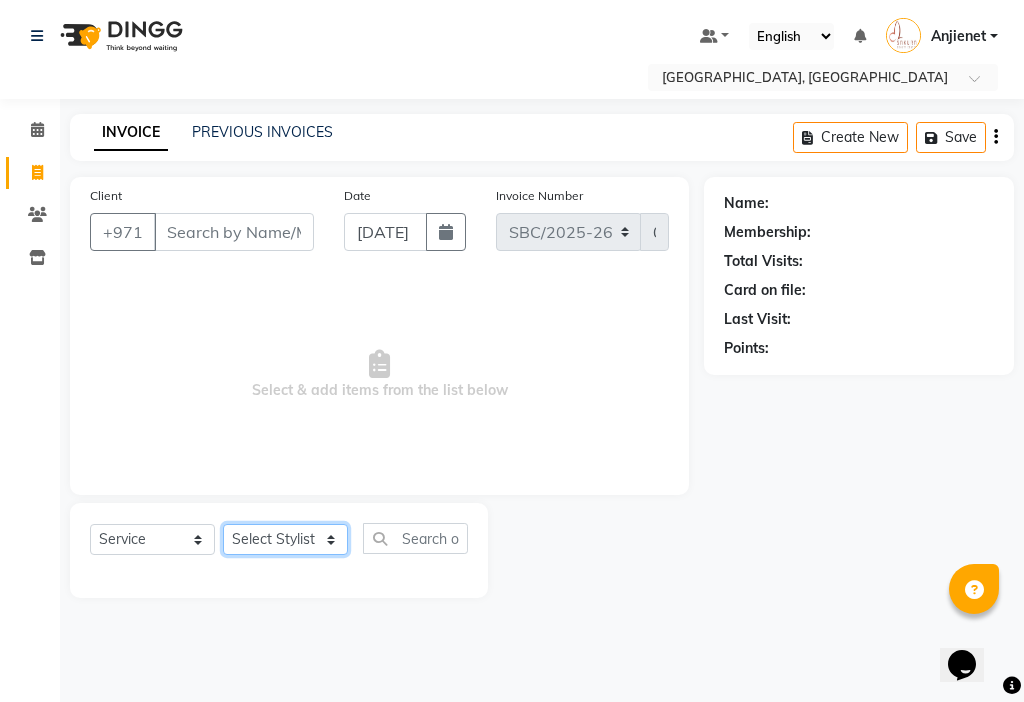 click on "Select Stylist Anjienet [PERSON_NAME] marry  Mawieh  [PERSON_NAME] [PERSON_NAME]" 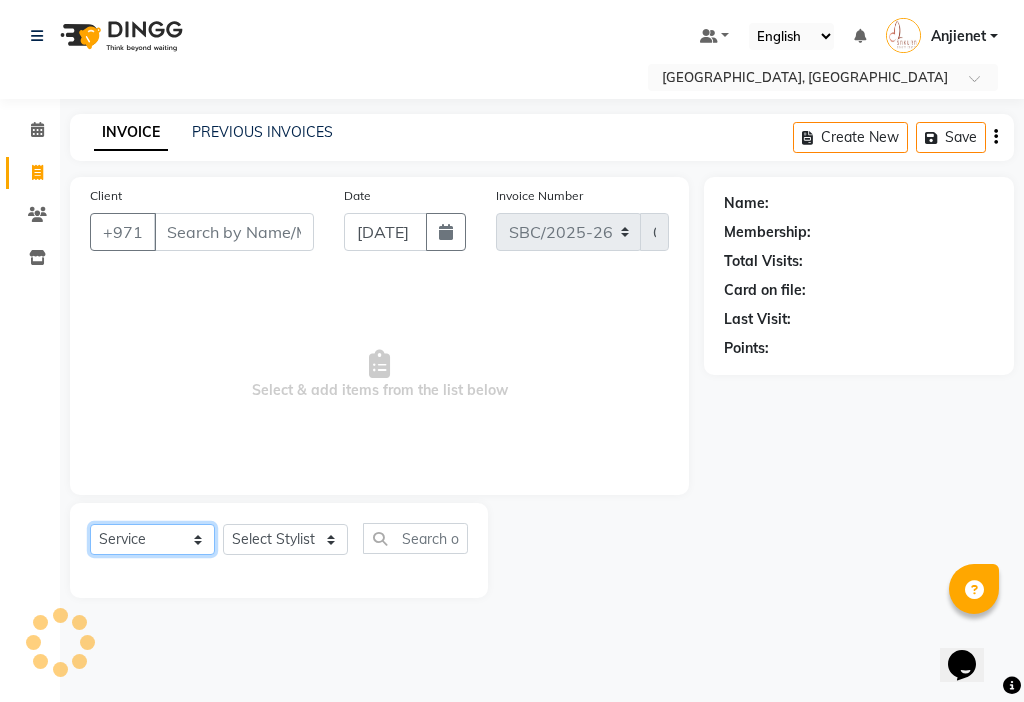 click on "Select  Service  Product  Membership  Package Voucher Prepaid Gift Card" 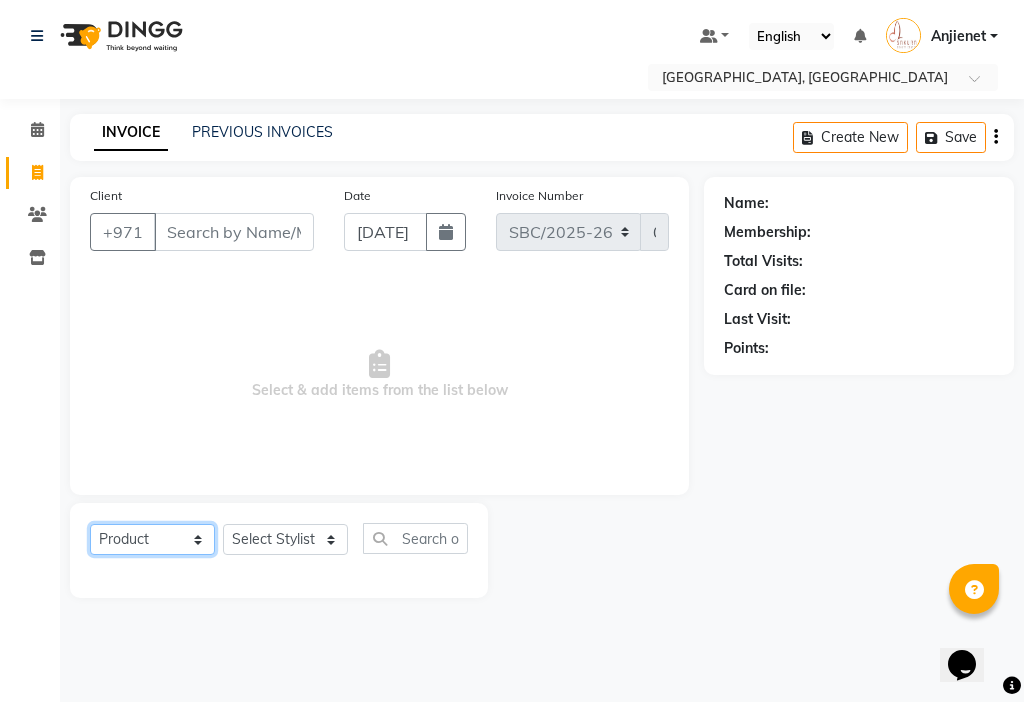 click on "Select  Service  Product  Membership  Package Voucher Prepaid Gift Card" 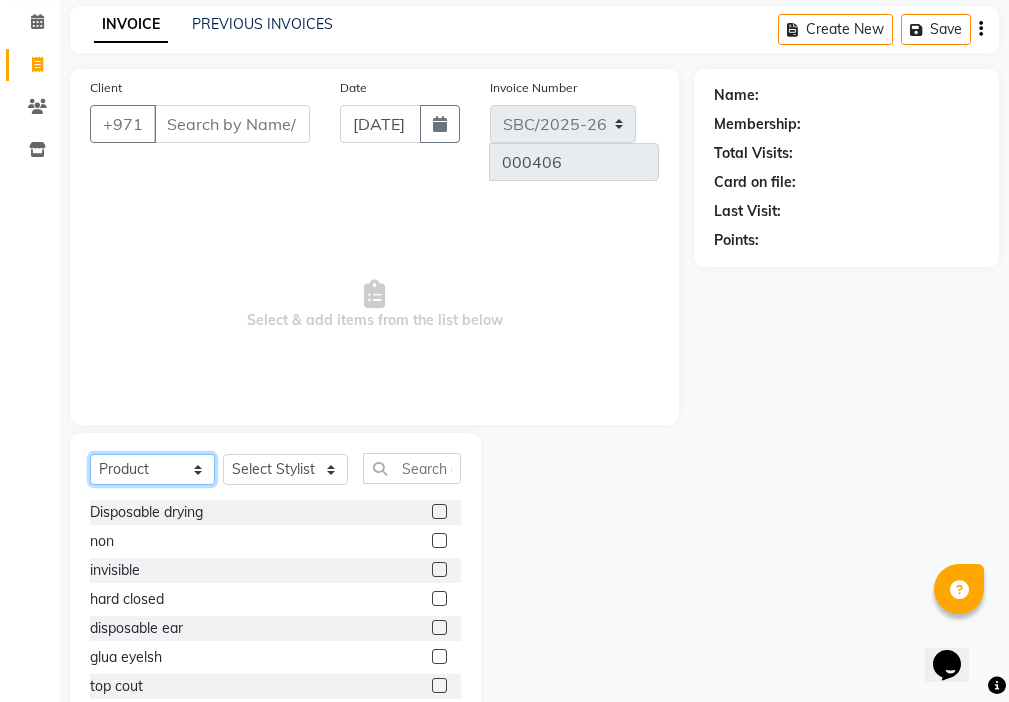 scroll, scrollTop: 126, scrollLeft: 0, axis: vertical 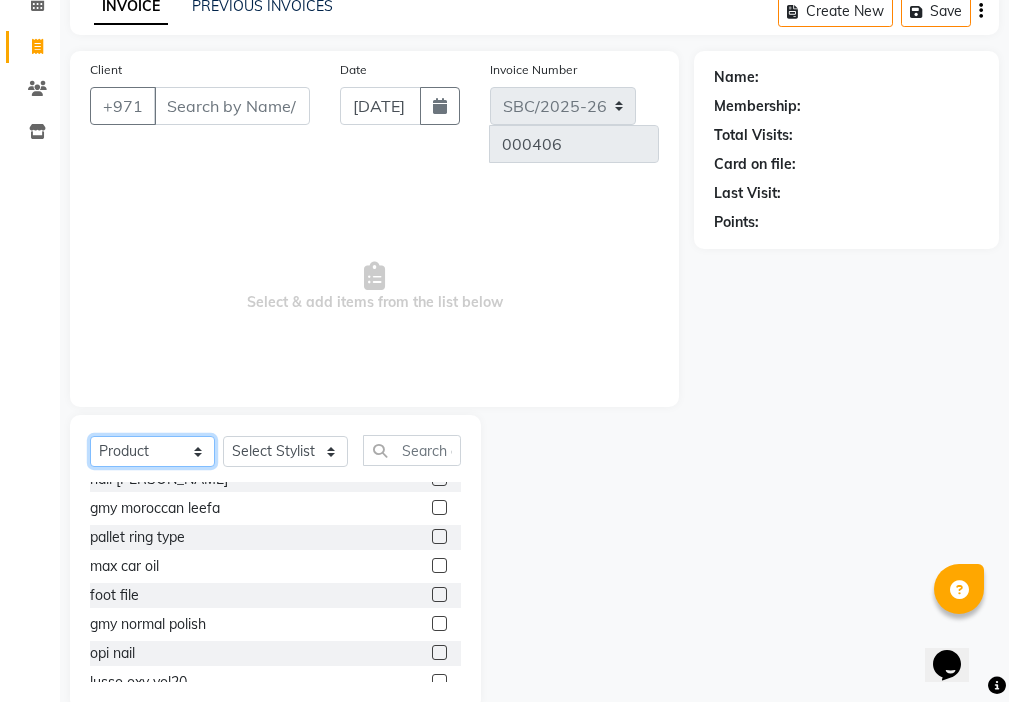 click on "Select  Service  Product  Membership  Package Voucher Prepaid Gift Card" 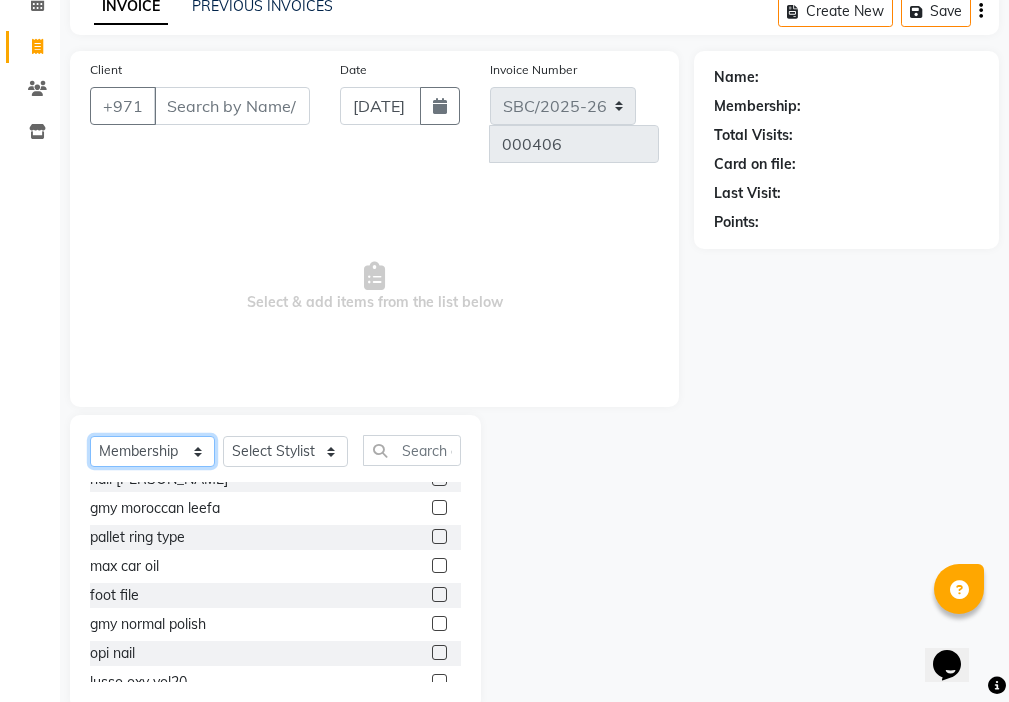 click on "Select  Service  Product  Membership  Package Voucher Prepaid Gift Card" 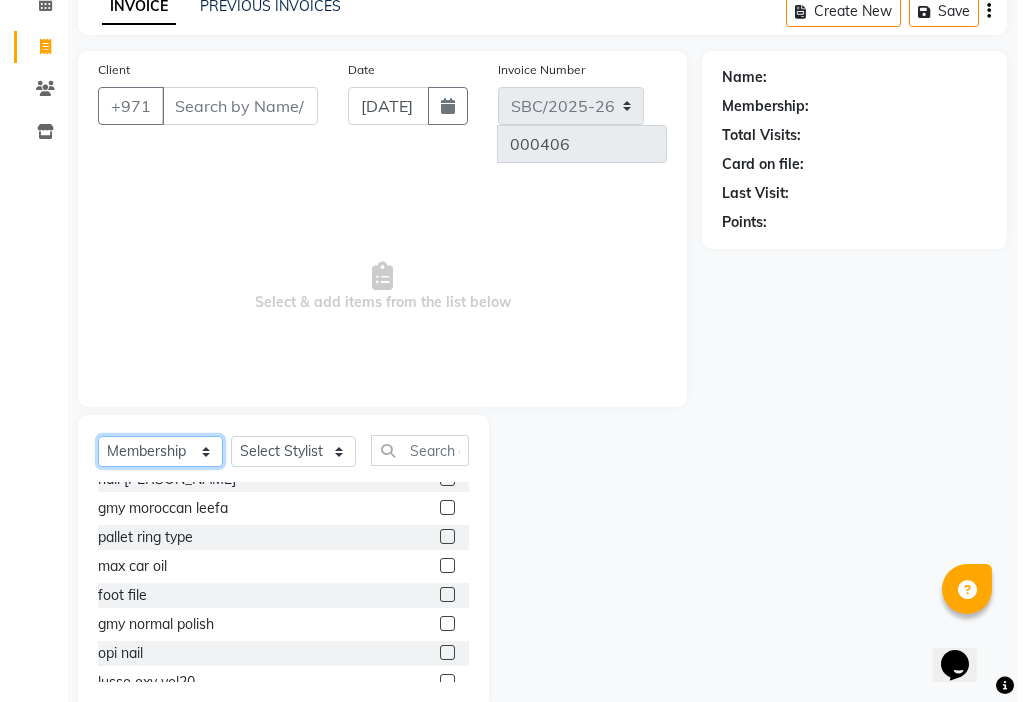 scroll, scrollTop: 0, scrollLeft: 0, axis: both 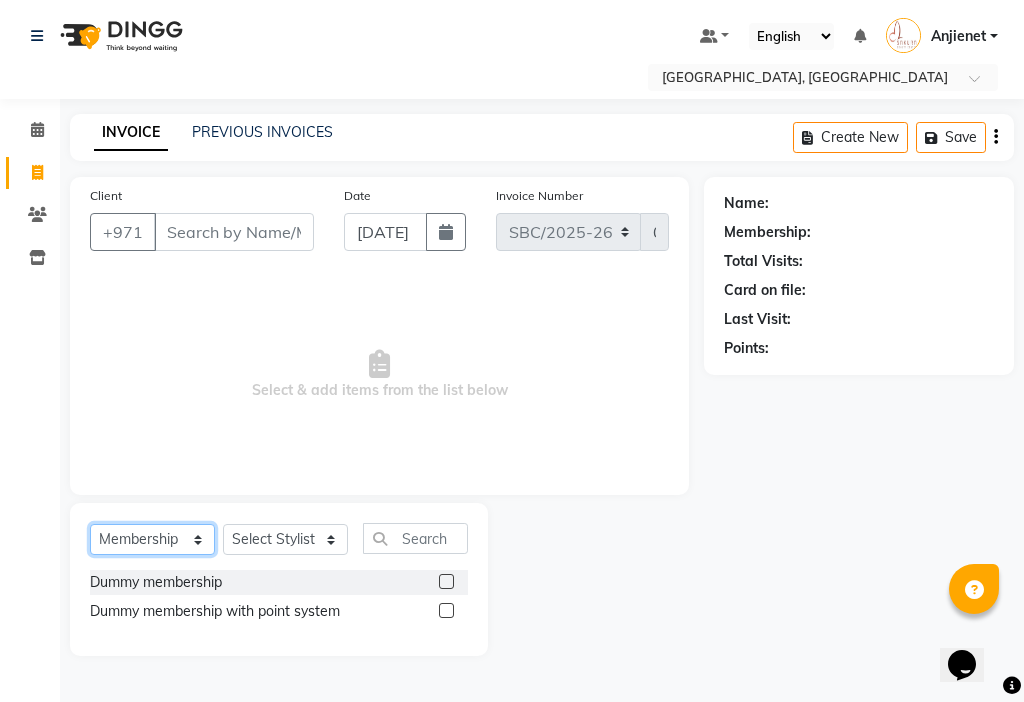 click on "Select  Service  Product  Membership  Package Voucher Prepaid Gift Card" 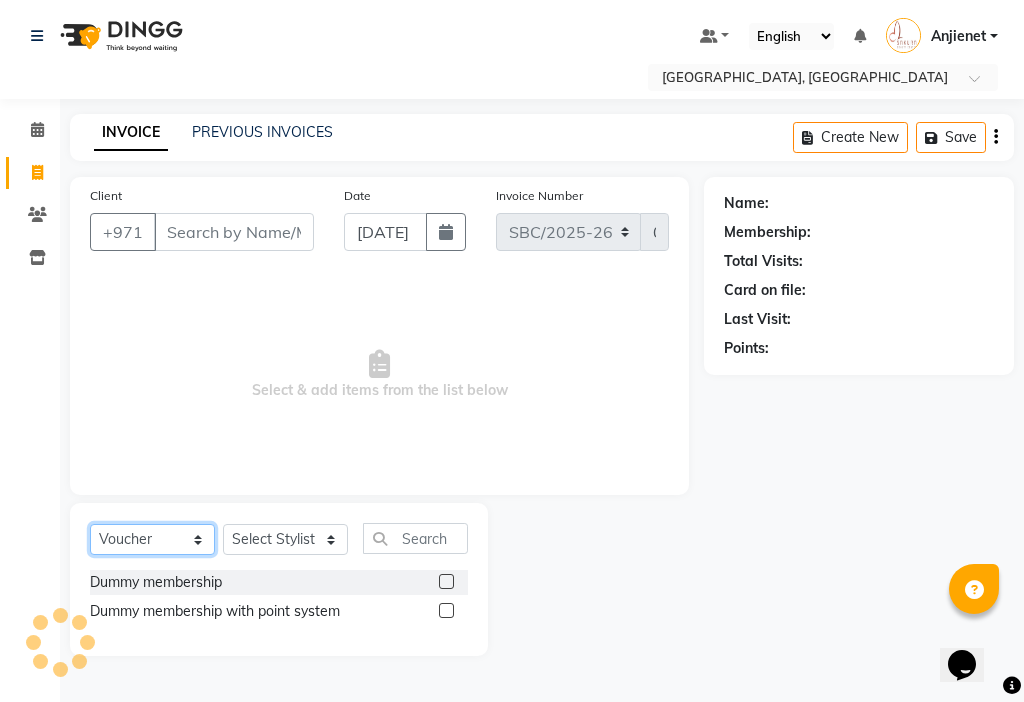 click on "Select  Service  Product  Membership  Package Voucher Prepaid Gift Card" 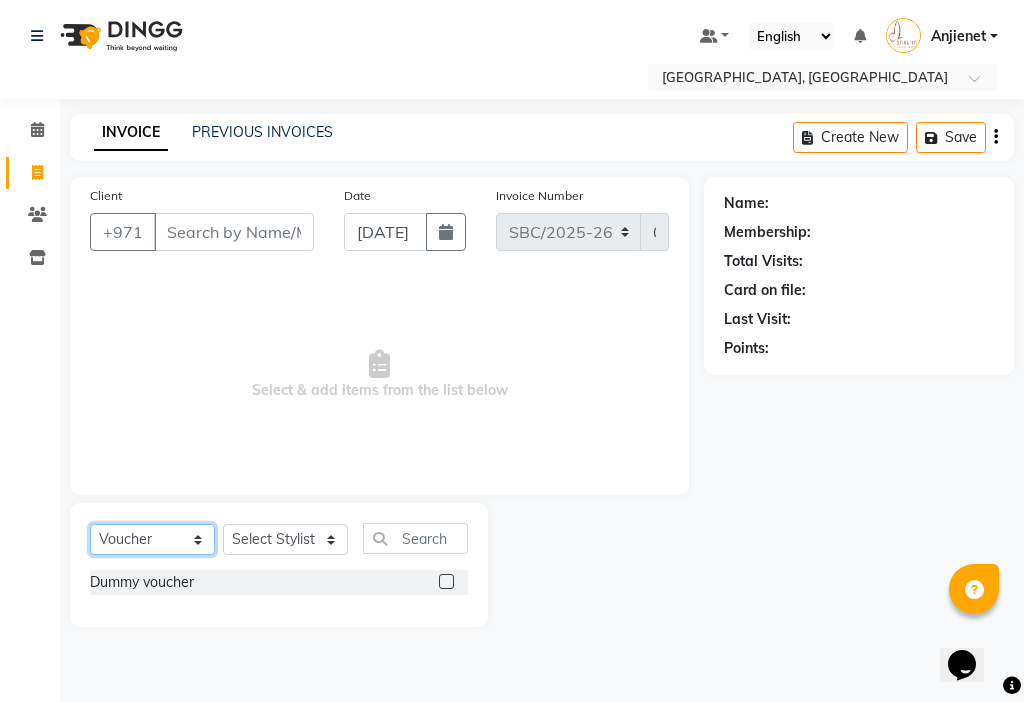 click on "Select  Service  Product  Membership  Package Voucher Prepaid Gift Card" 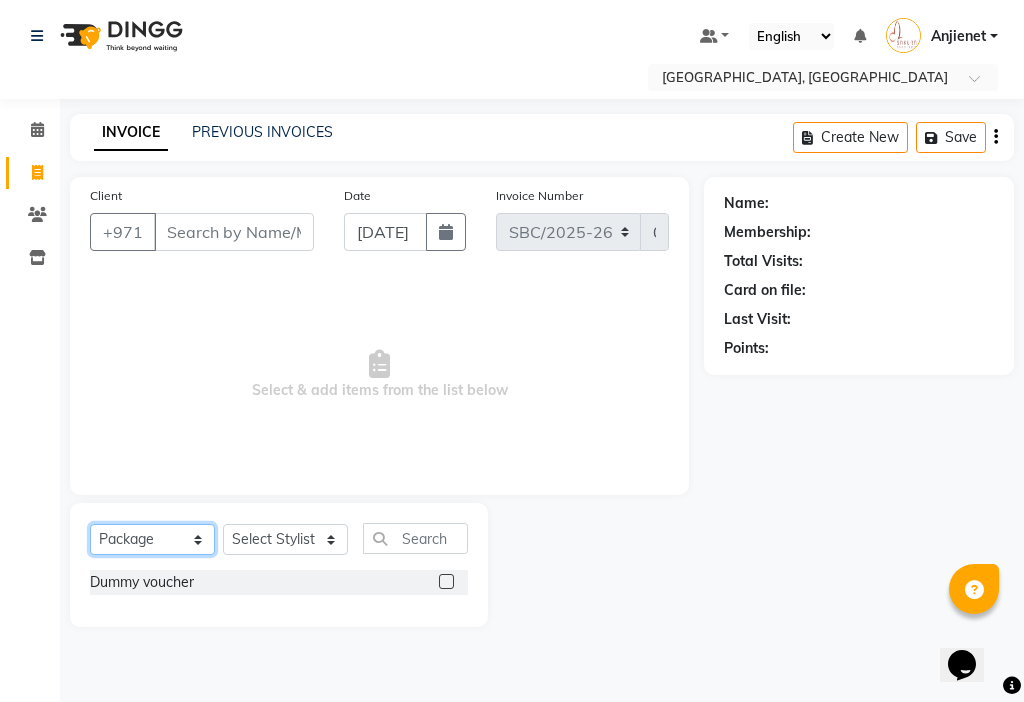 click on "Select  Service  Product  Membership  Package Voucher Prepaid Gift Card" 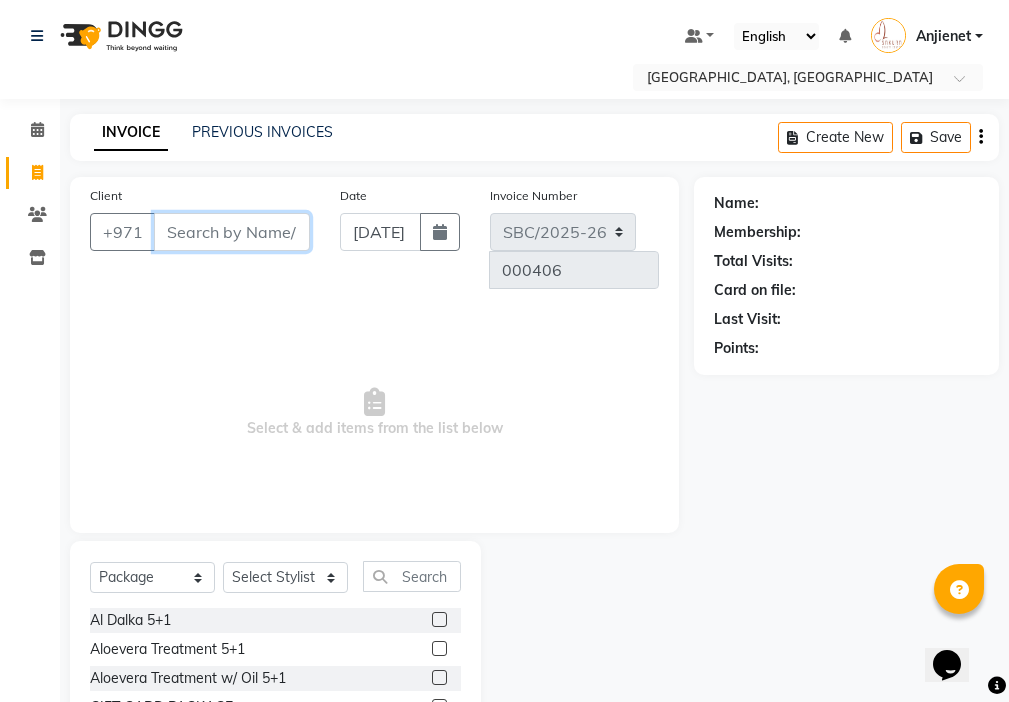 click on "Client" at bounding box center (232, 232) 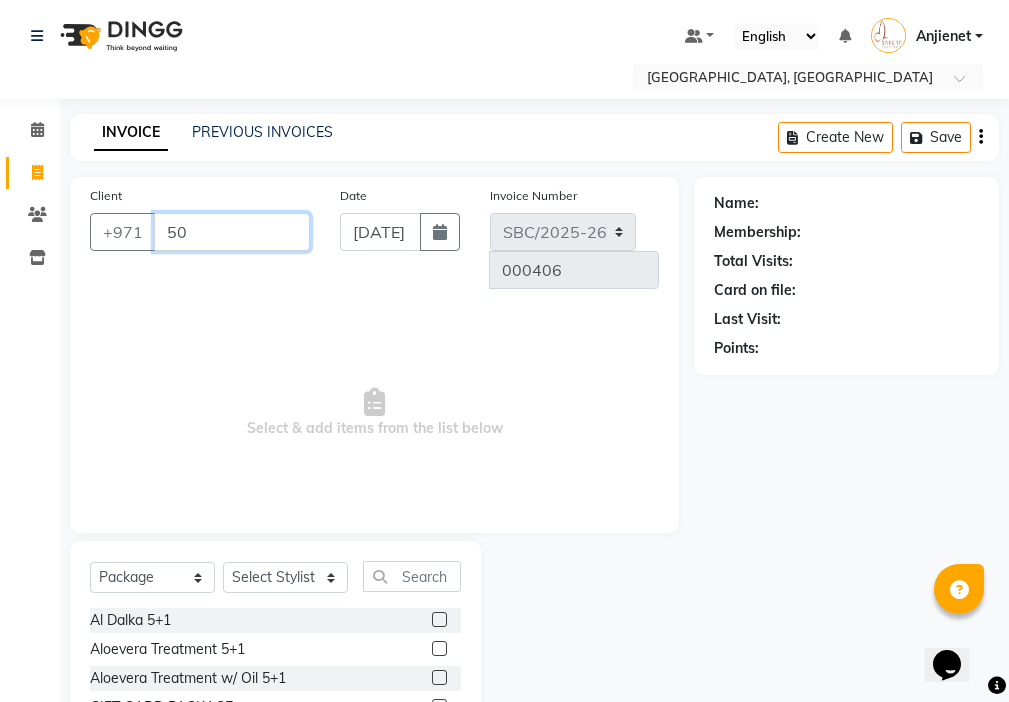 type on "5" 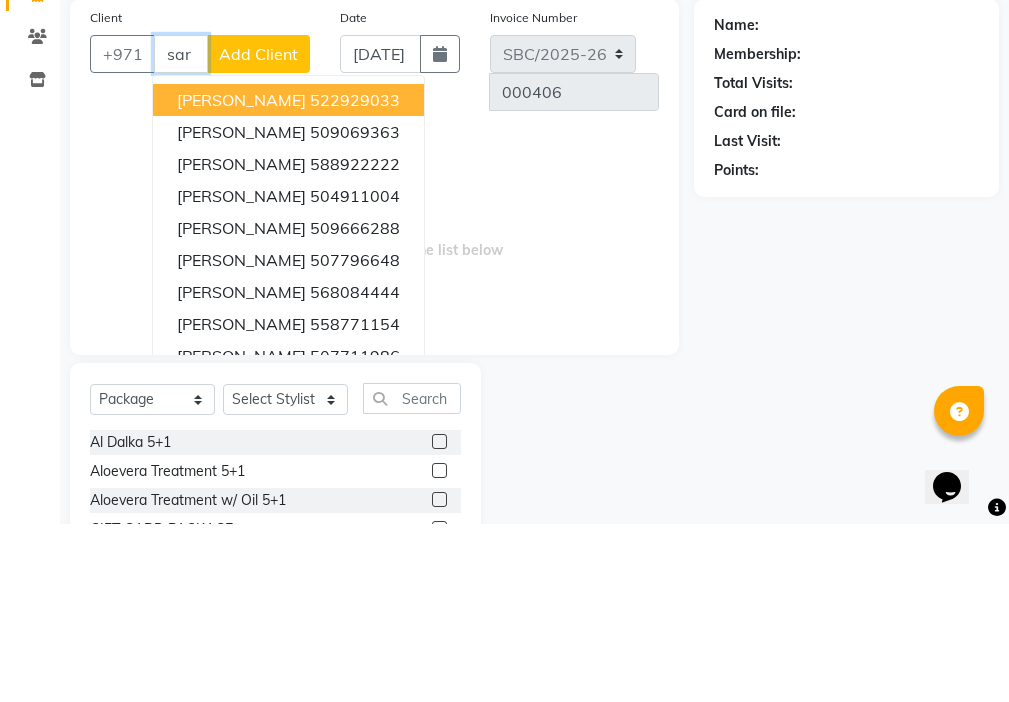 scroll, scrollTop: 0, scrollLeft: 0, axis: both 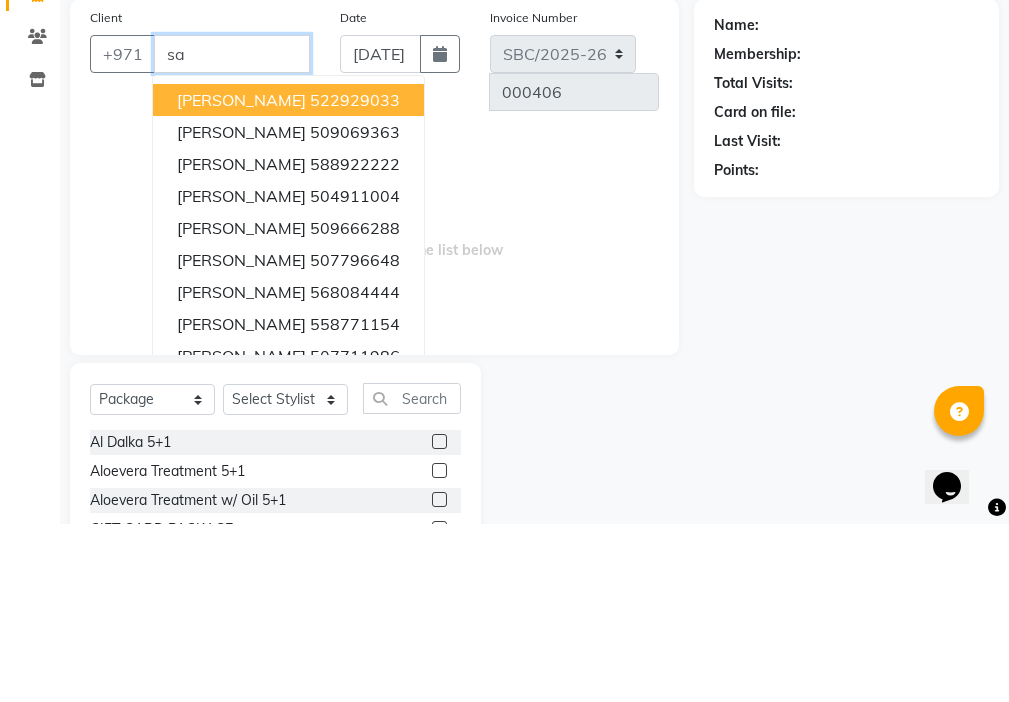type on "s" 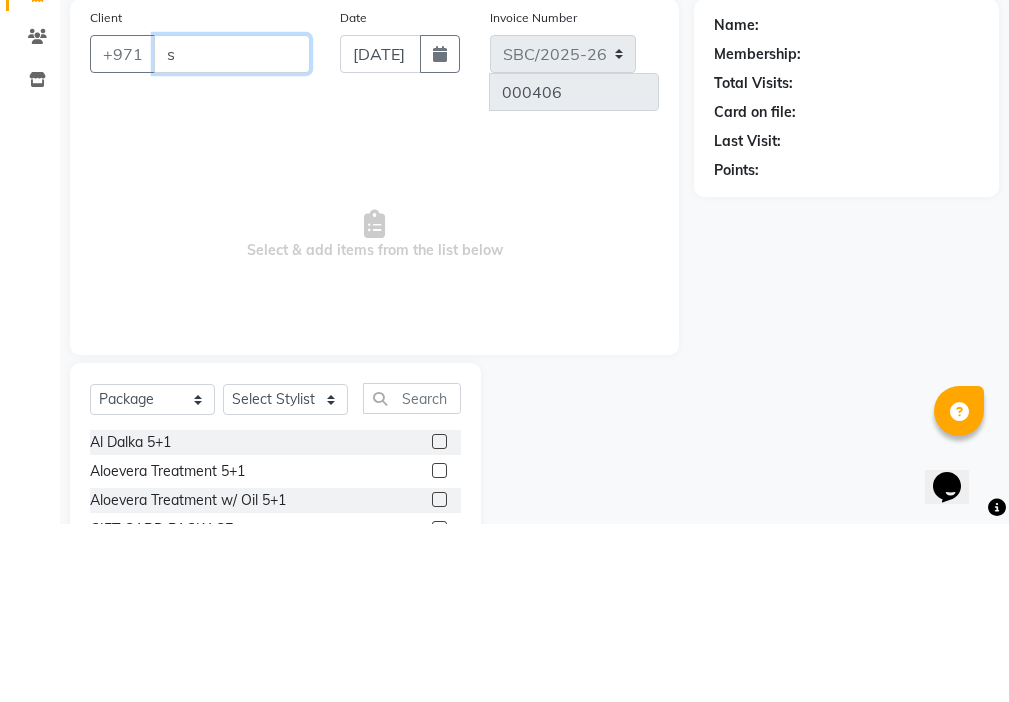 type 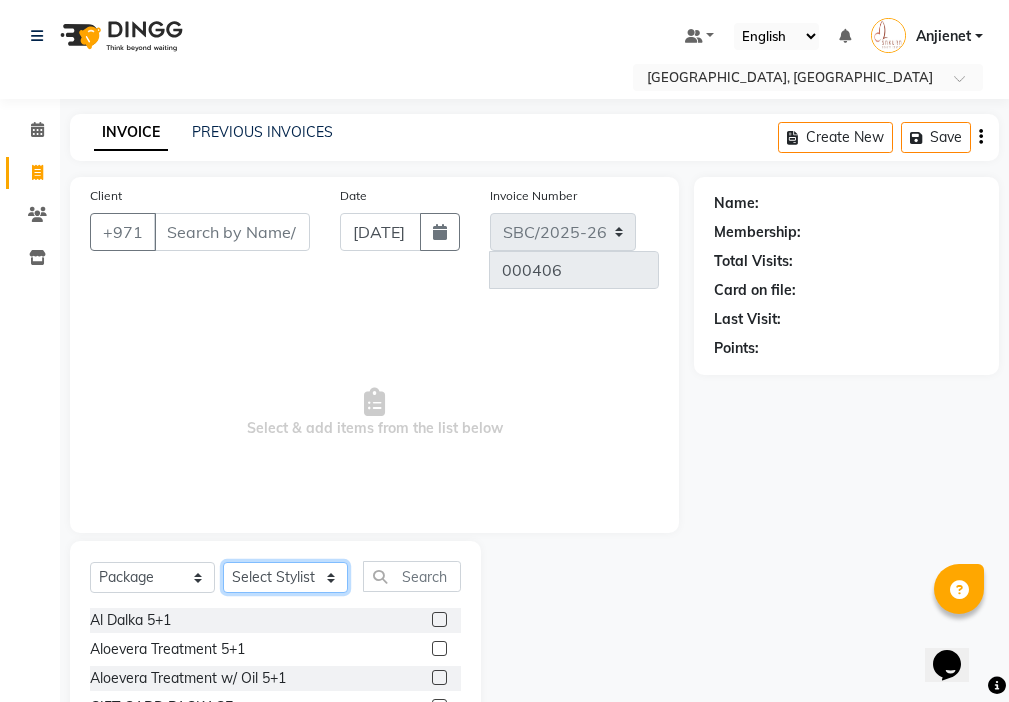 click on "Select Stylist Anjienet [PERSON_NAME] marry  Mawieh  [PERSON_NAME] [PERSON_NAME]" 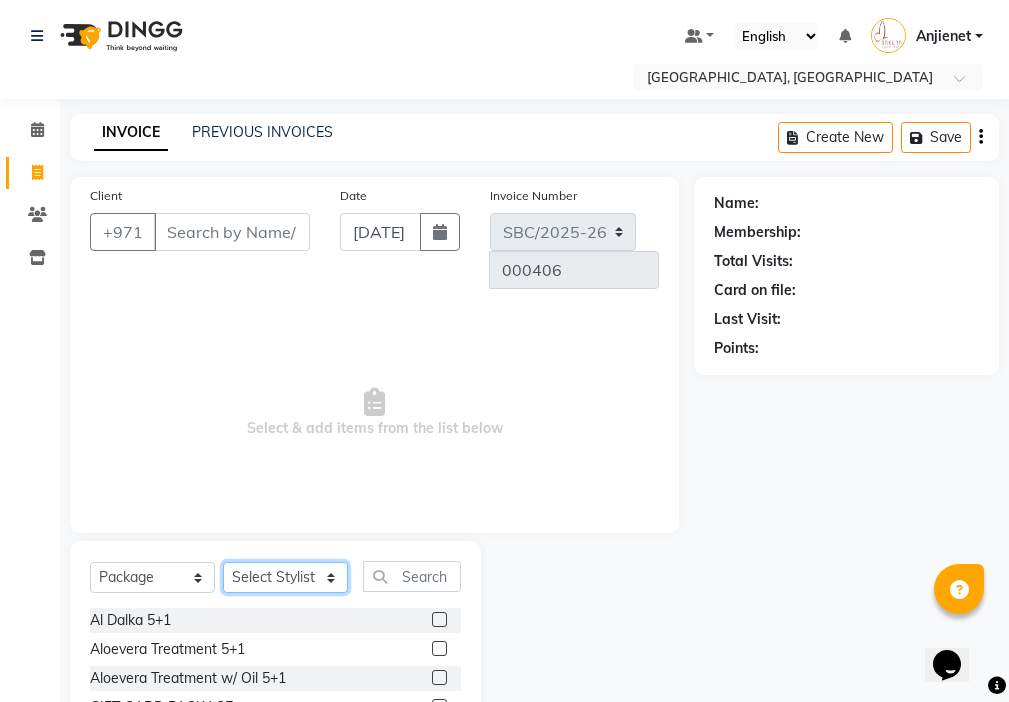 click on "Select Stylist Anjienet [PERSON_NAME] marry  Mawieh  [PERSON_NAME] [PERSON_NAME]" 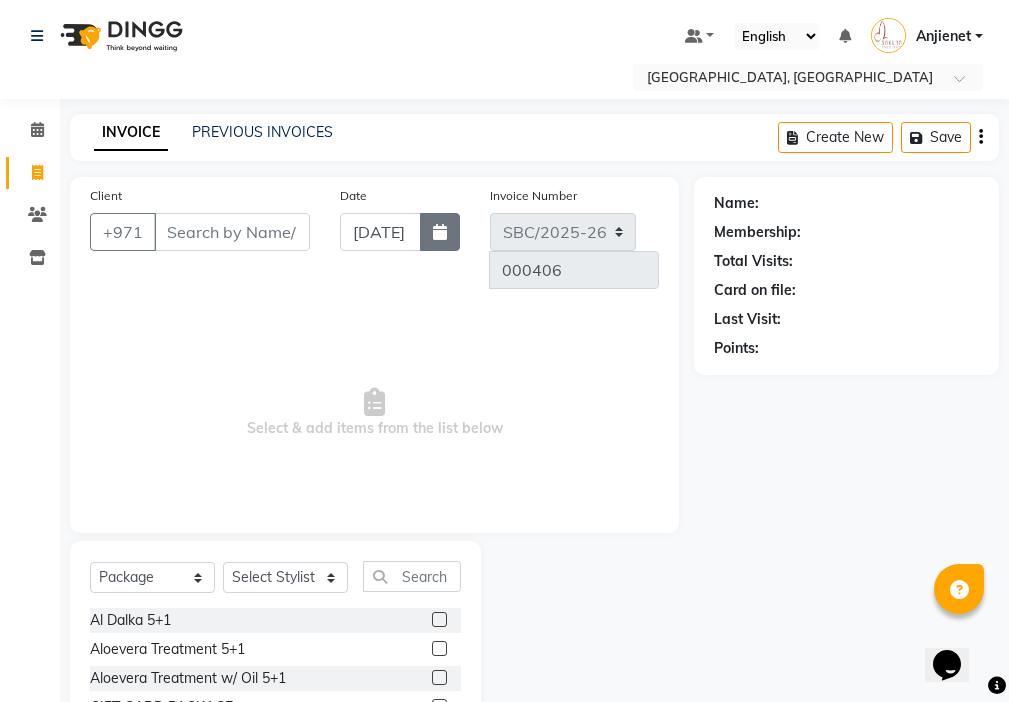 click 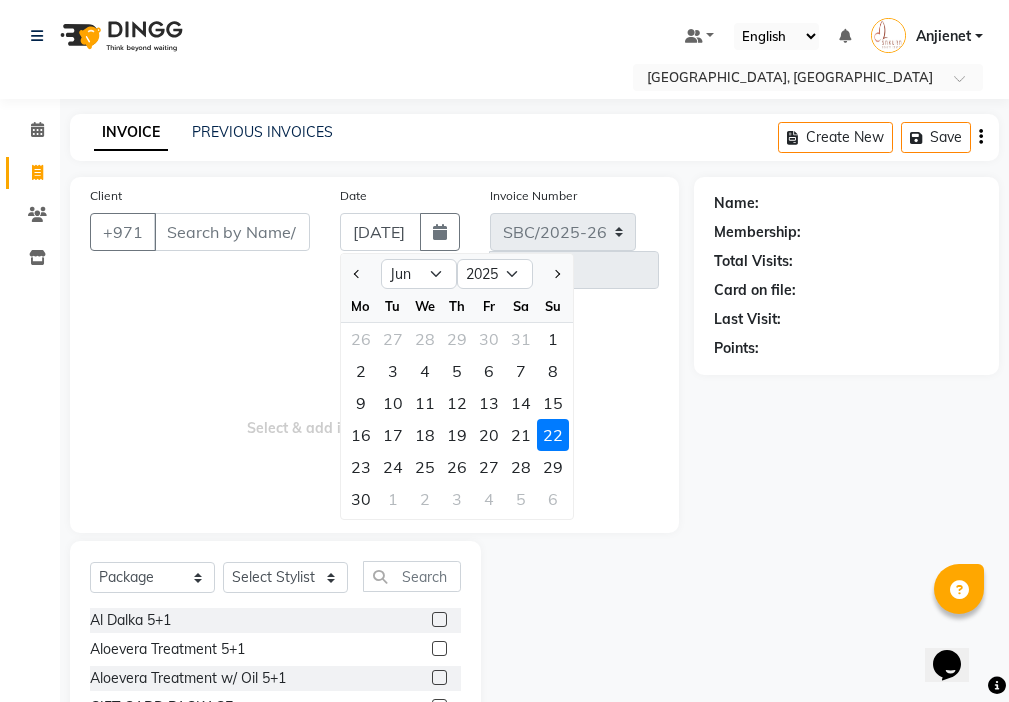 click on "22" 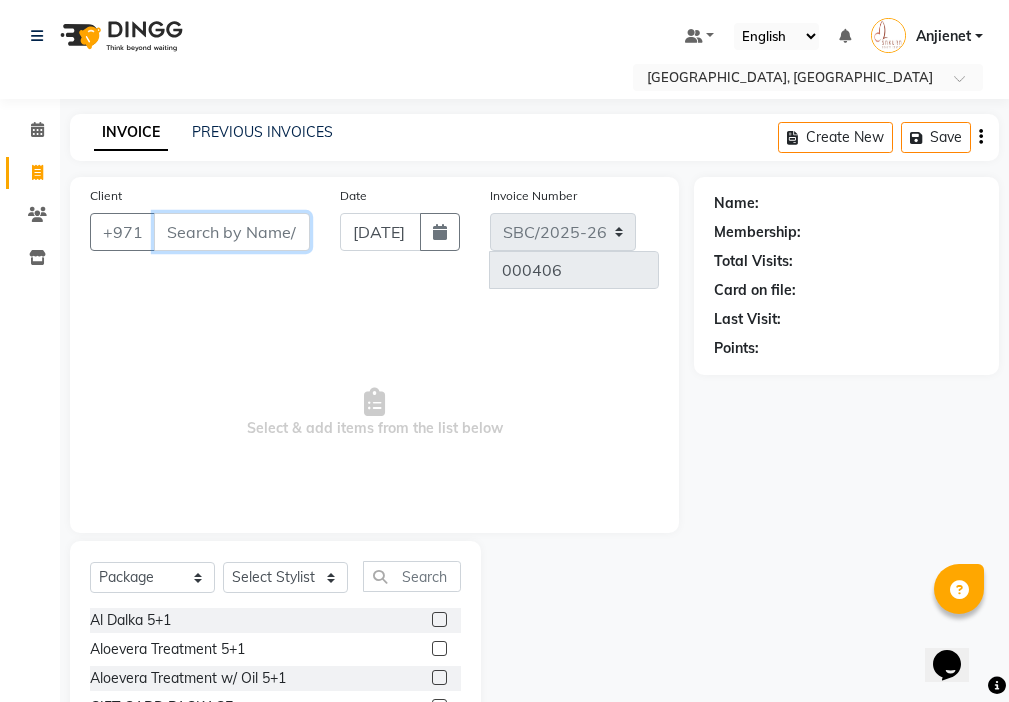 click on "Client" at bounding box center (232, 232) 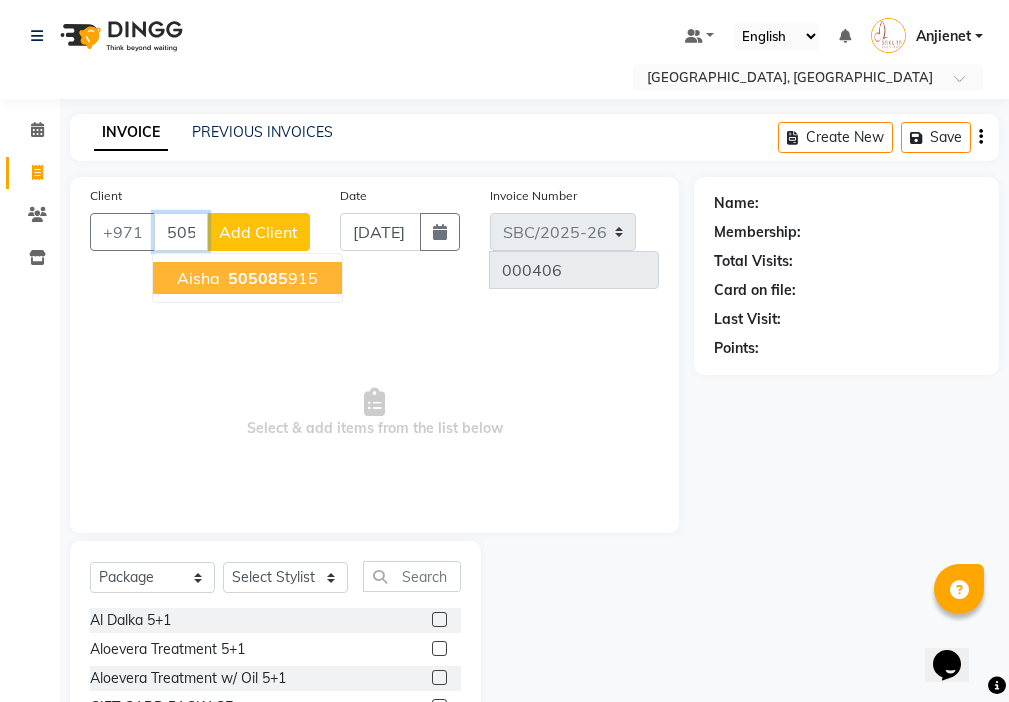 click on "505085" at bounding box center [258, 278] 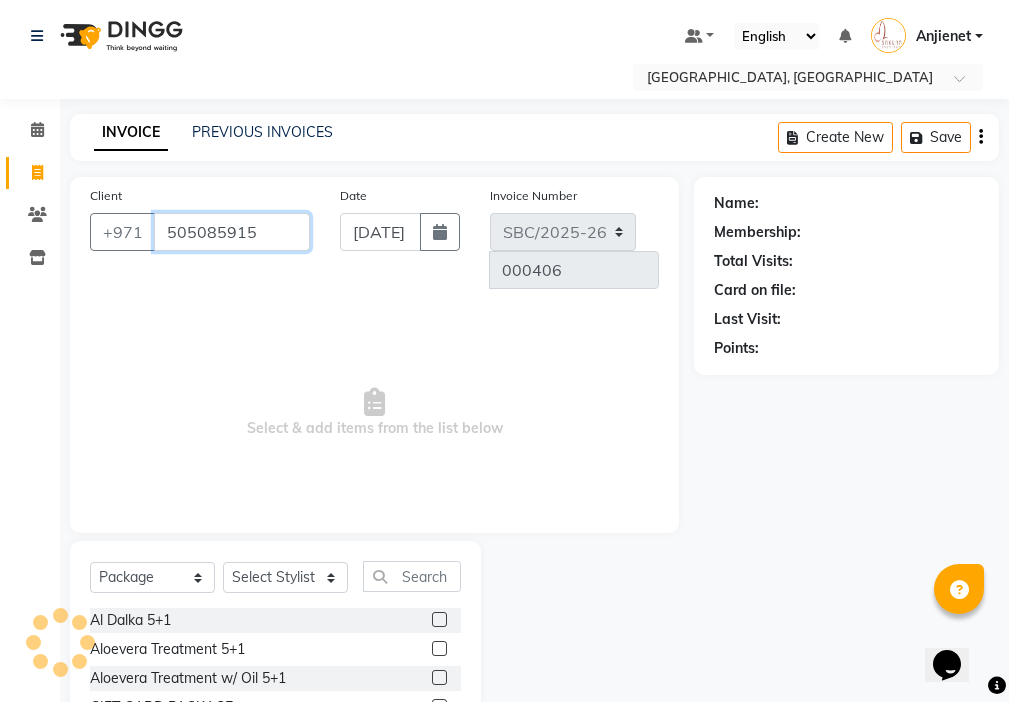 type on "505085915" 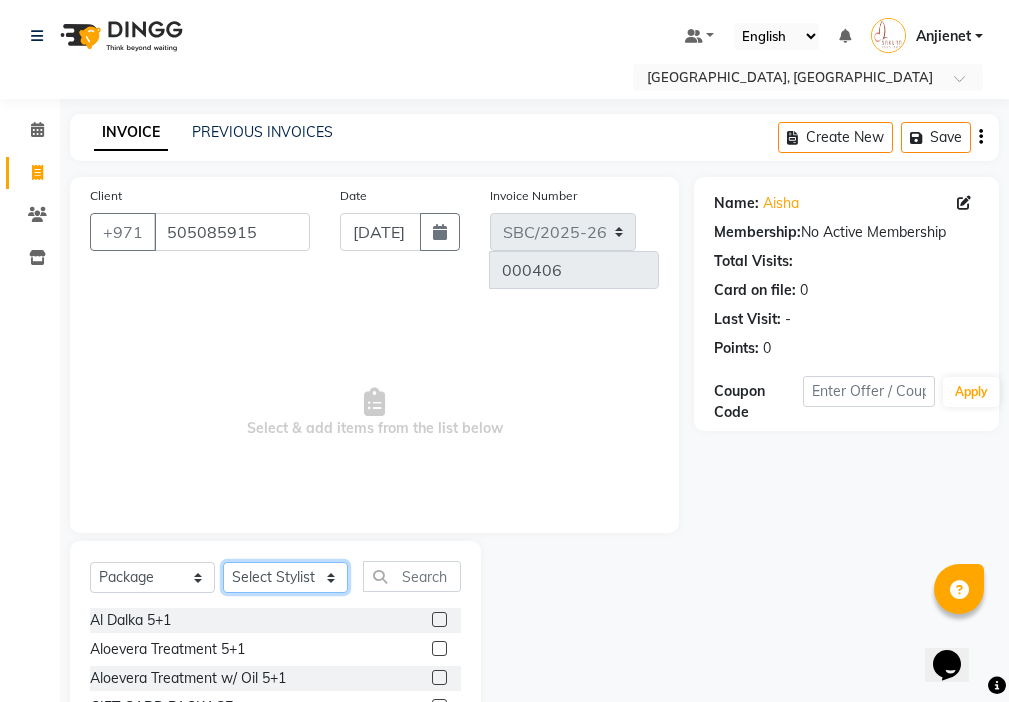 click on "Select Stylist Anjienet [PERSON_NAME] marry  Mawieh  [PERSON_NAME] [PERSON_NAME]" 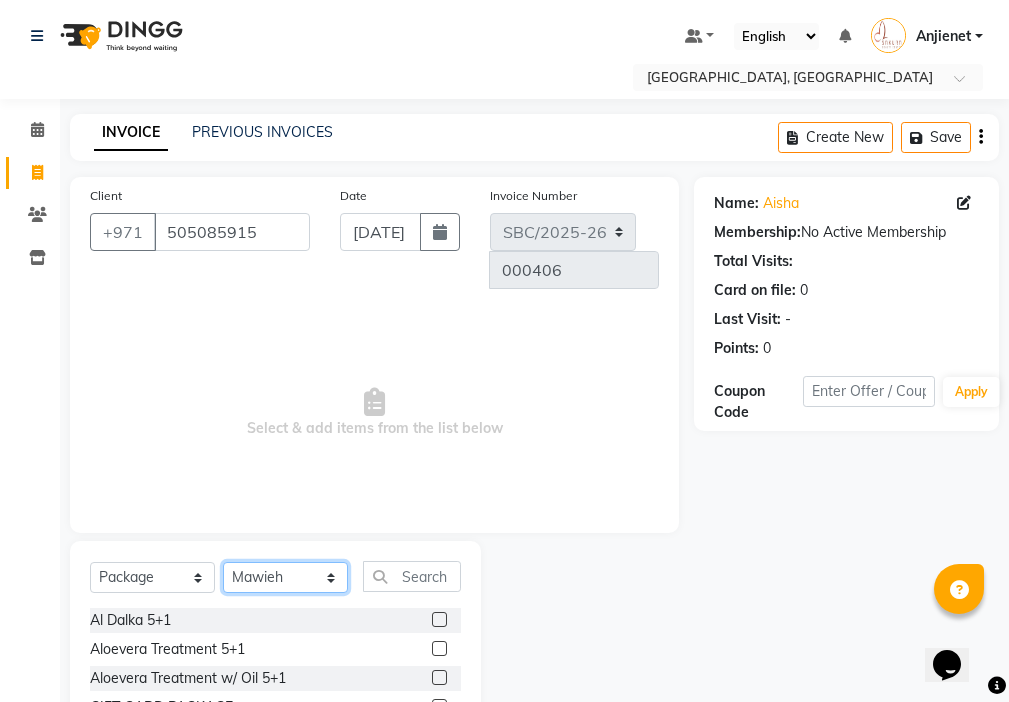 click on "Select Stylist Anjienet [PERSON_NAME] marry  Mawieh  [PERSON_NAME] [PERSON_NAME]" 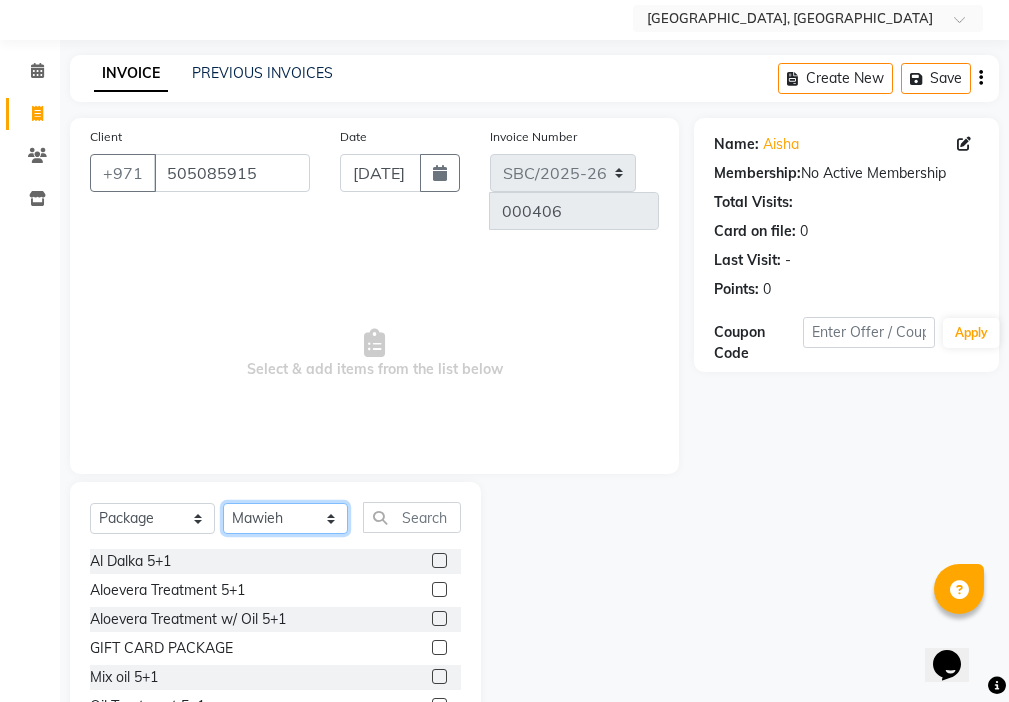scroll, scrollTop: 100, scrollLeft: 0, axis: vertical 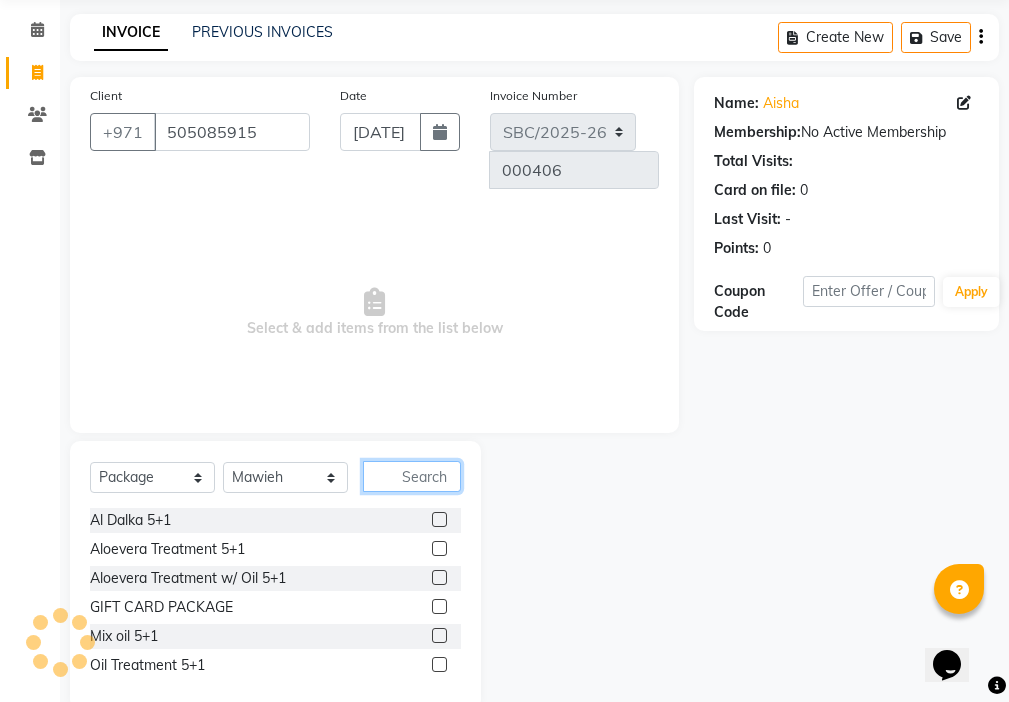 click 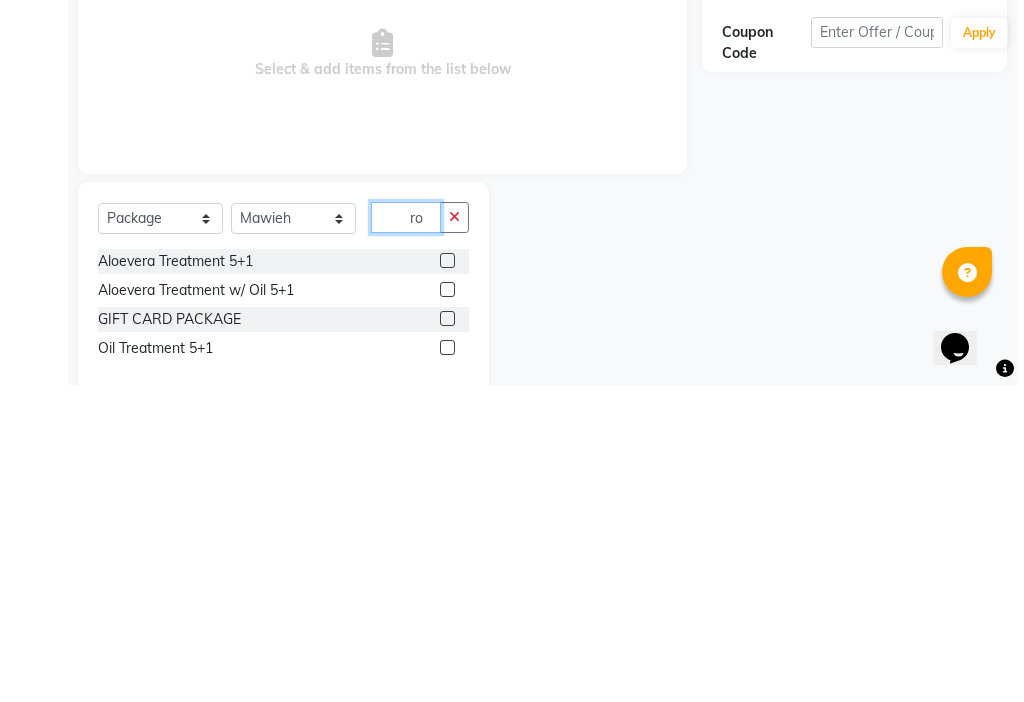 scroll, scrollTop: 0, scrollLeft: 0, axis: both 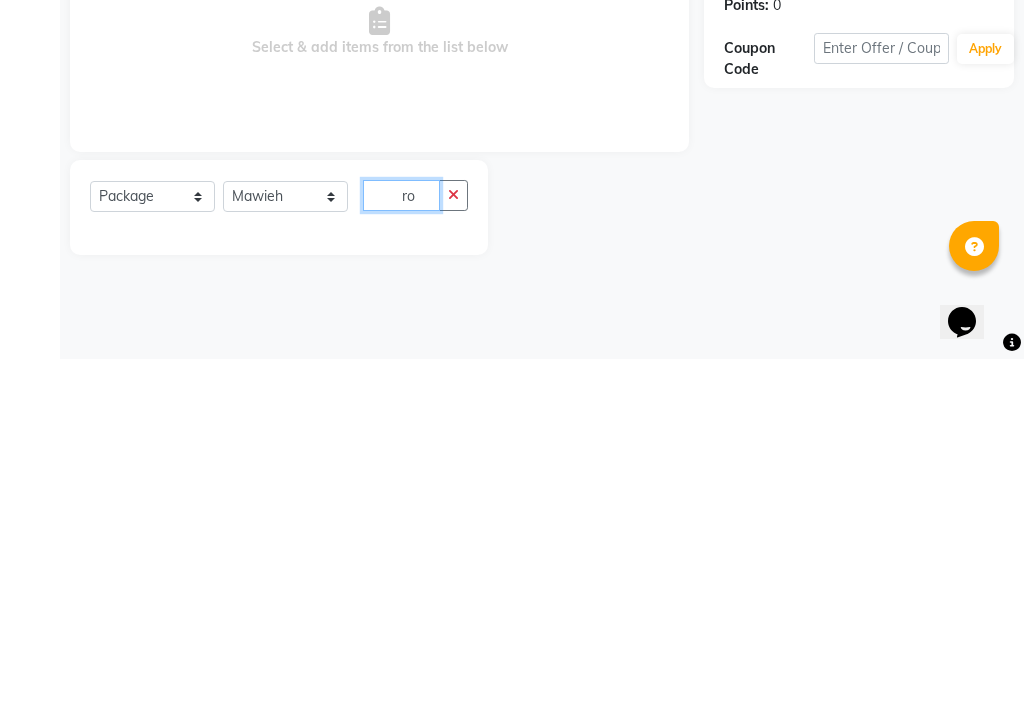 type on "r" 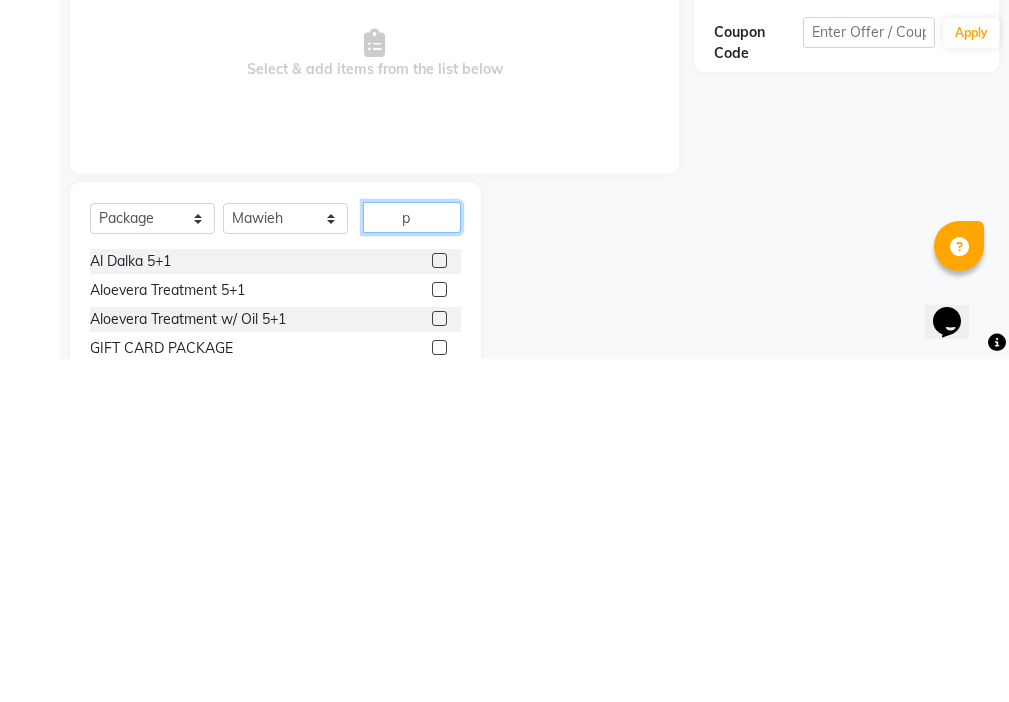 scroll, scrollTop: 0, scrollLeft: 0, axis: both 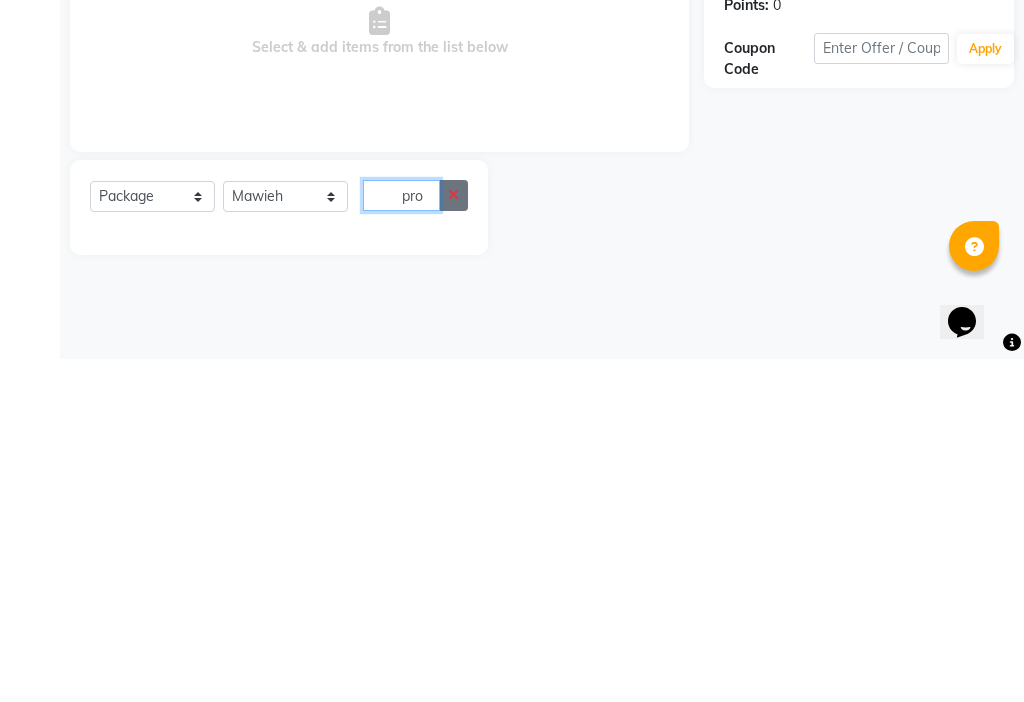 type on "pro" 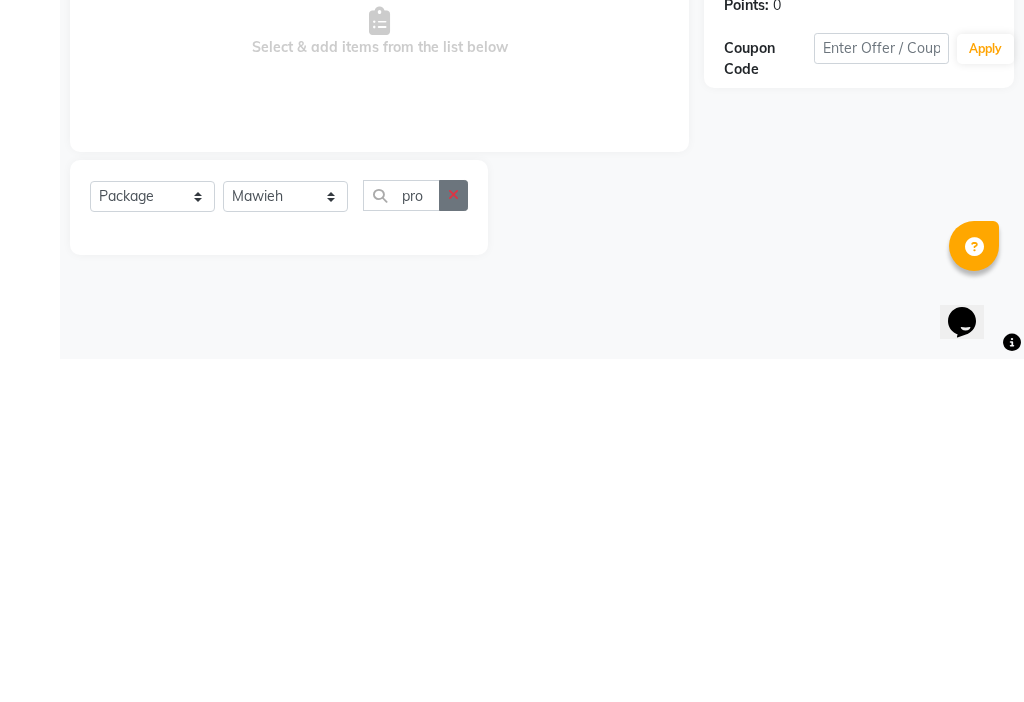 click 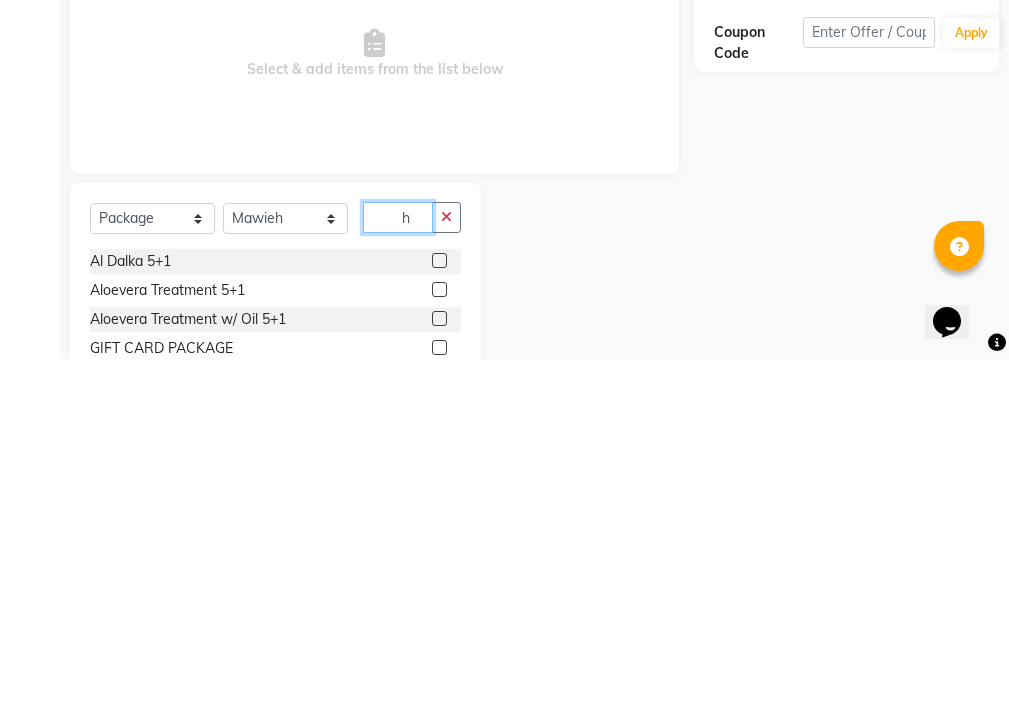scroll, scrollTop: 0, scrollLeft: 0, axis: both 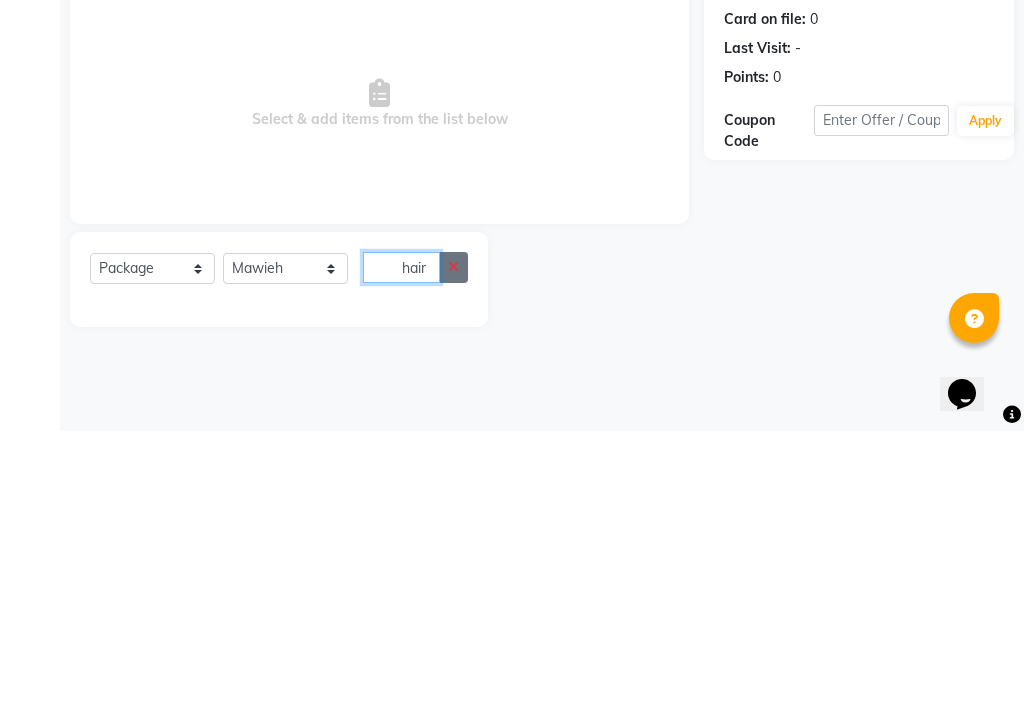 type on "hair" 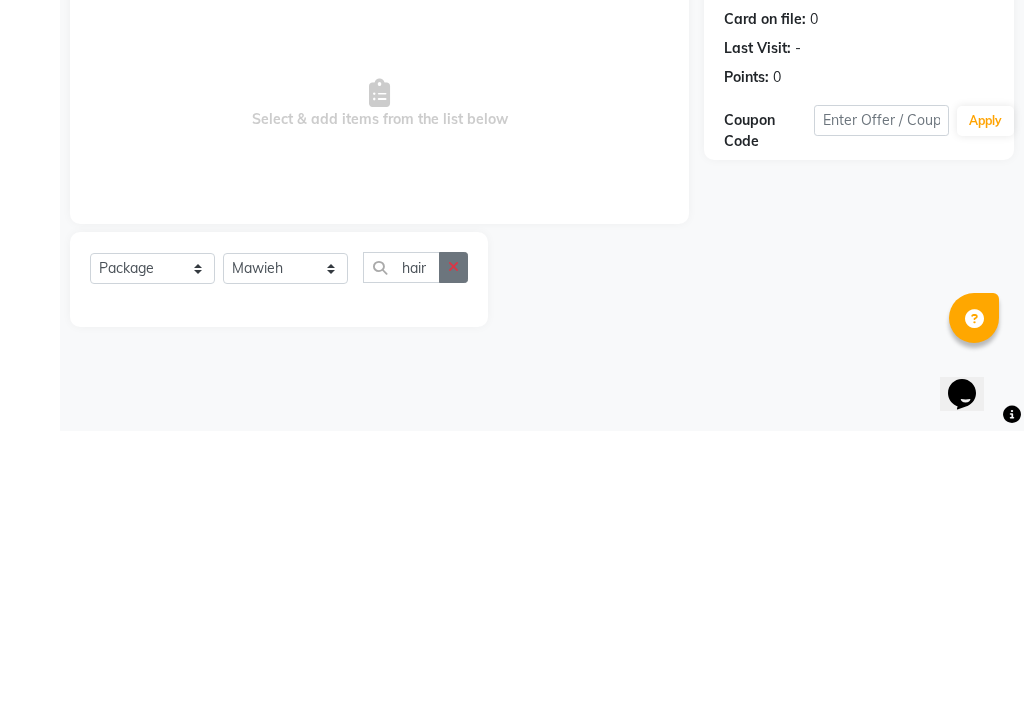 click 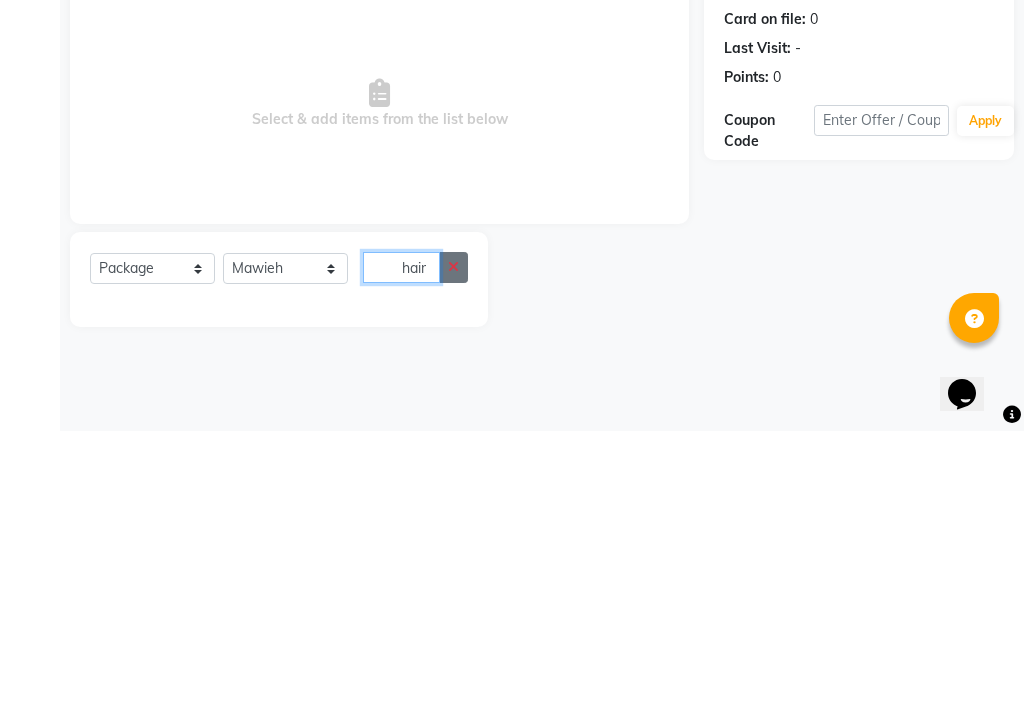 type 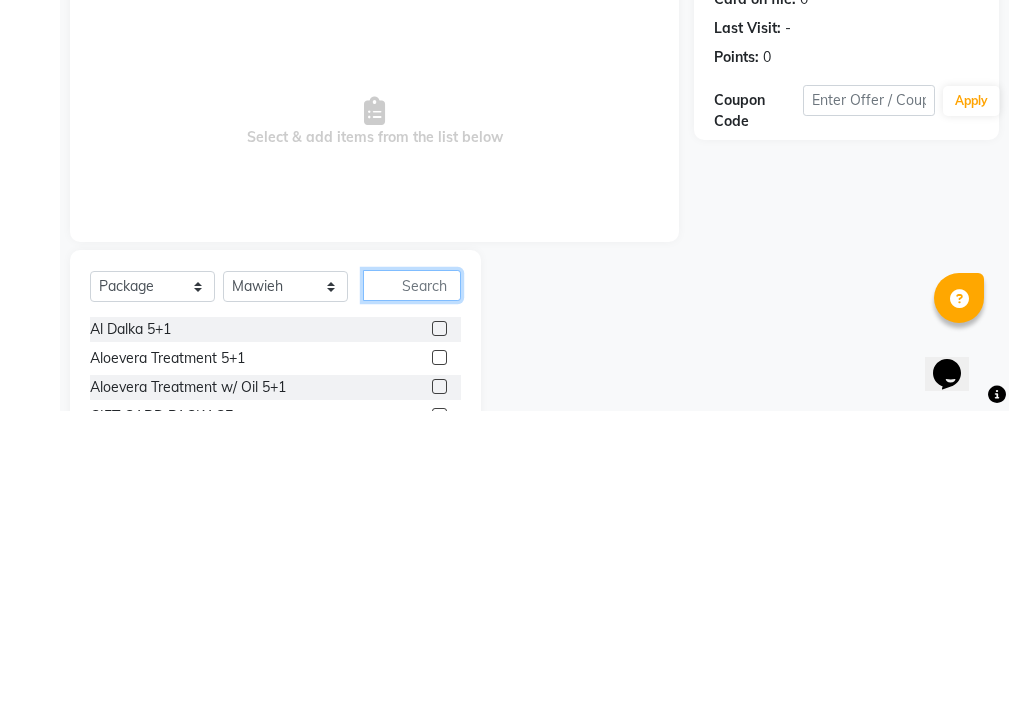 scroll, scrollTop: 16, scrollLeft: 0, axis: vertical 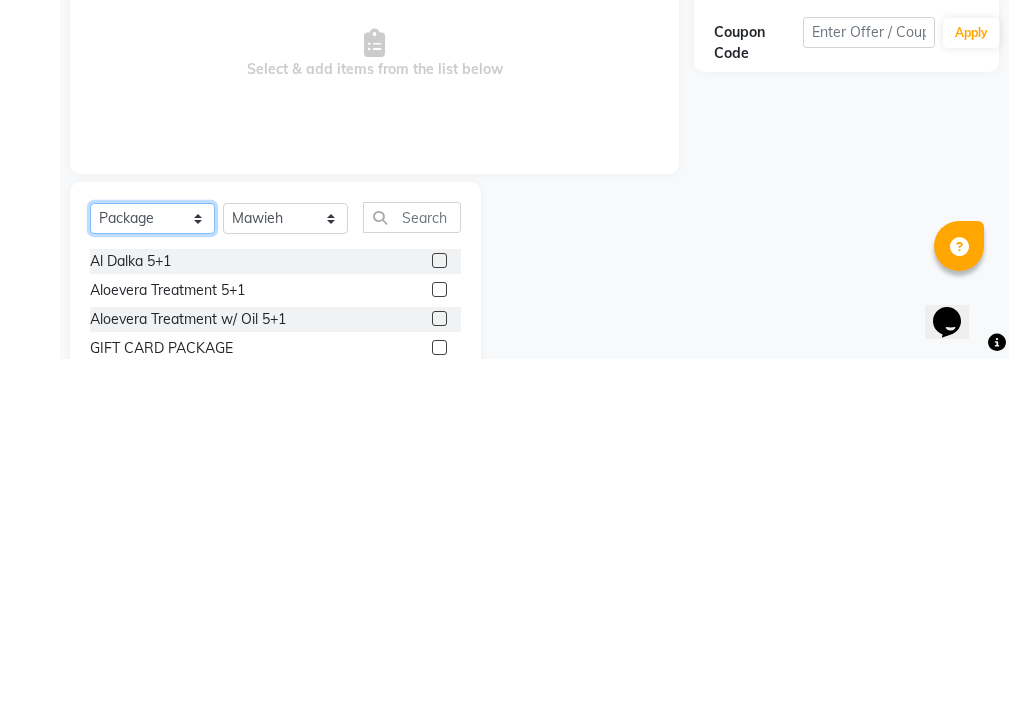 click on "Select  Service  Product  Membership  Package Voucher Prepaid Gift Card" 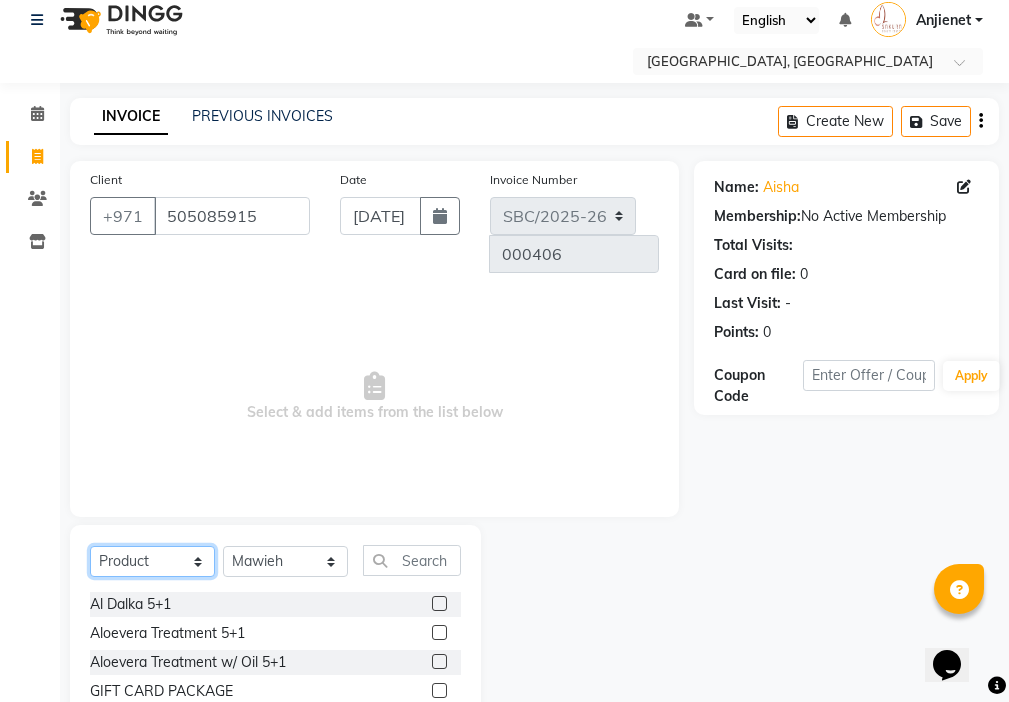 click on "Select  Service  Product  Membership  Package Voucher Prepaid Gift Card" 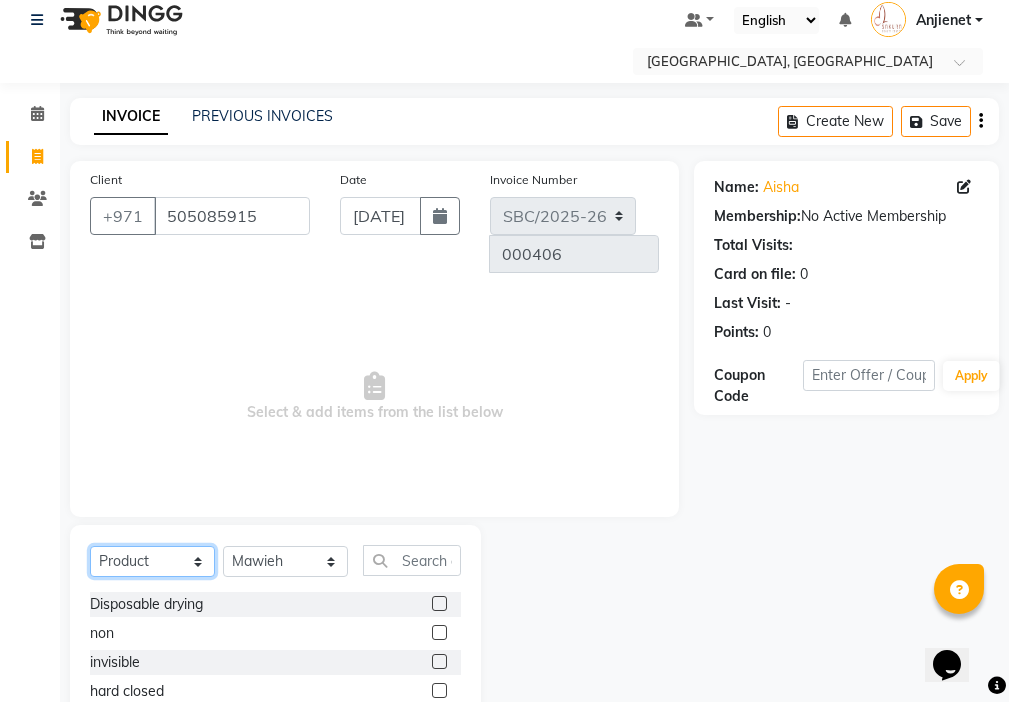 click on "Select  Service  Product  Membership  Package Voucher Prepaid Gift Card" 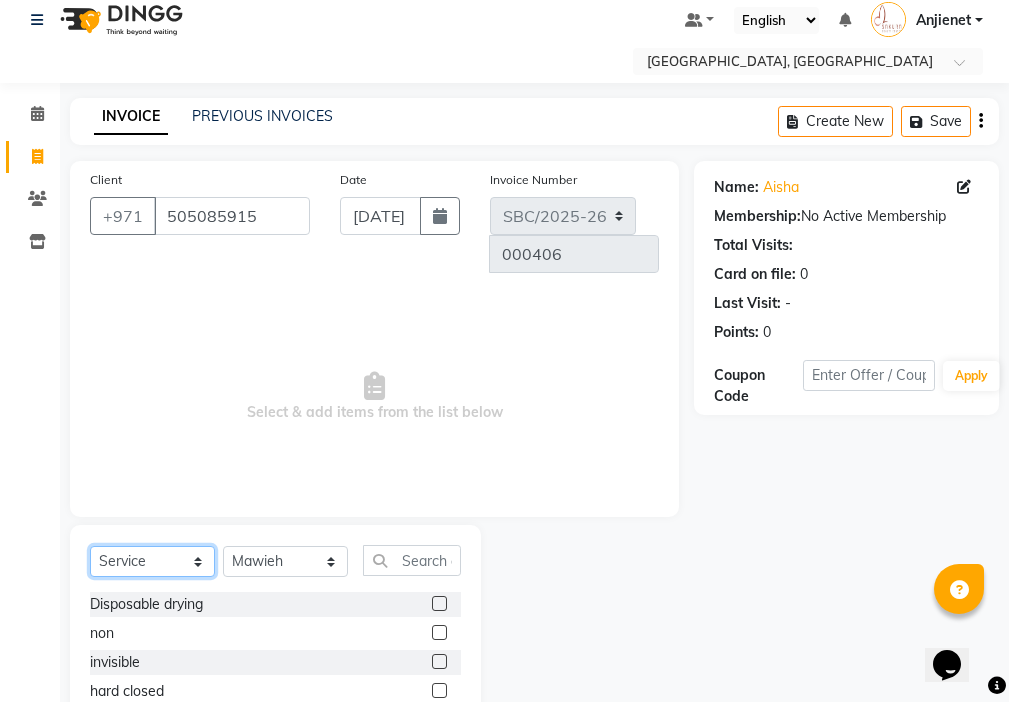 click on "Select  Service  Product  Membership  Package Voucher Prepaid Gift Card" 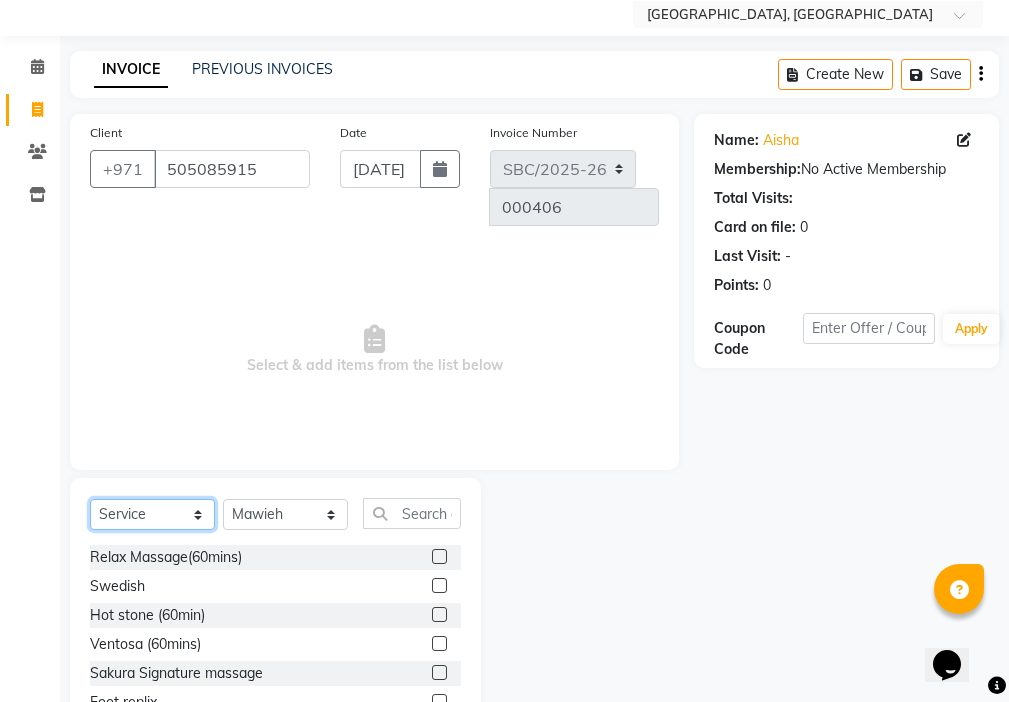 scroll, scrollTop: 126, scrollLeft: 0, axis: vertical 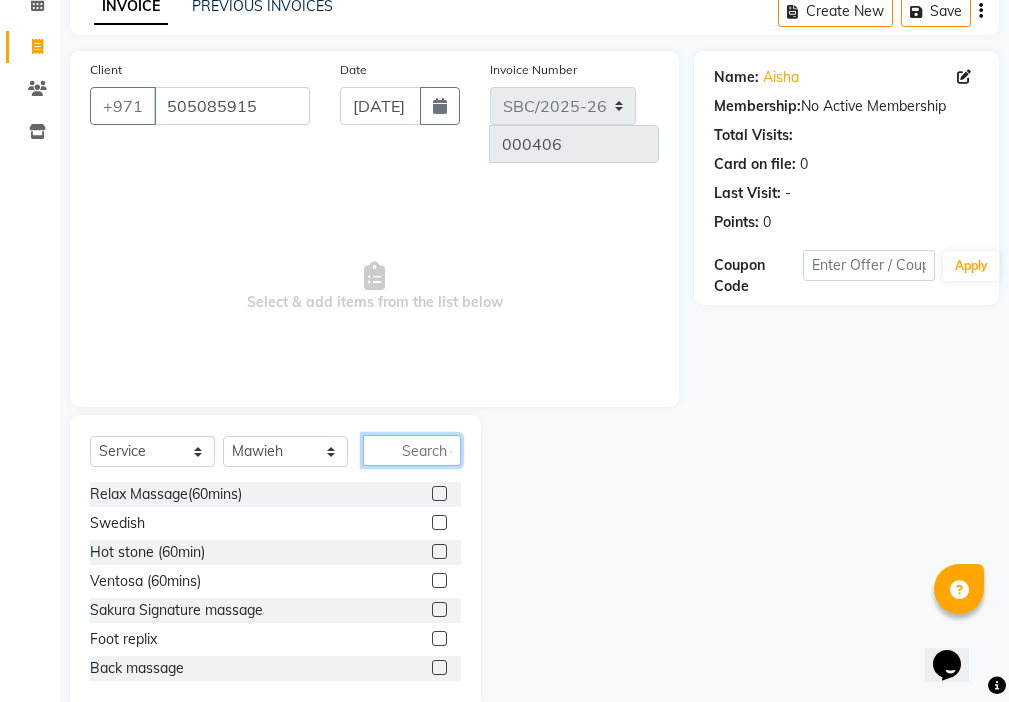 click 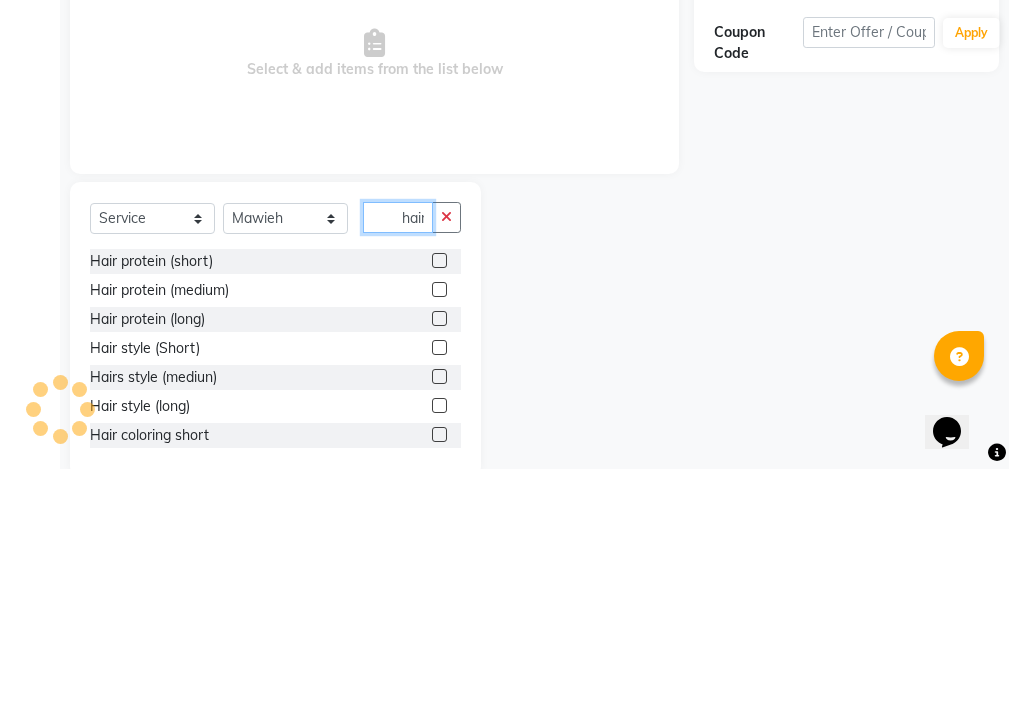 scroll, scrollTop: 0, scrollLeft: 2, axis: horizontal 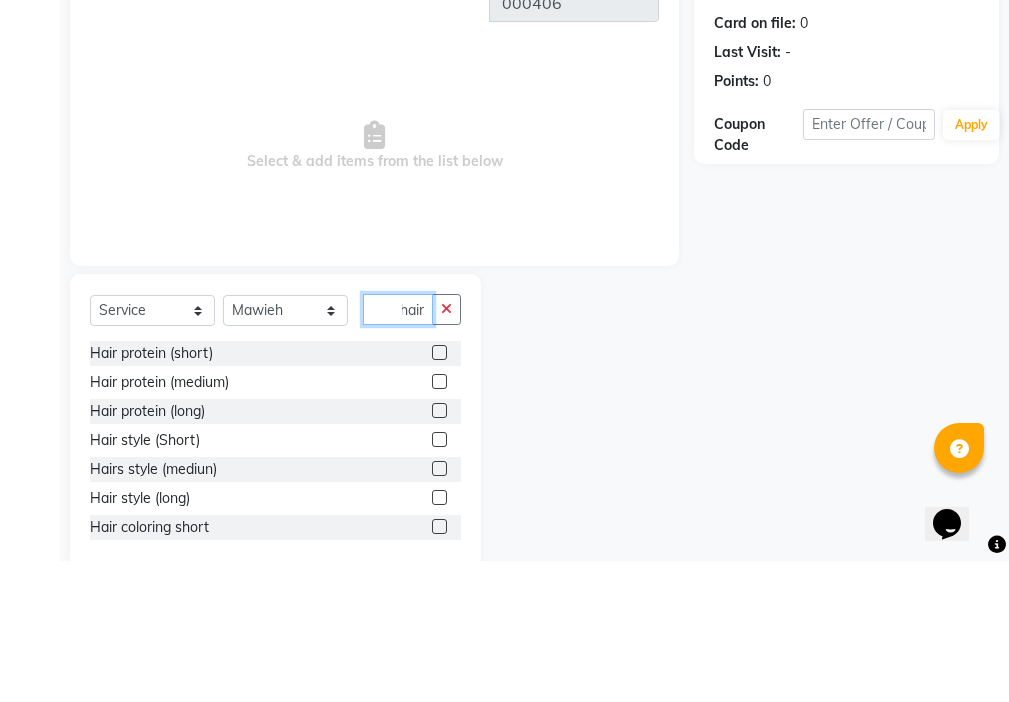 type on "hair" 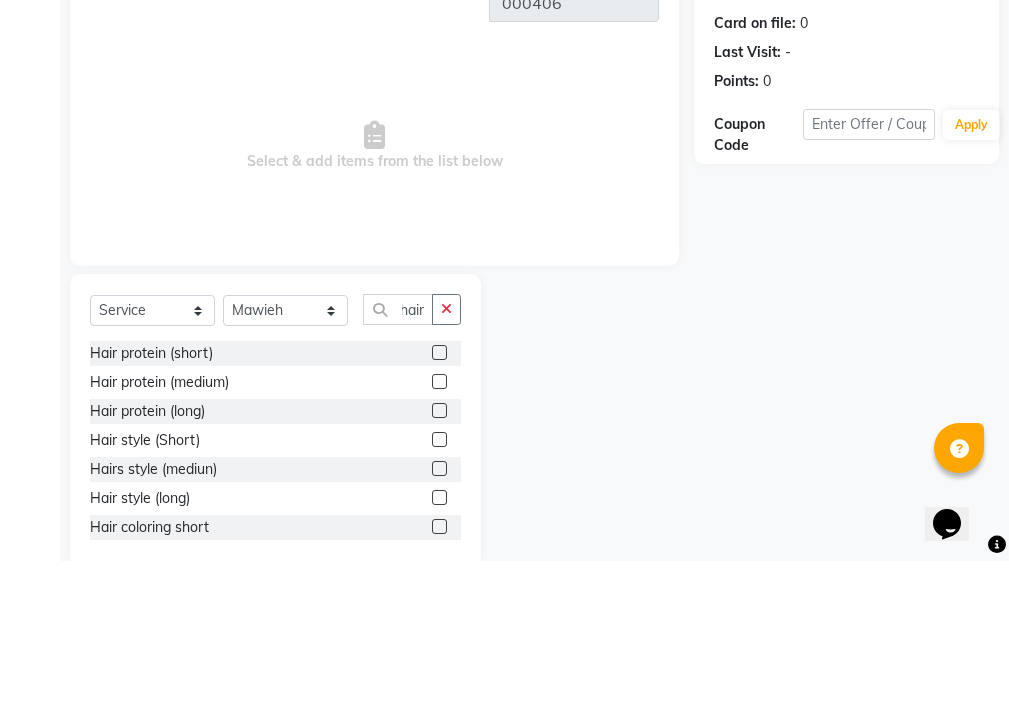 click 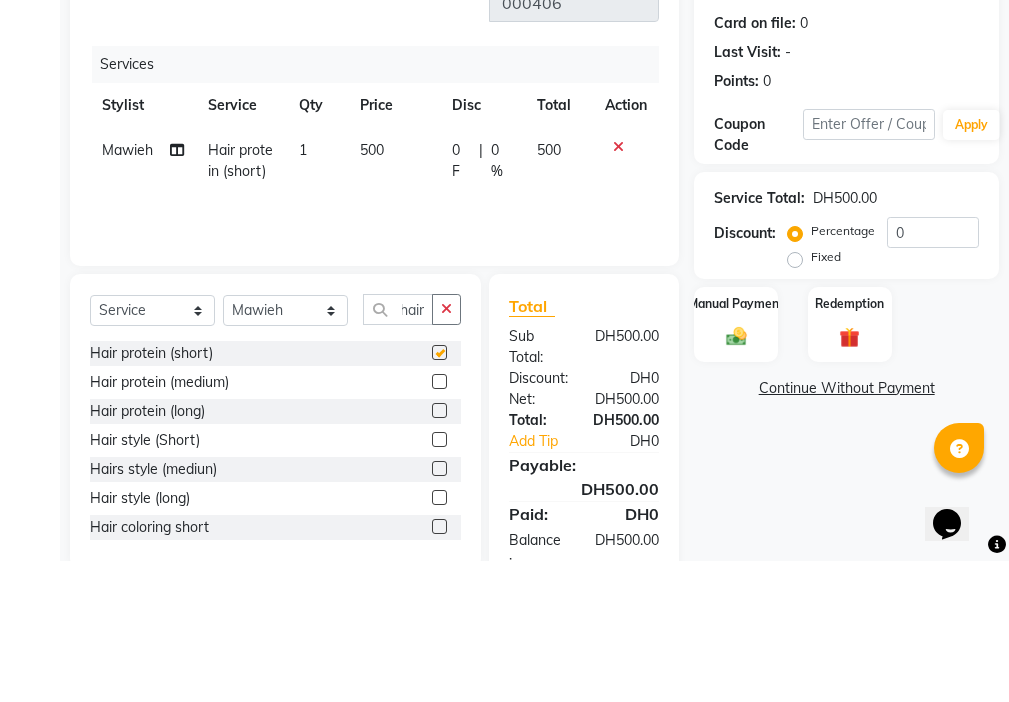 scroll, scrollTop: 0, scrollLeft: 0, axis: both 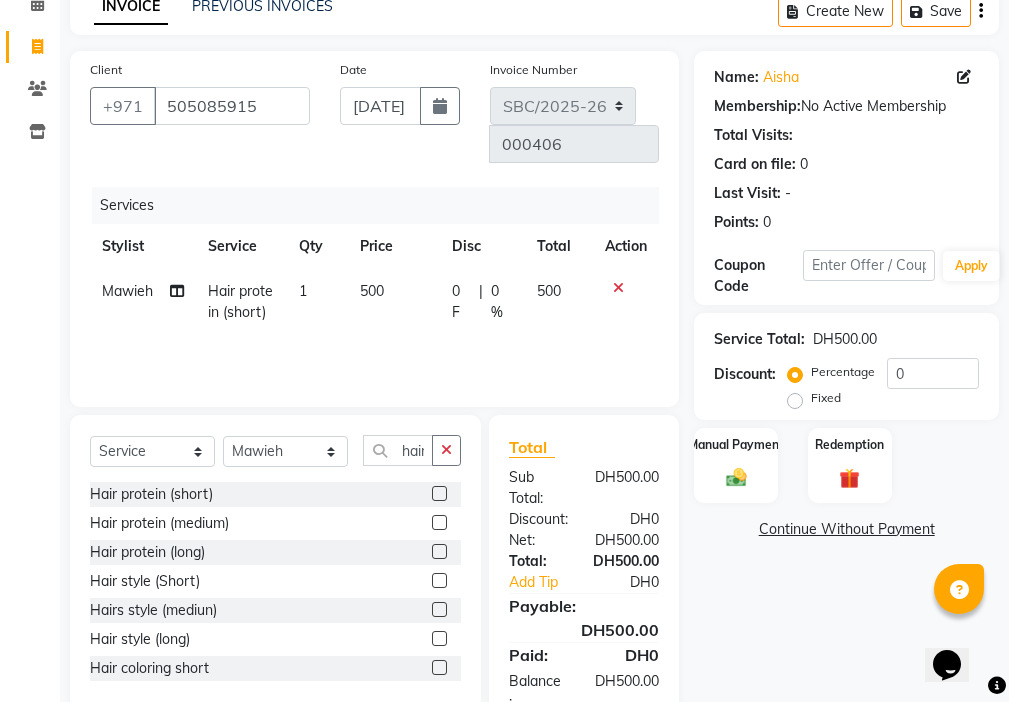 checkbox on "false" 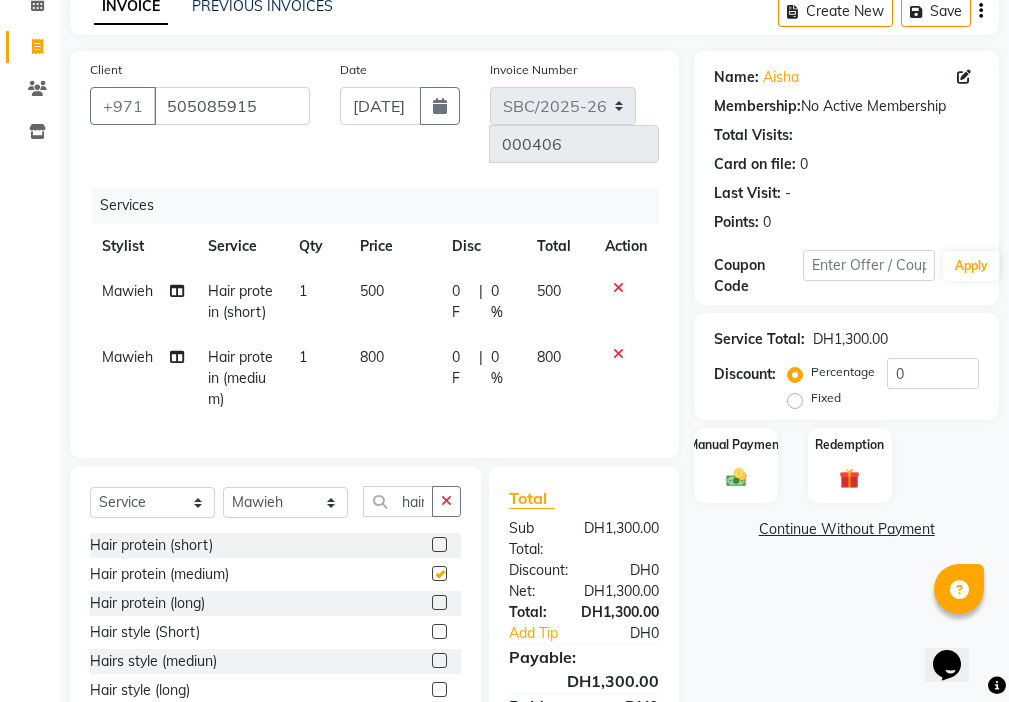 checkbox on "false" 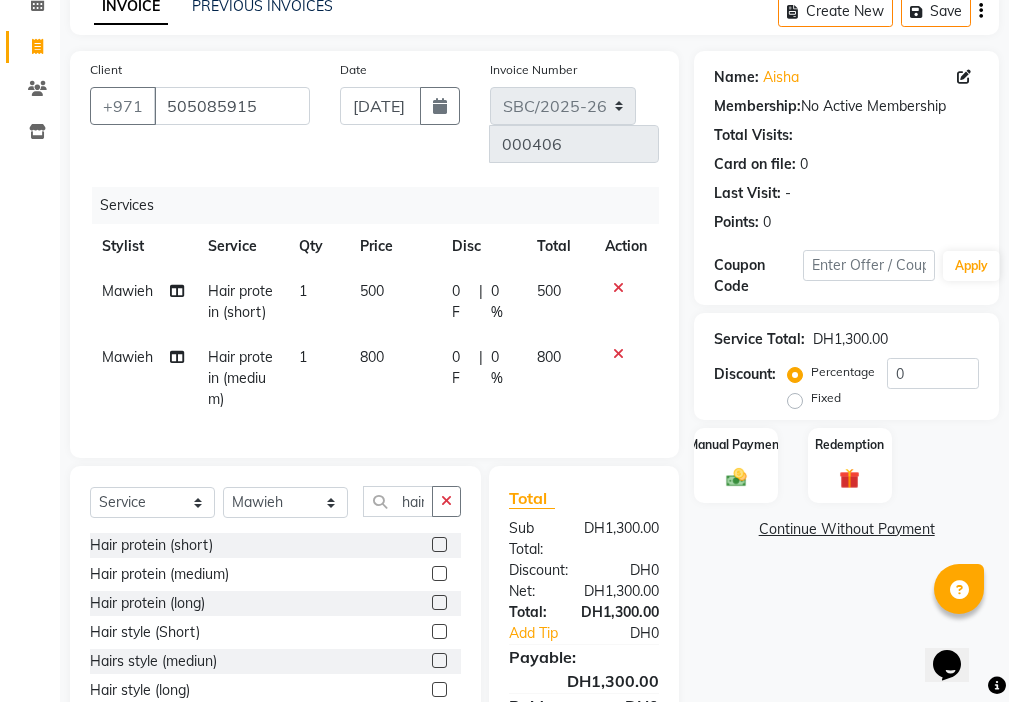 click 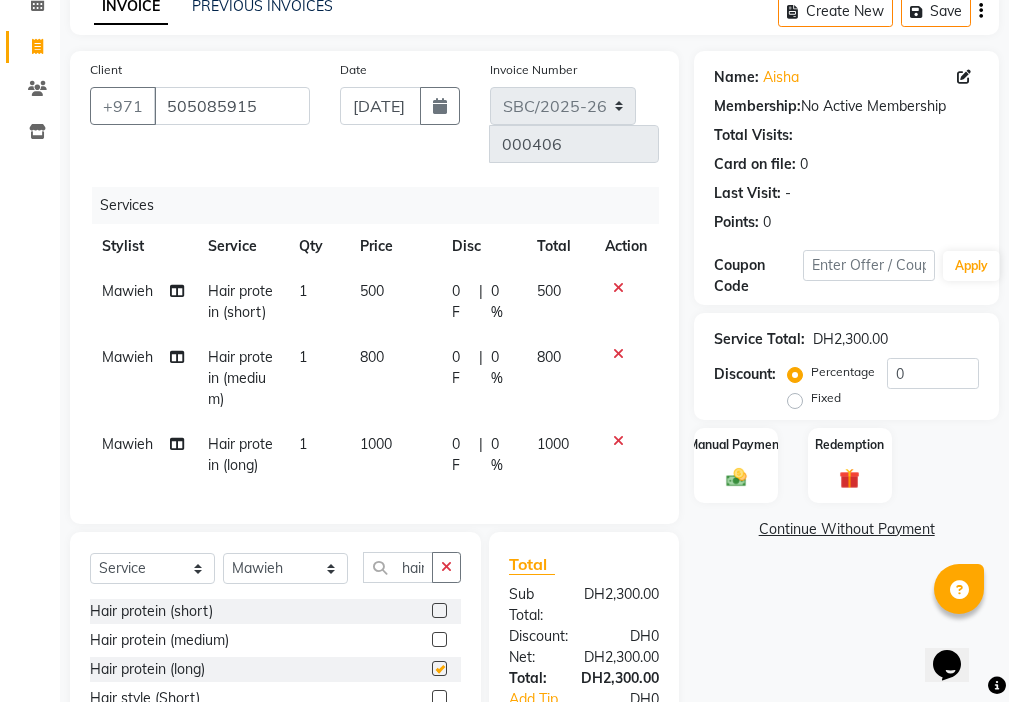 checkbox on "false" 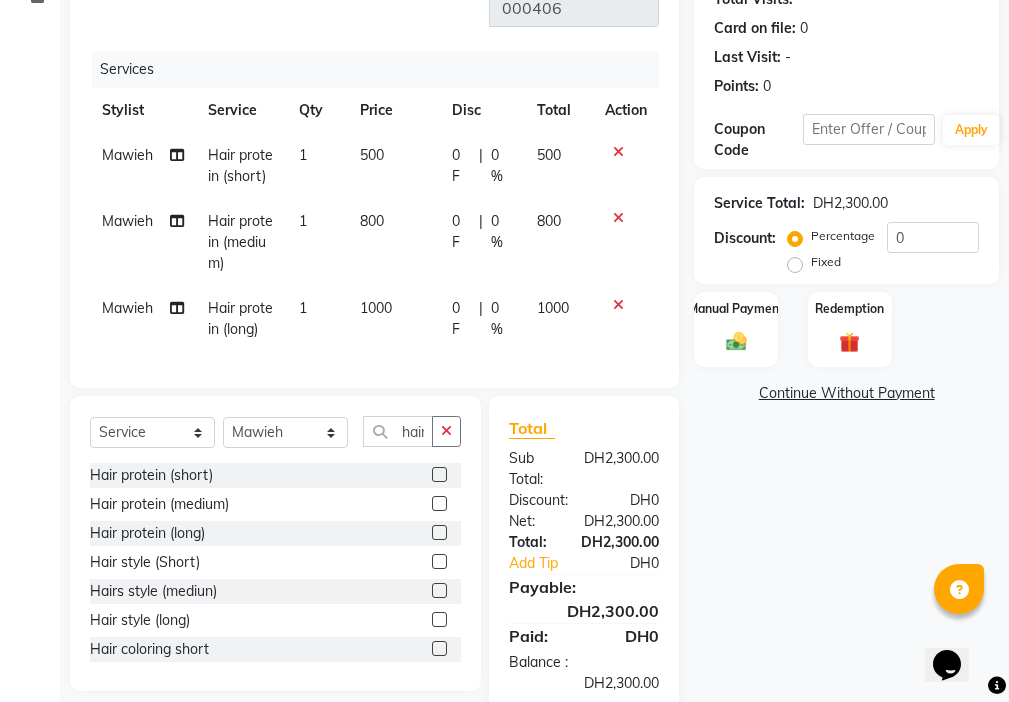 scroll, scrollTop: 281, scrollLeft: 0, axis: vertical 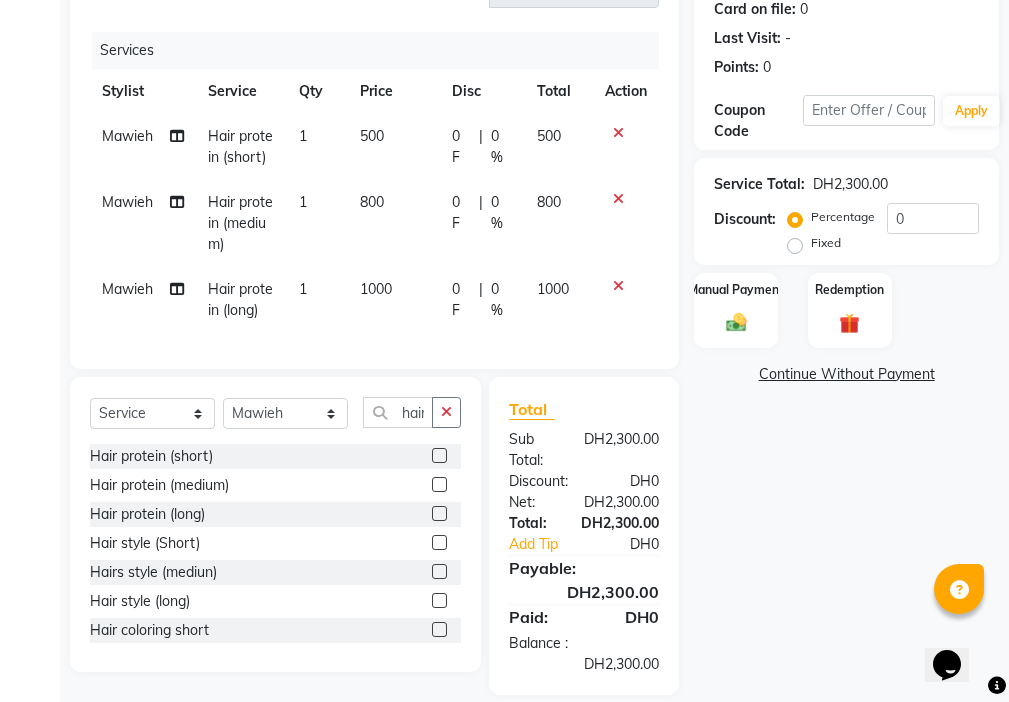 click 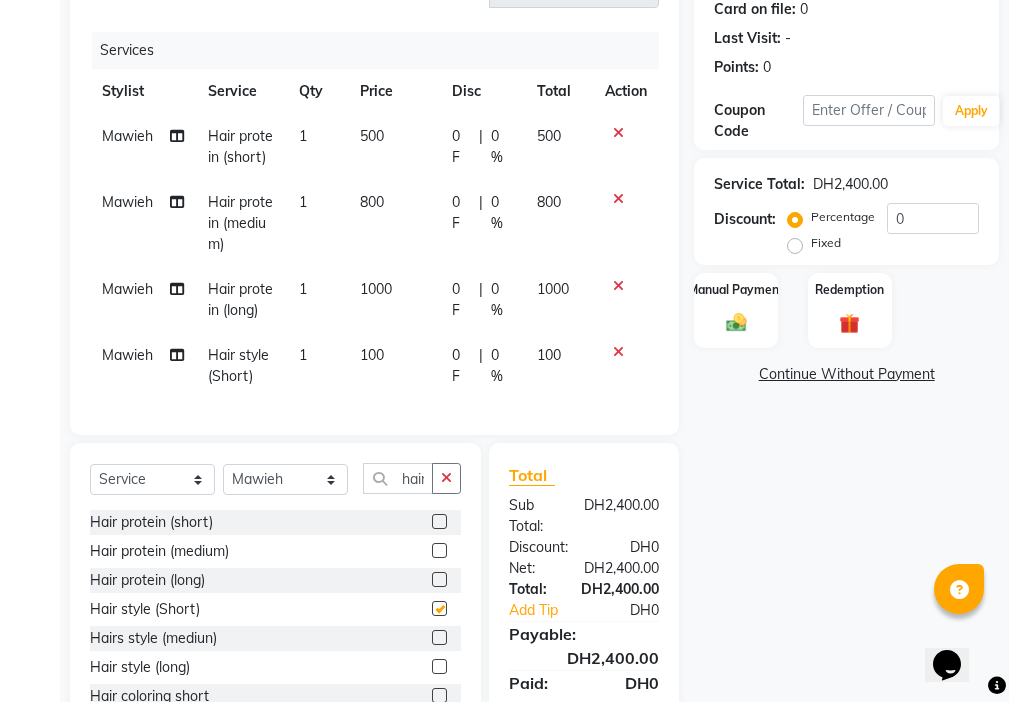 checkbox on "false" 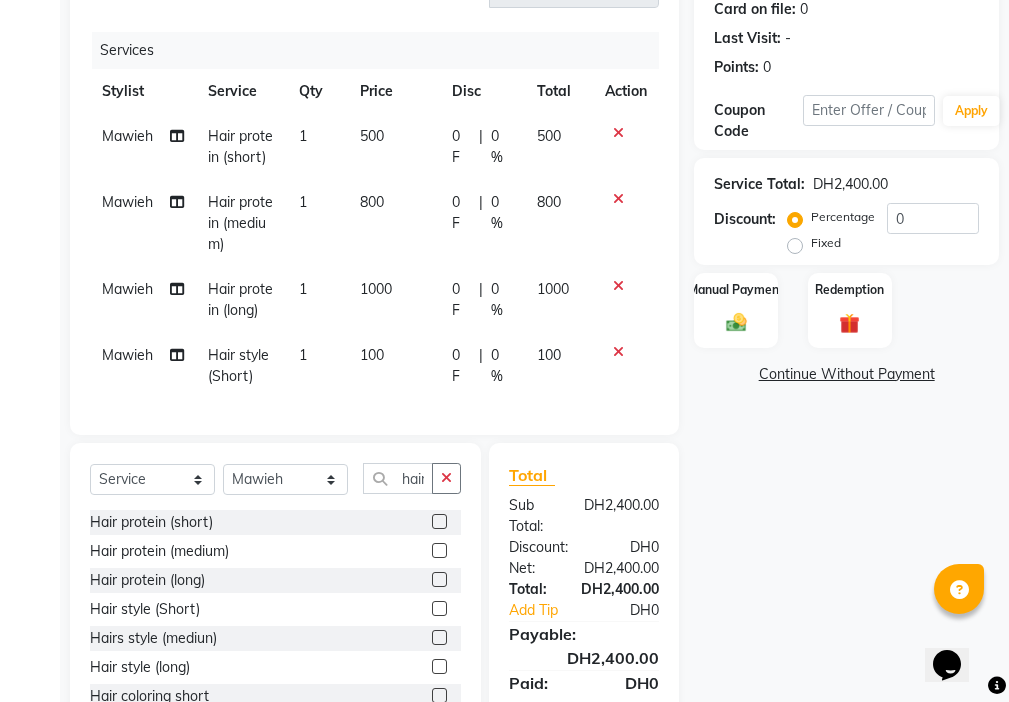 click 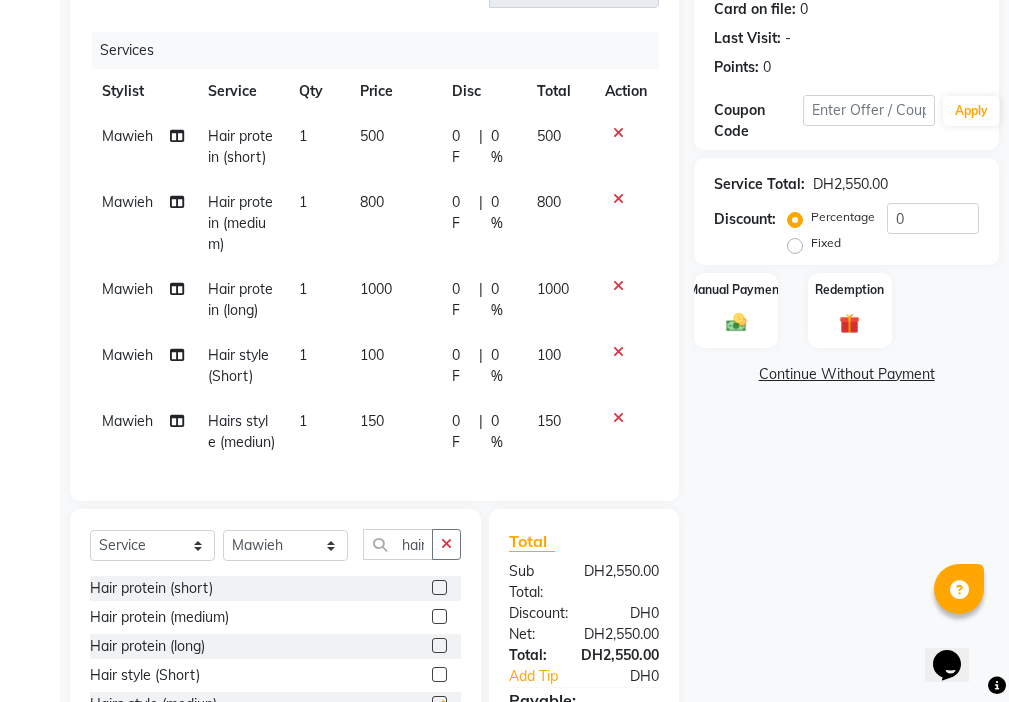 checkbox on "false" 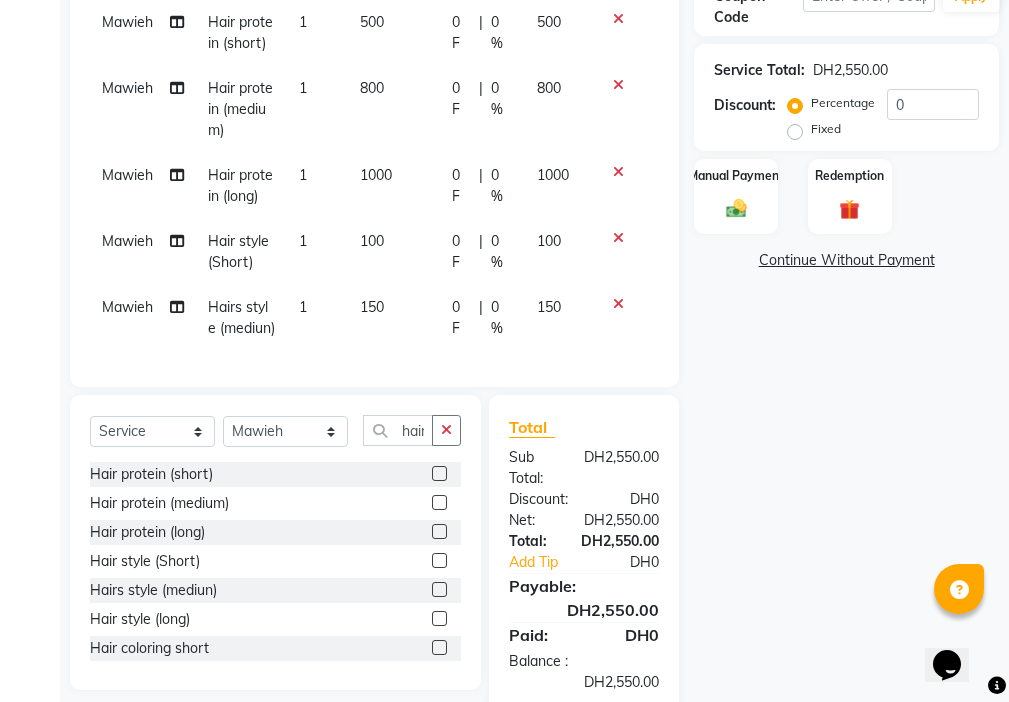 scroll, scrollTop: 420, scrollLeft: 0, axis: vertical 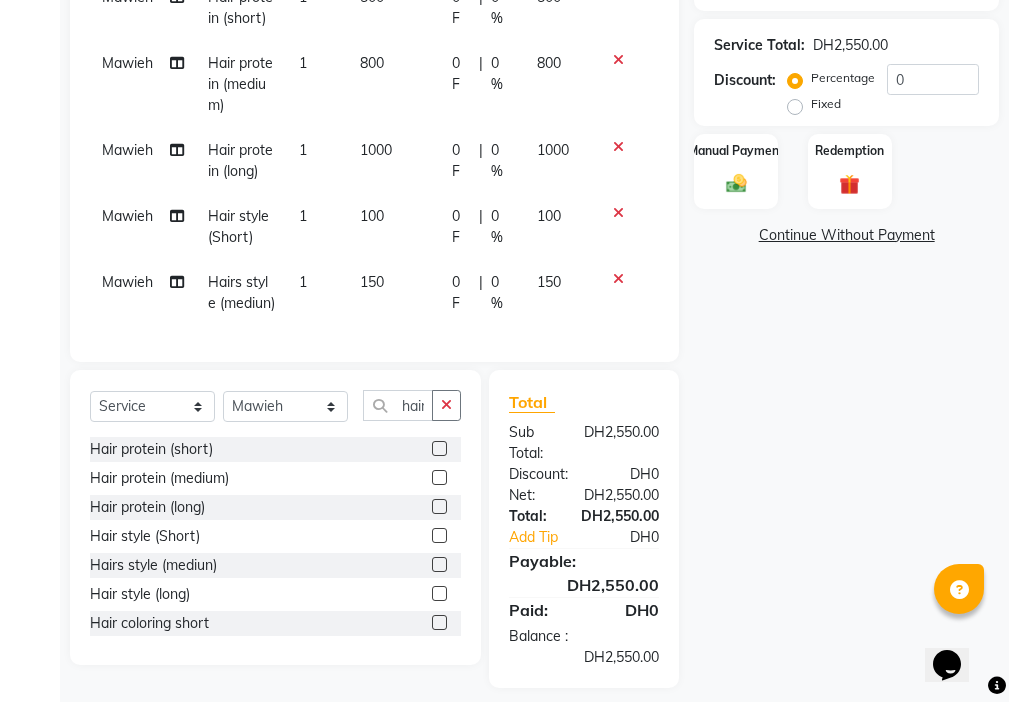 click 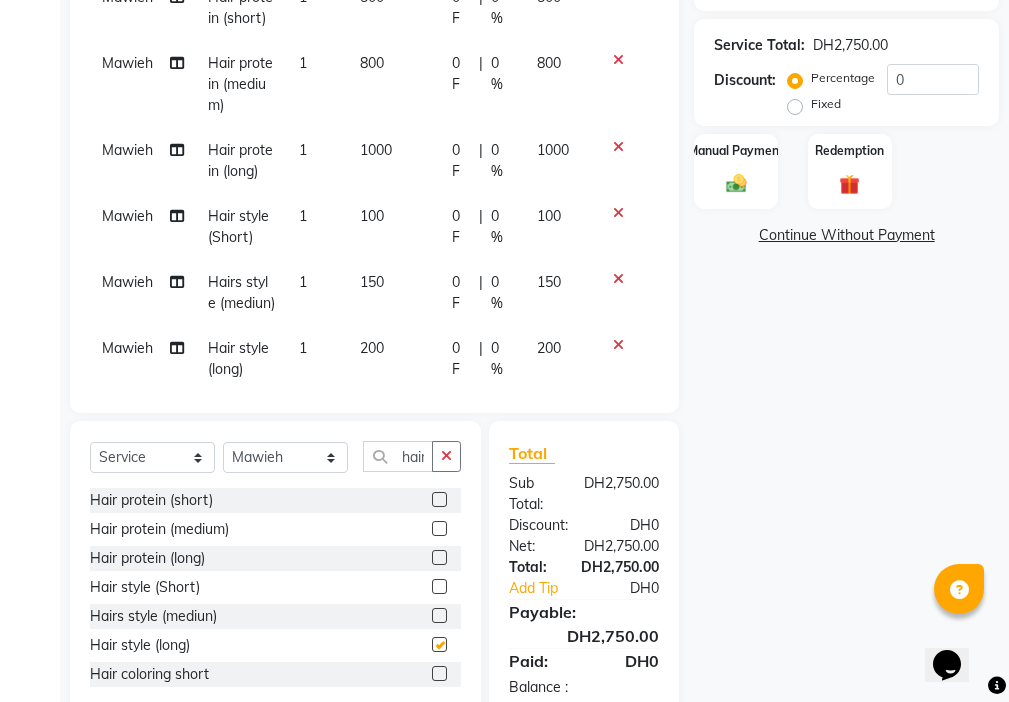checkbox on "false" 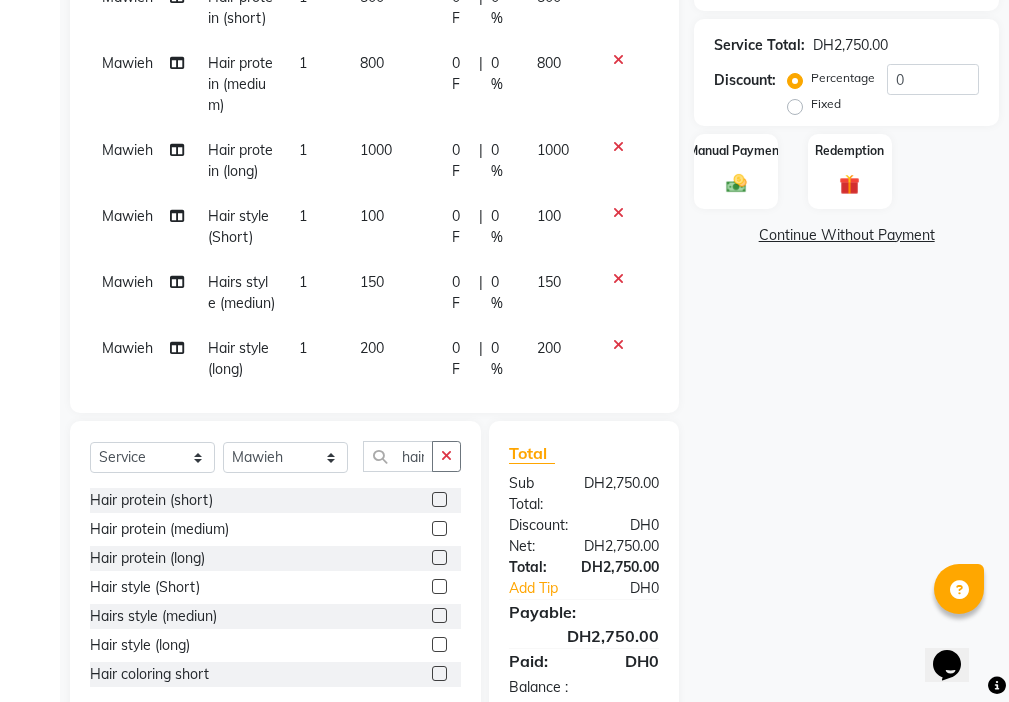 click 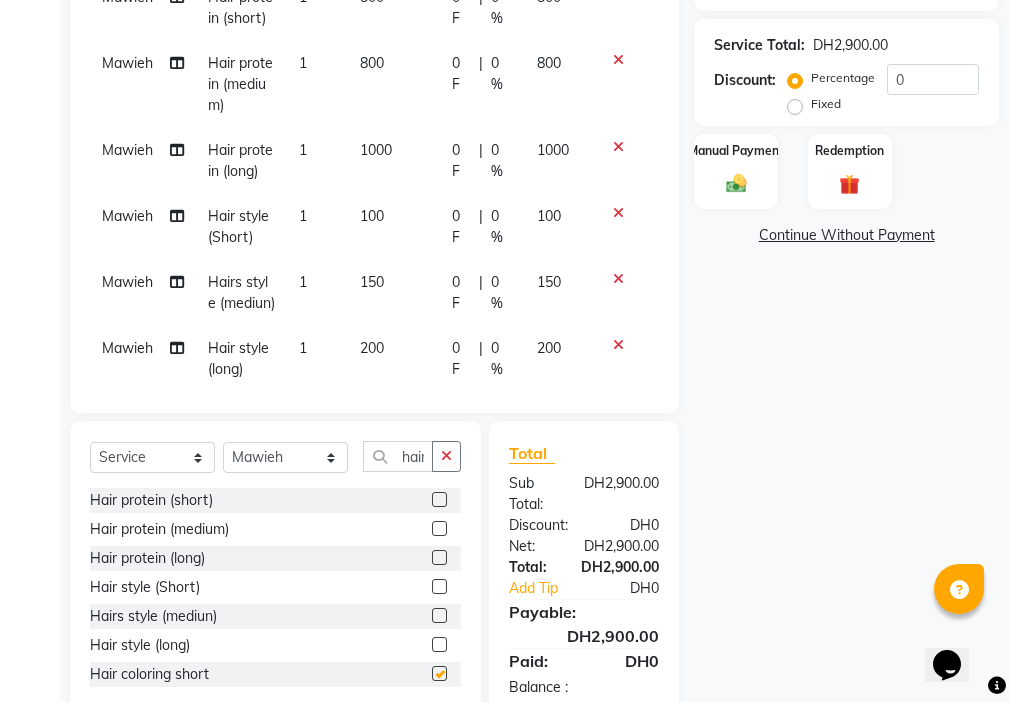 checkbox on "false" 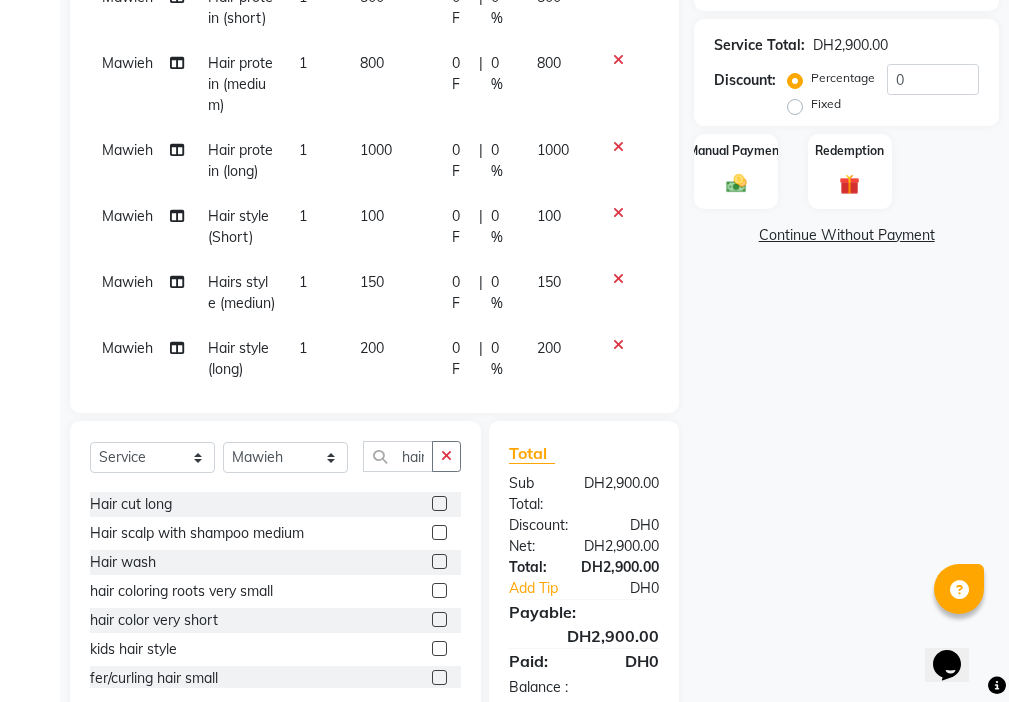 scroll, scrollTop: 401, scrollLeft: 0, axis: vertical 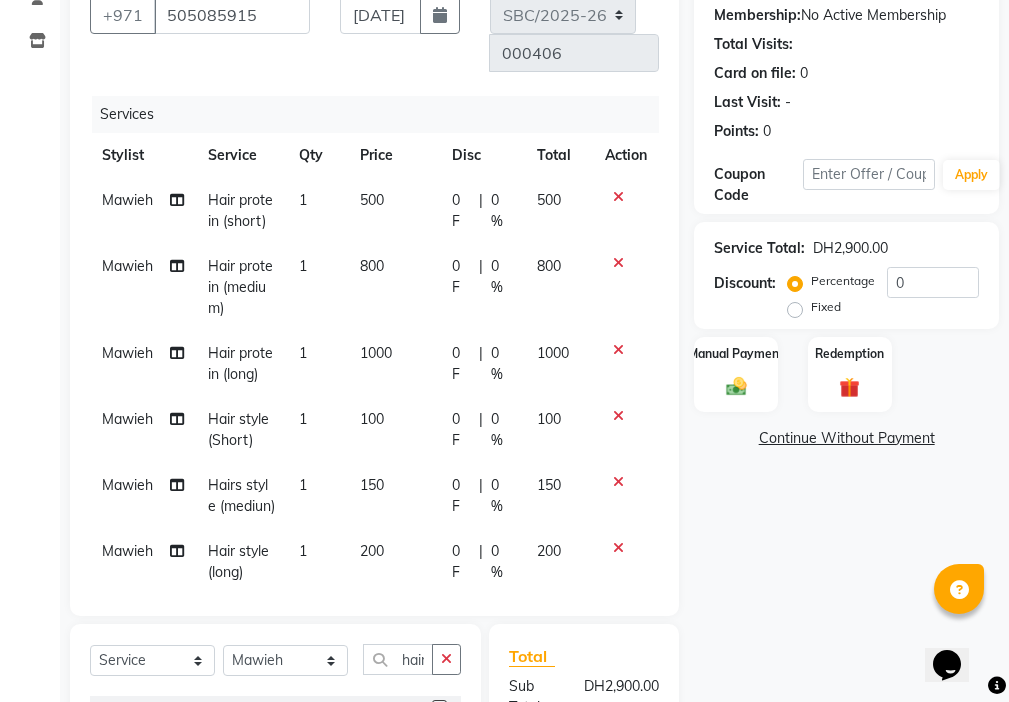 click 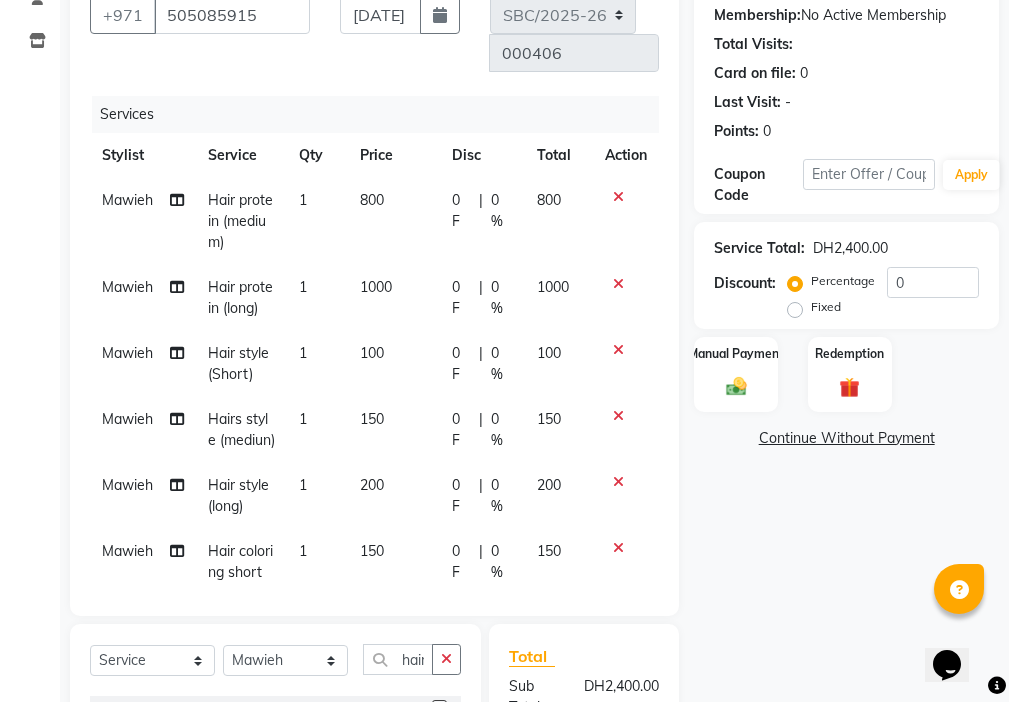 click 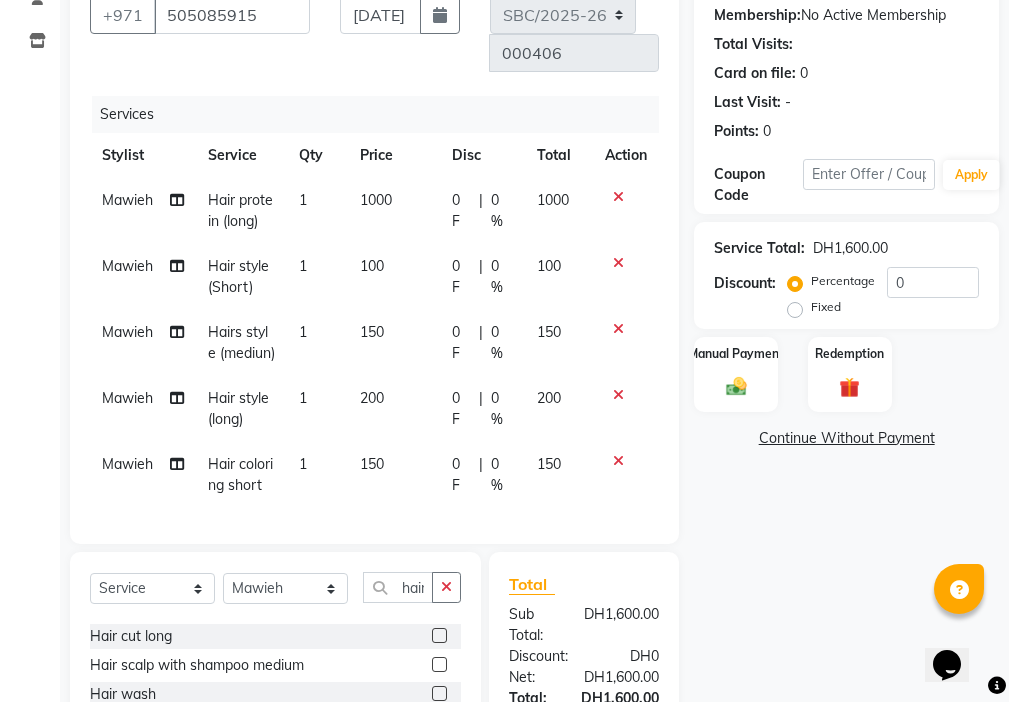 click on "1000" 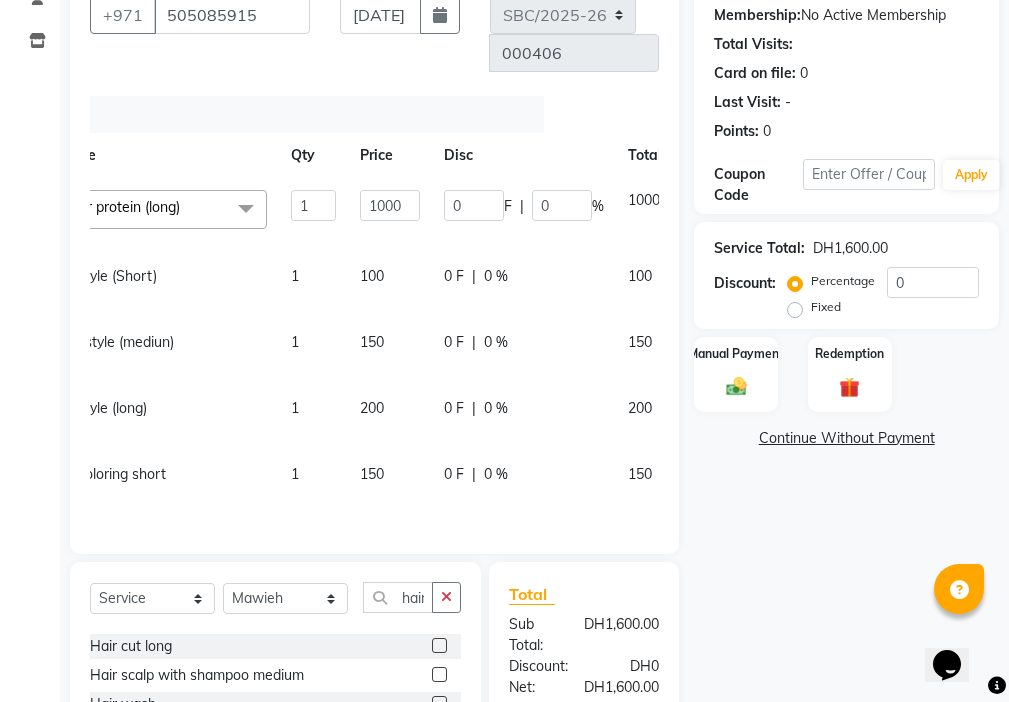scroll, scrollTop: 0, scrollLeft: 132, axis: horizontal 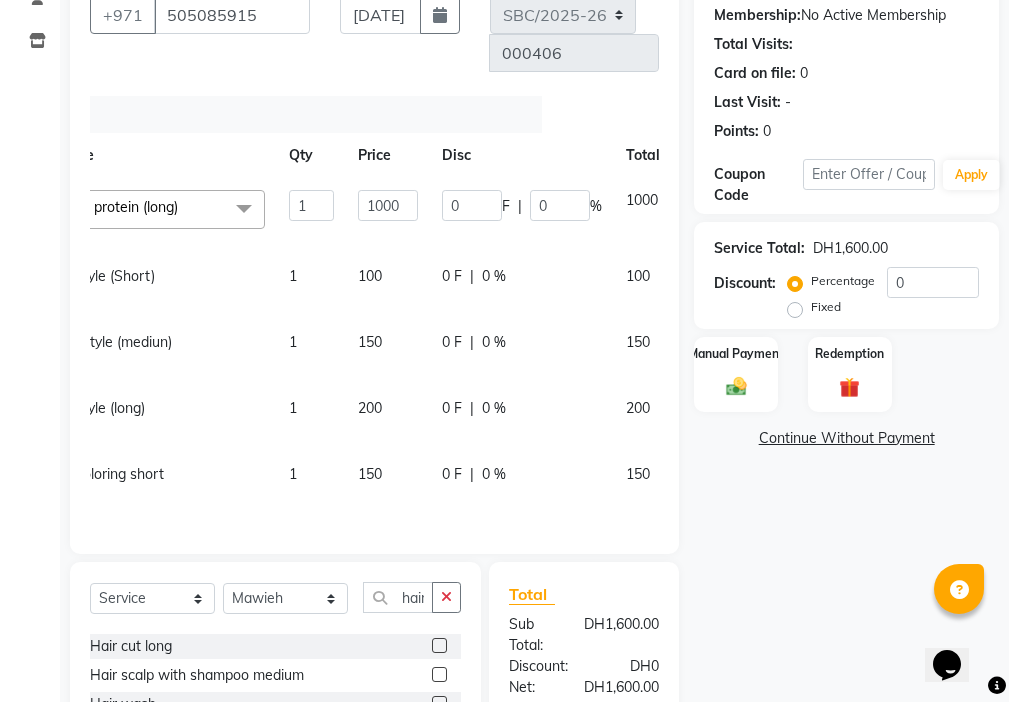 click on "0 F | 0 %" 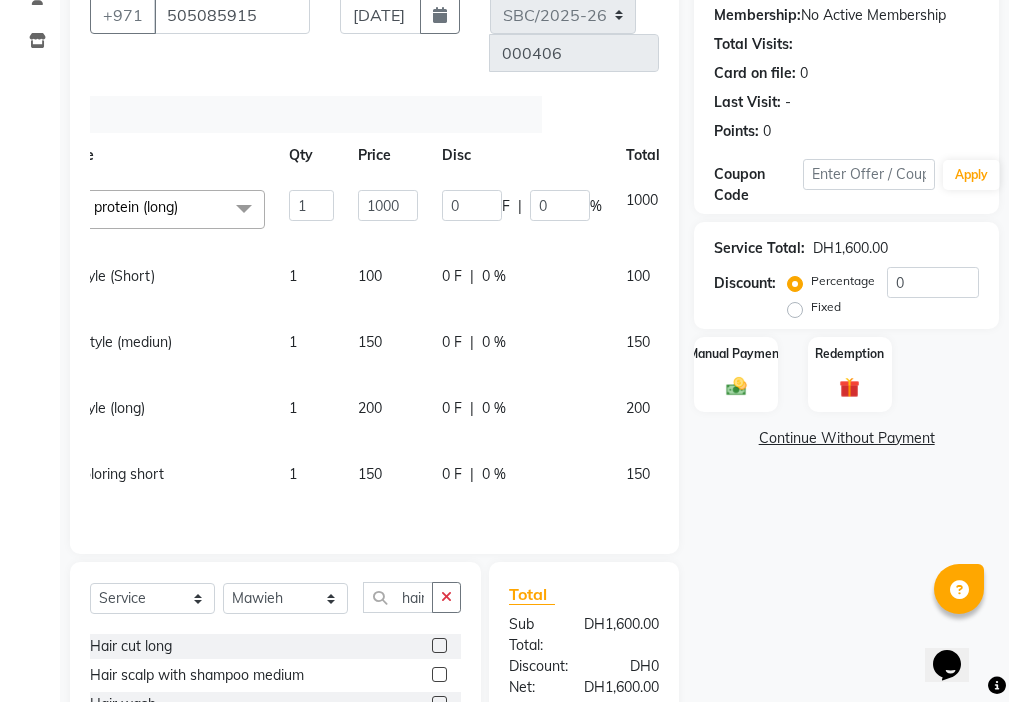 select on "59406" 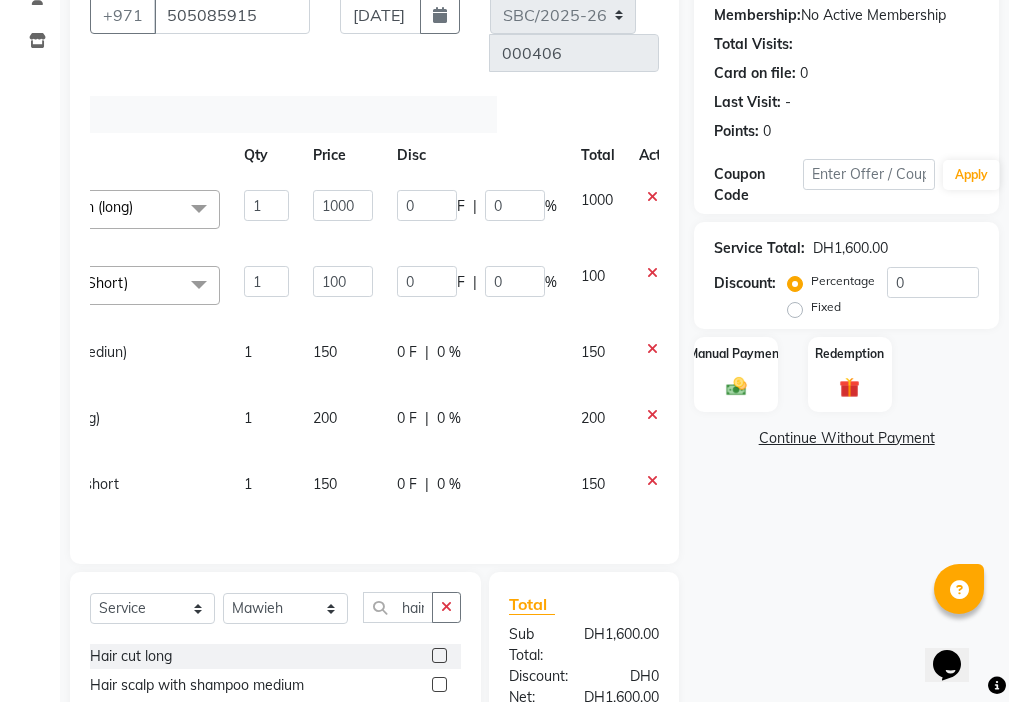scroll, scrollTop: 0, scrollLeft: 212, axis: horizontal 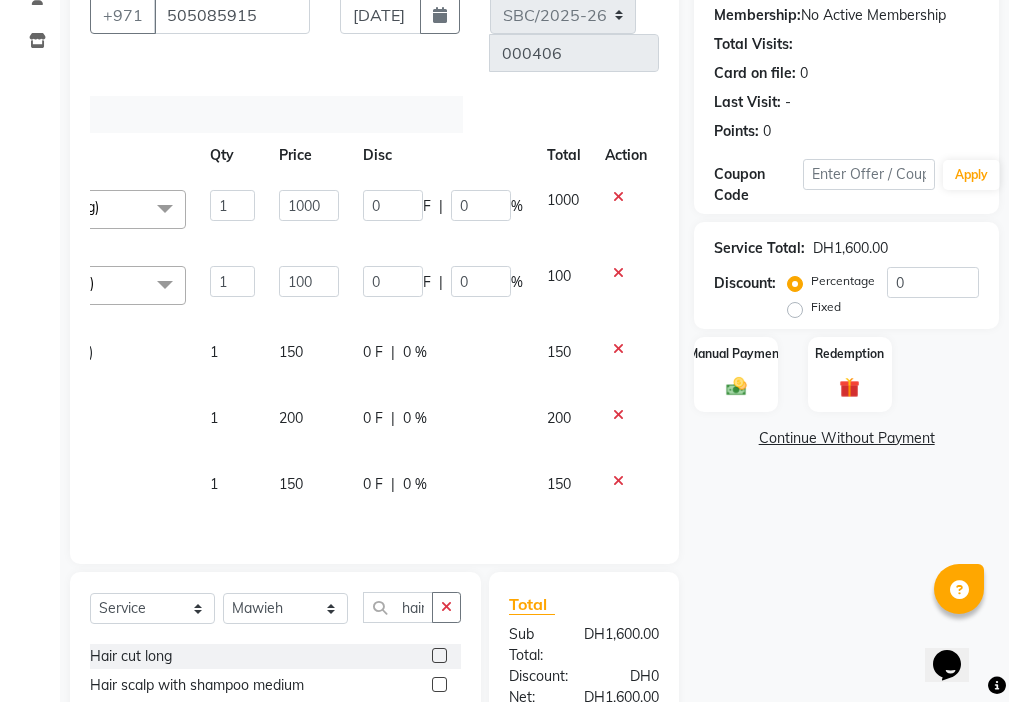 click 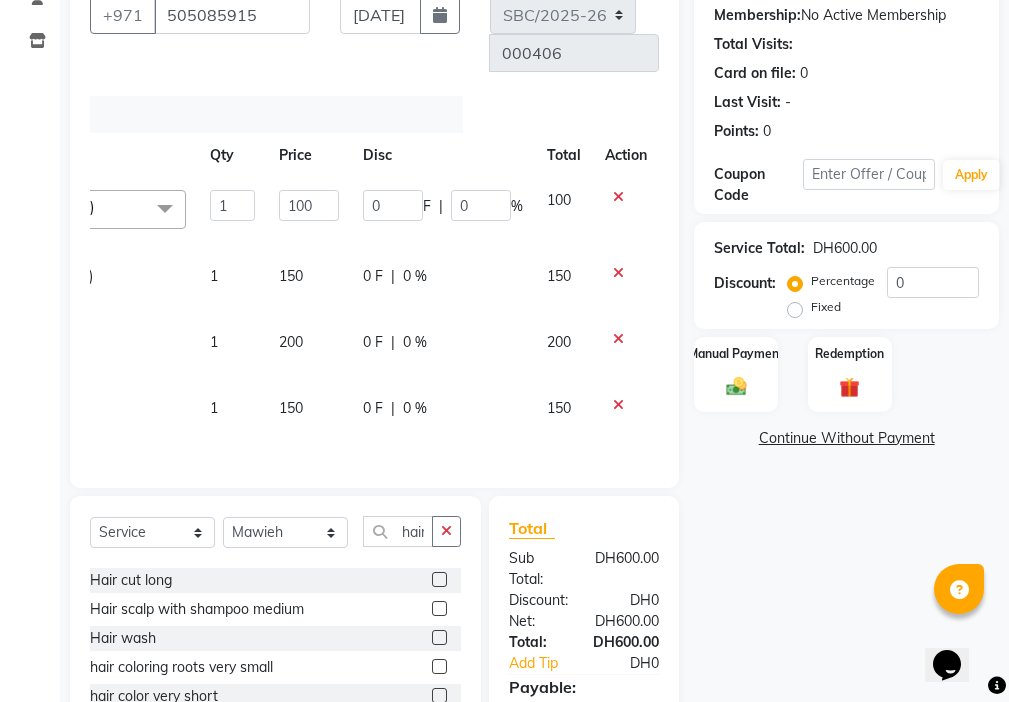 click 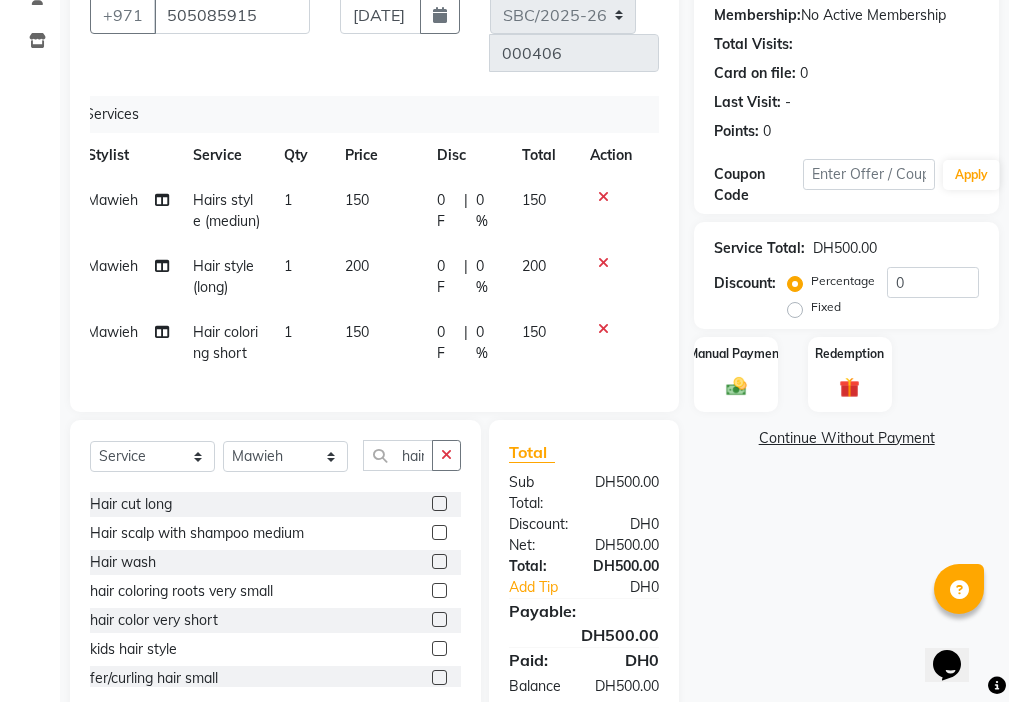 scroll, scrollTop: 0, scrollLeft: 15, axis: horizontal 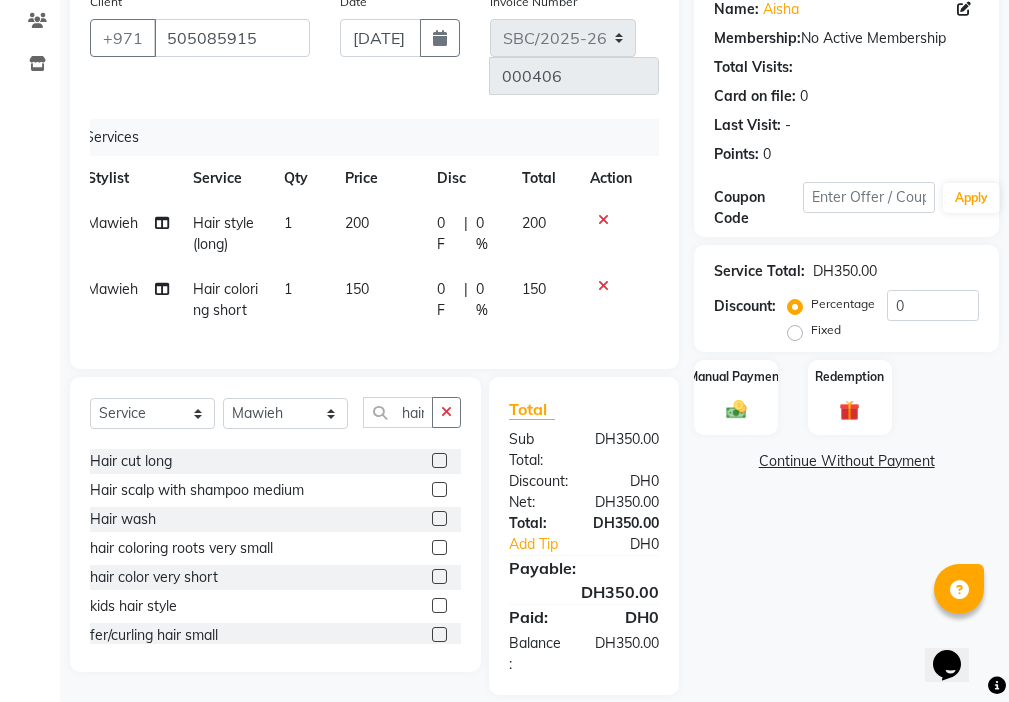 click 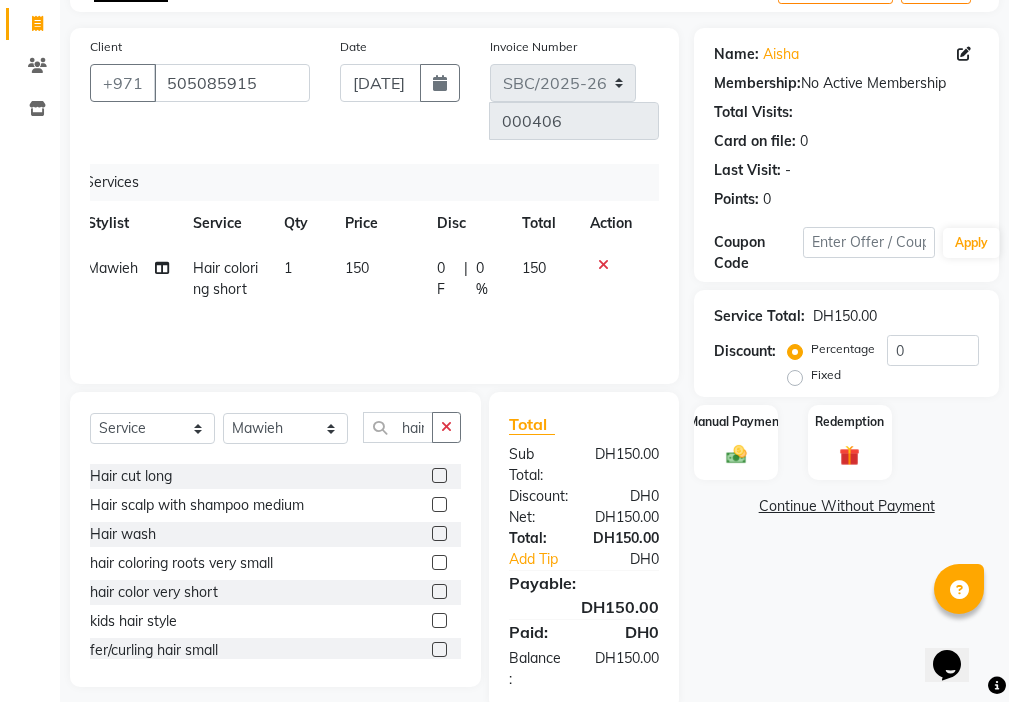 click 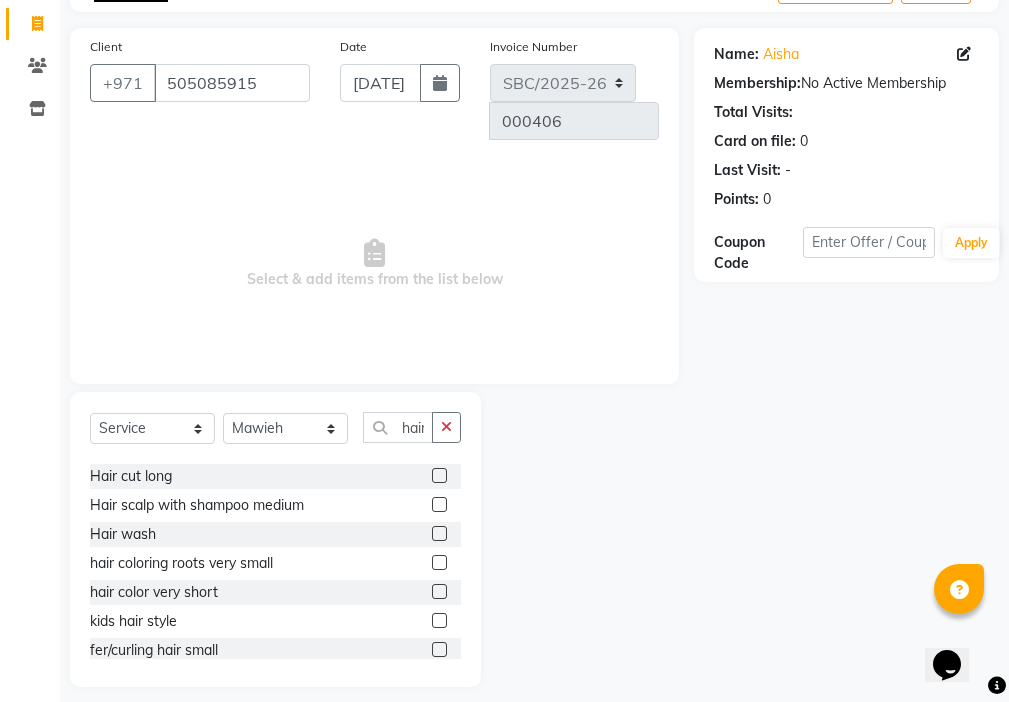 scroll, scrollTop: 126, scrollLeft: 0, axis: vertical 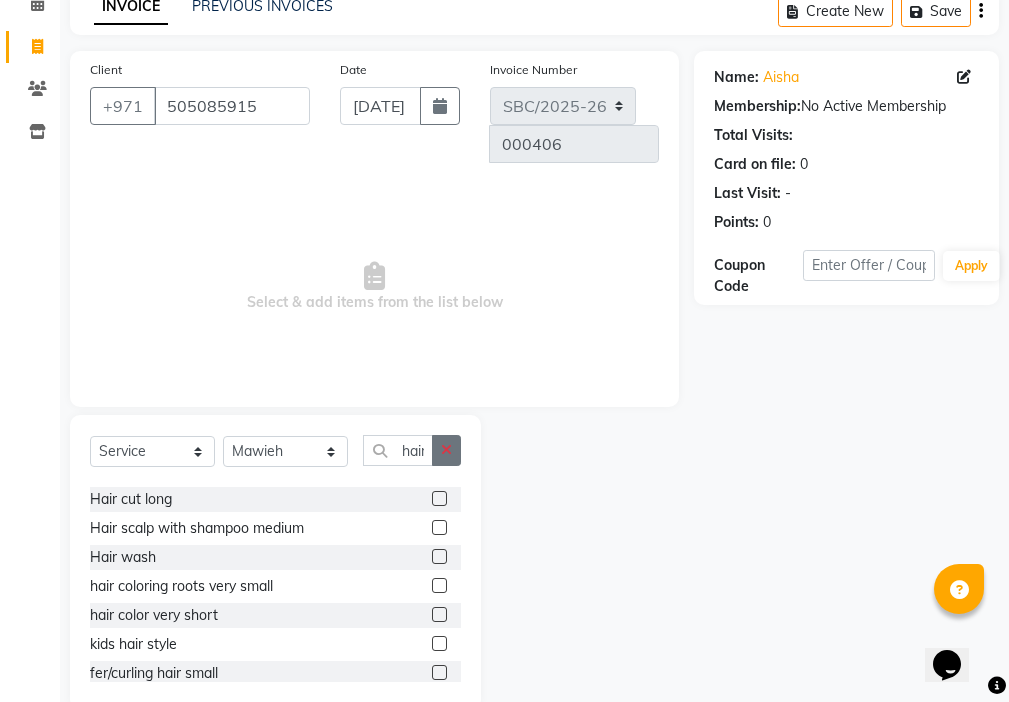 click 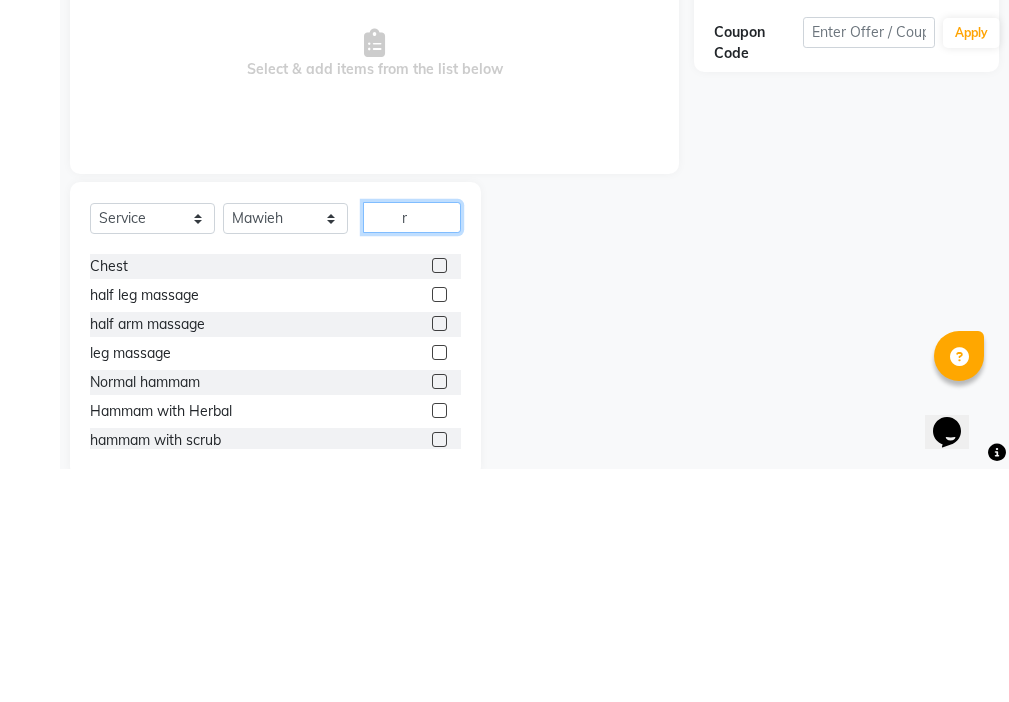 scroll, scrollTop: 53, scrollLeft: 0, axis: vertical 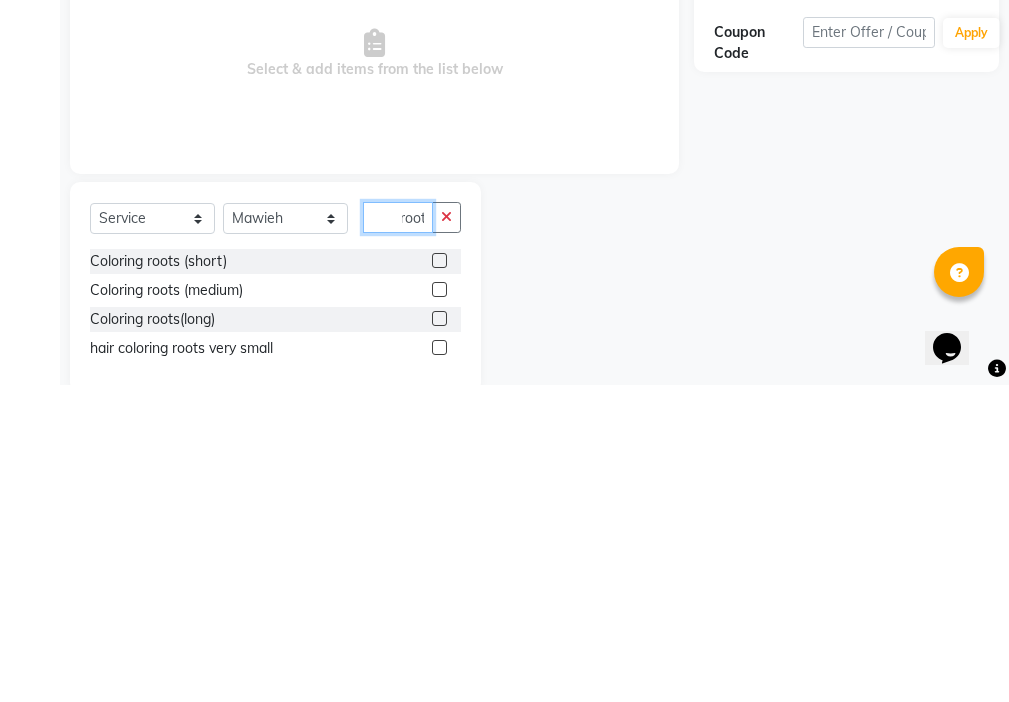 type on "root" 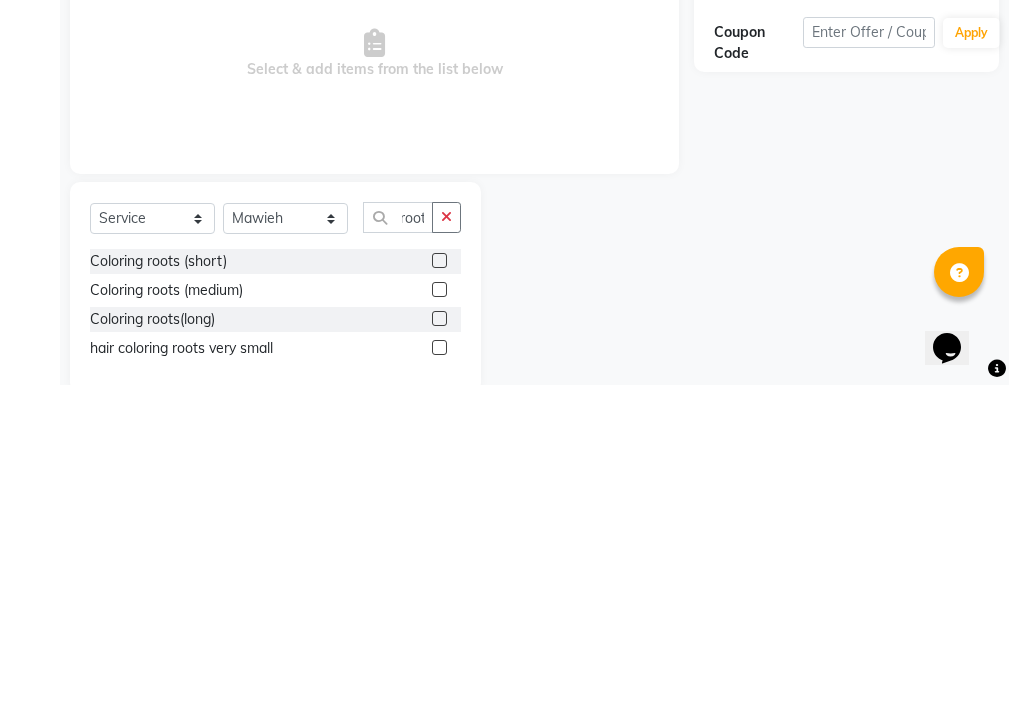 click 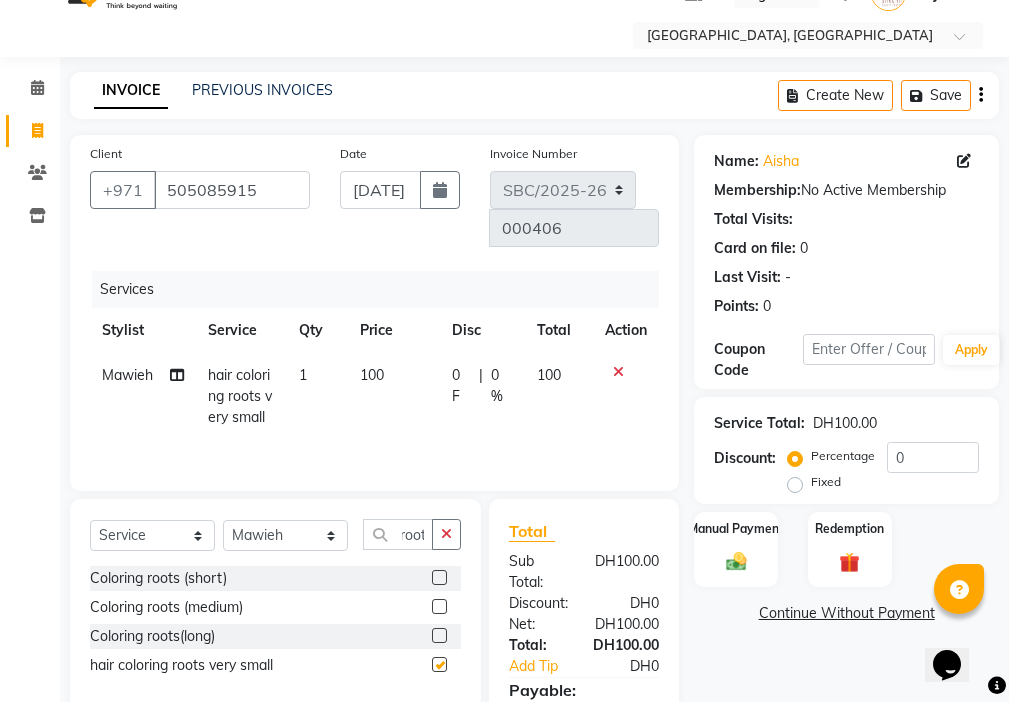 scroll, scrollTop: 0, scrollLeft: 0, axis: both 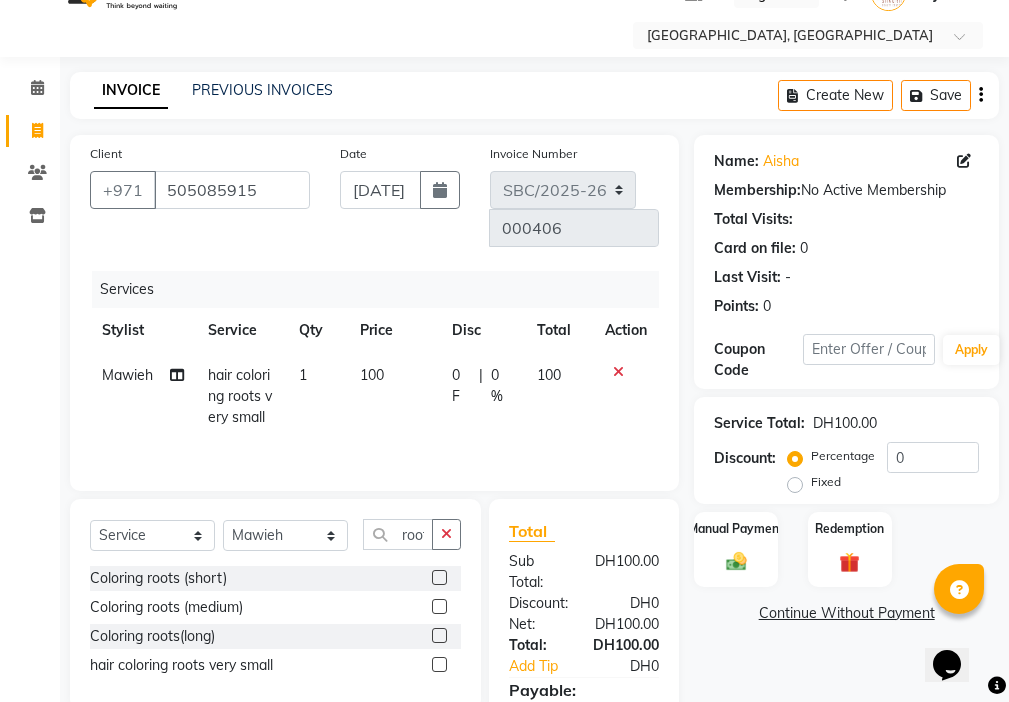 checkbox on "false" 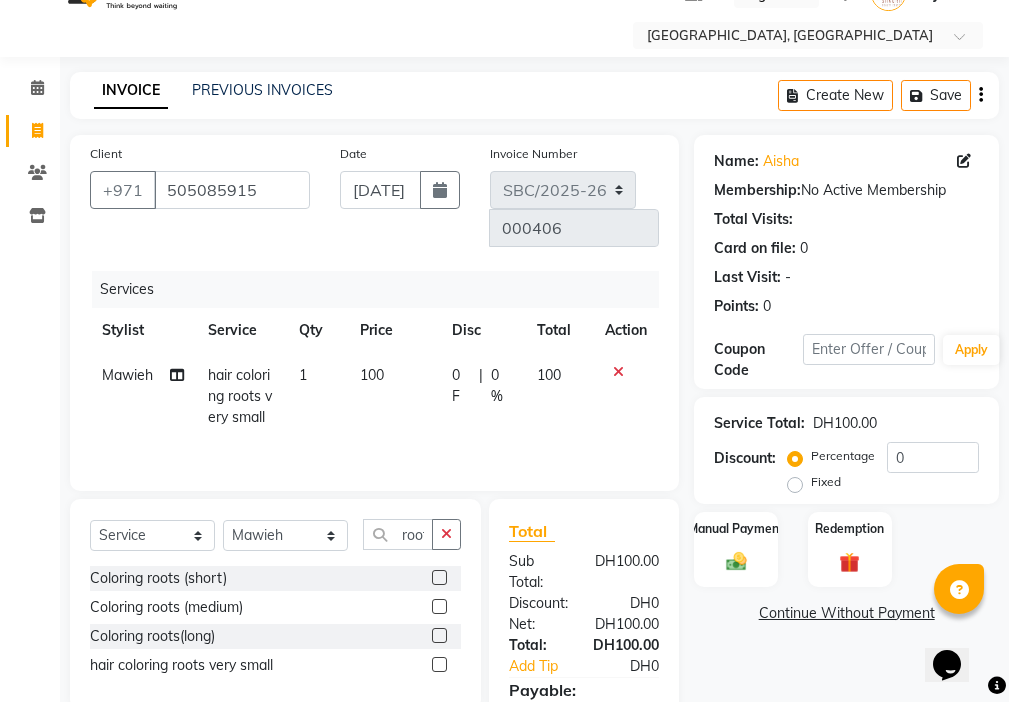 click 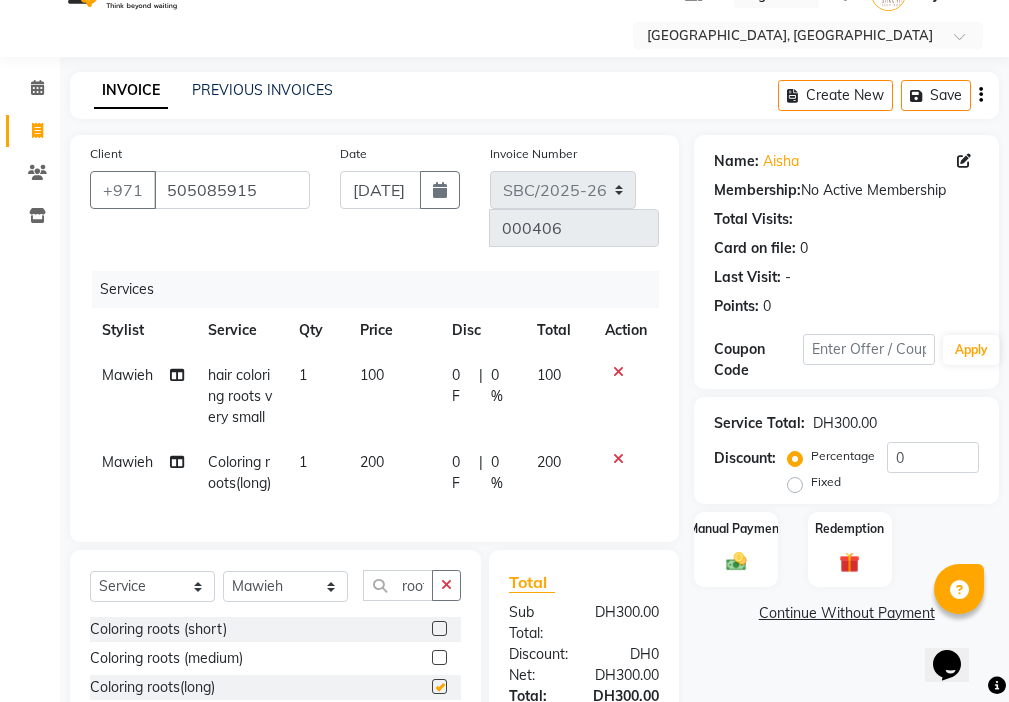 checkbox on "false" 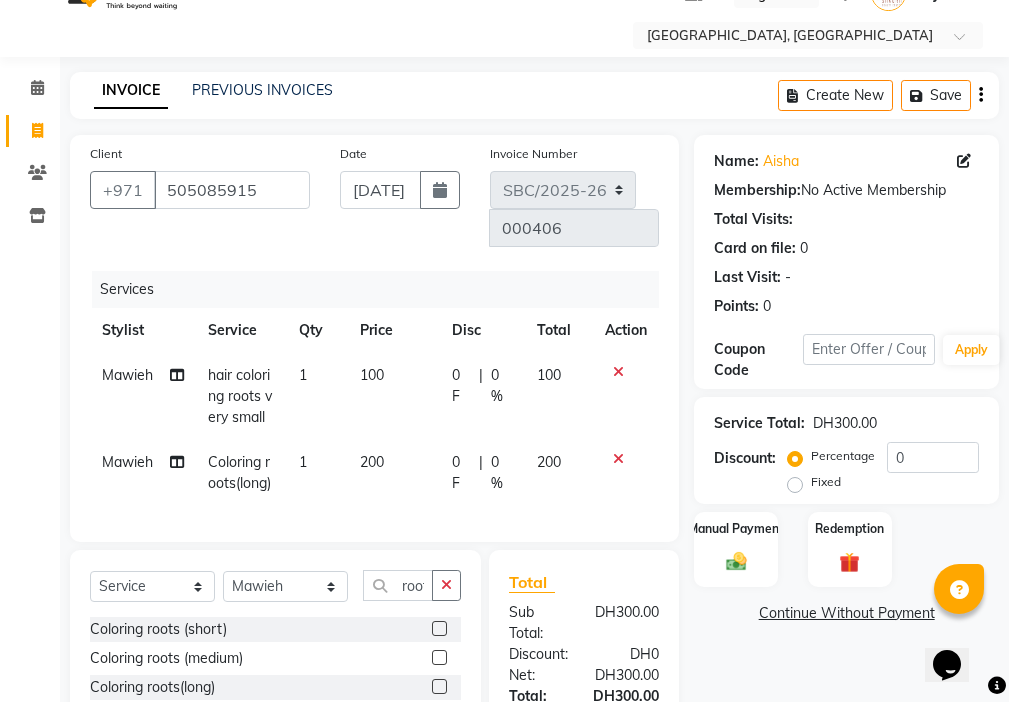 click 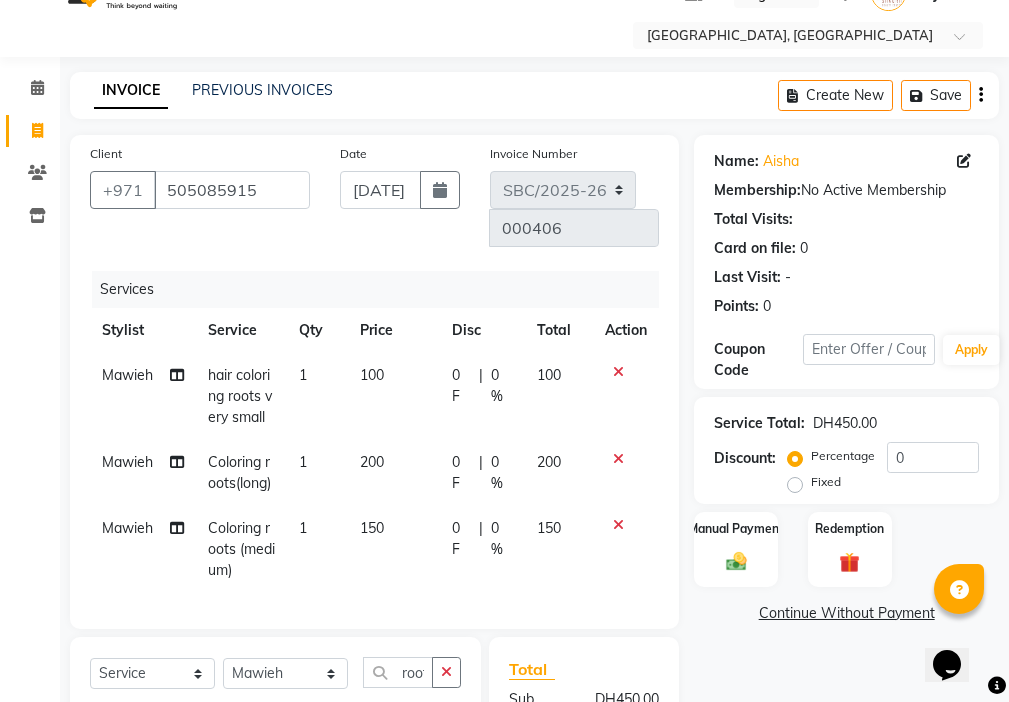 checkbox on "false" 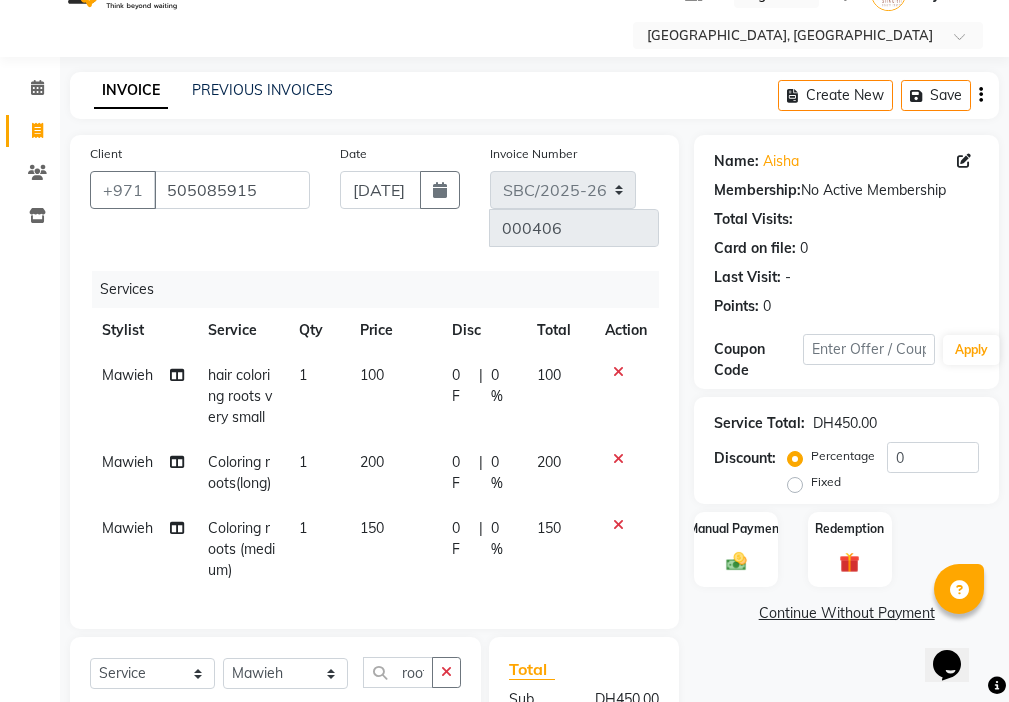 click 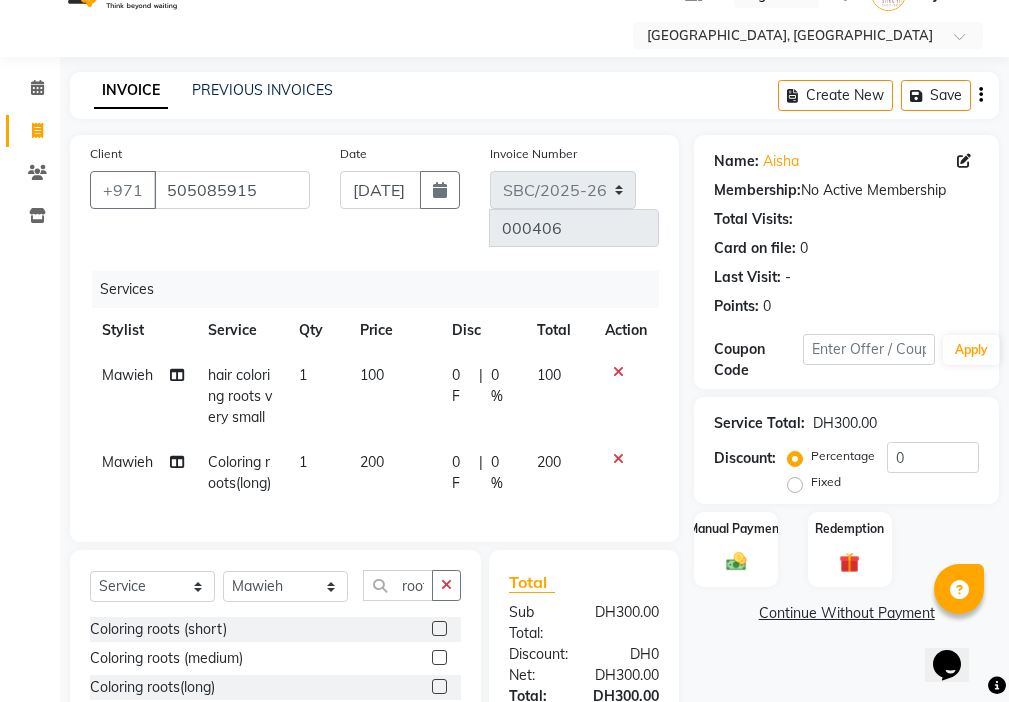 click 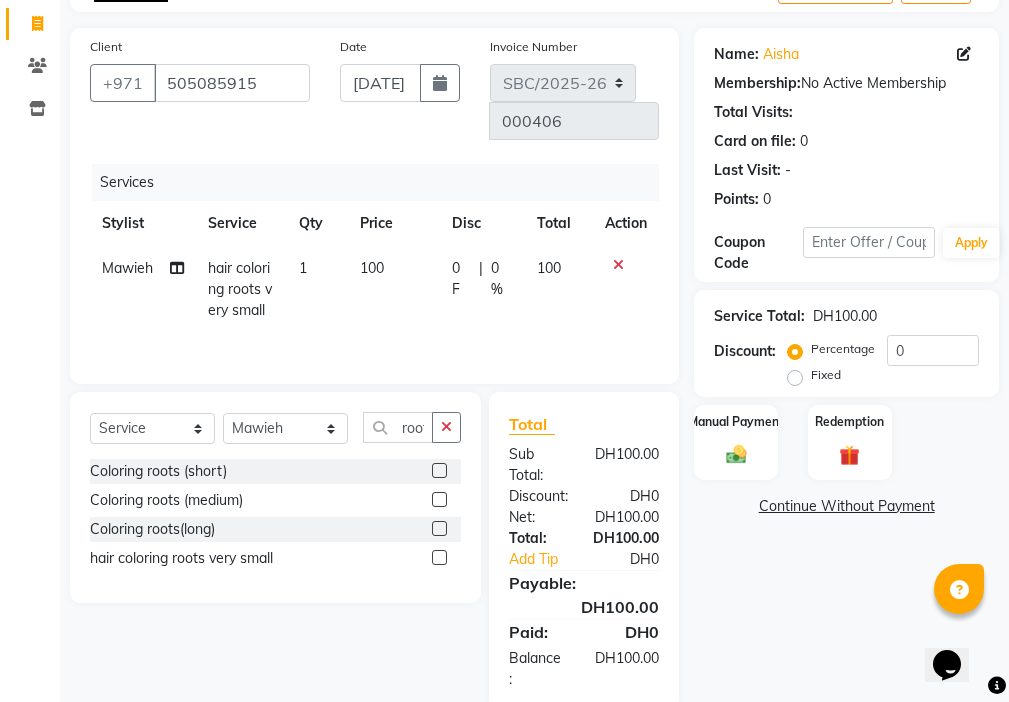 scroll, scrollTop: 148, scrollLeft: 0, axis: vertical 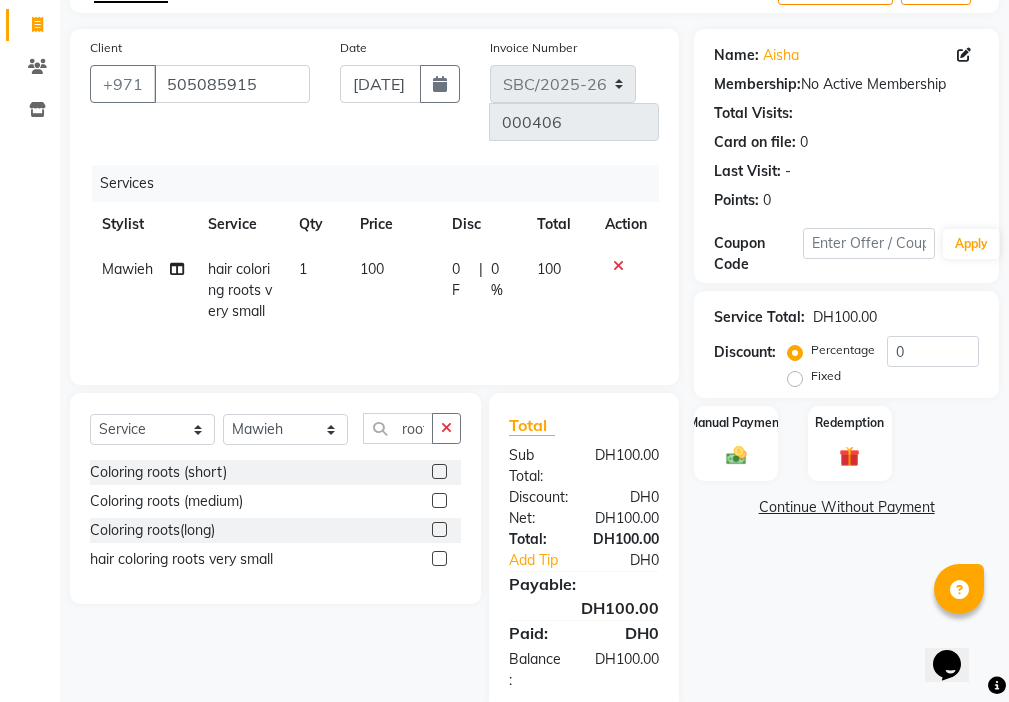 click 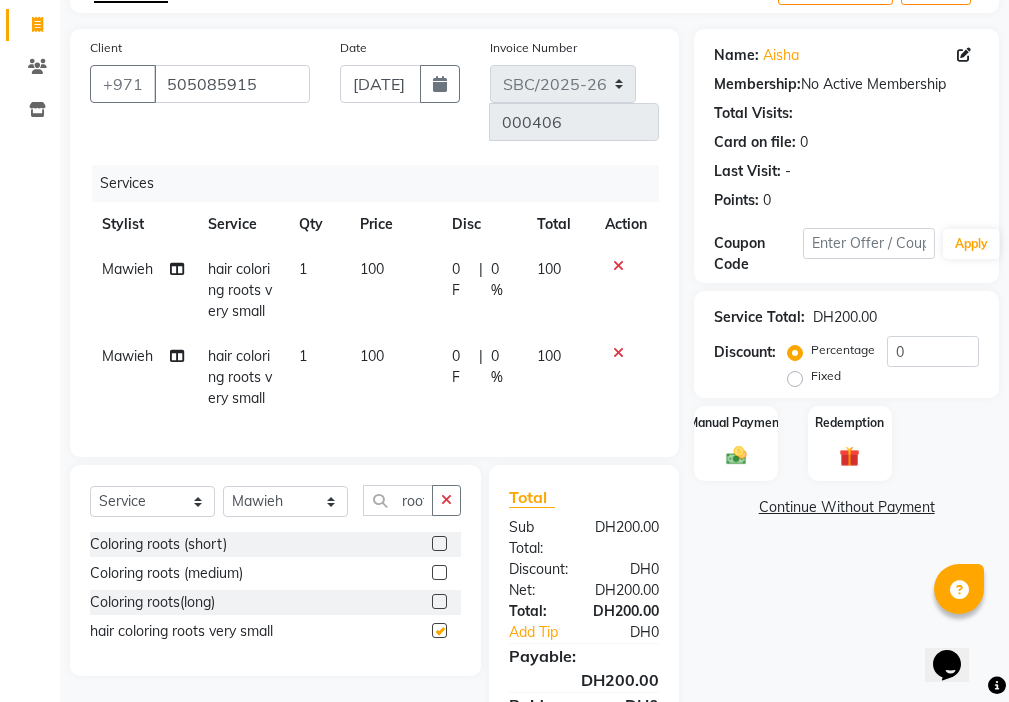 checkbox on "false" 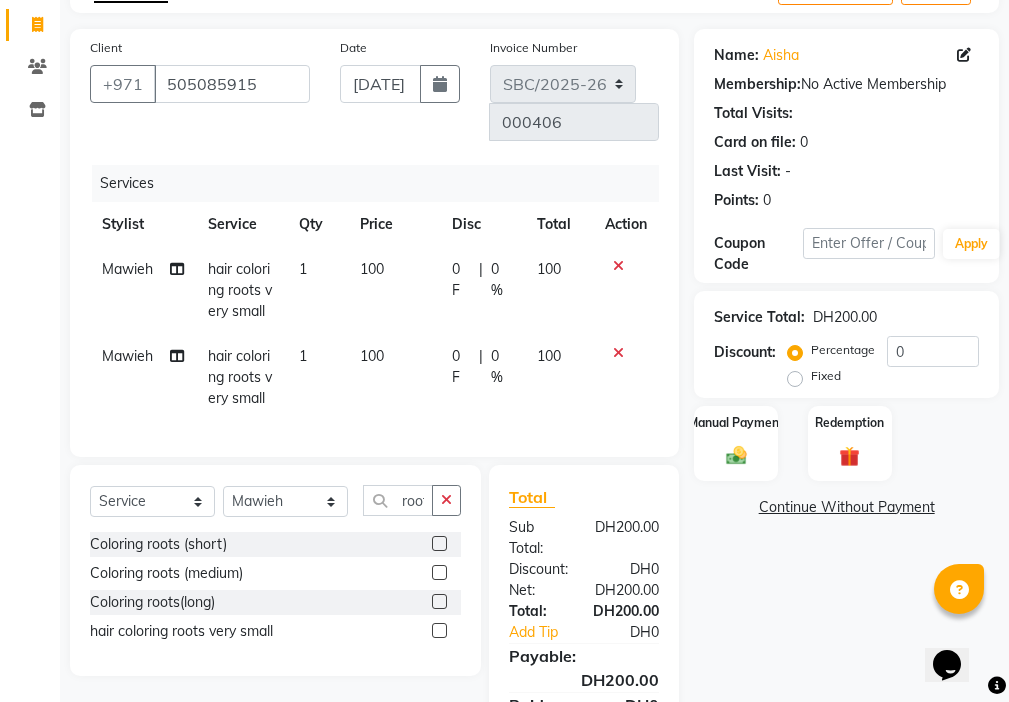 click 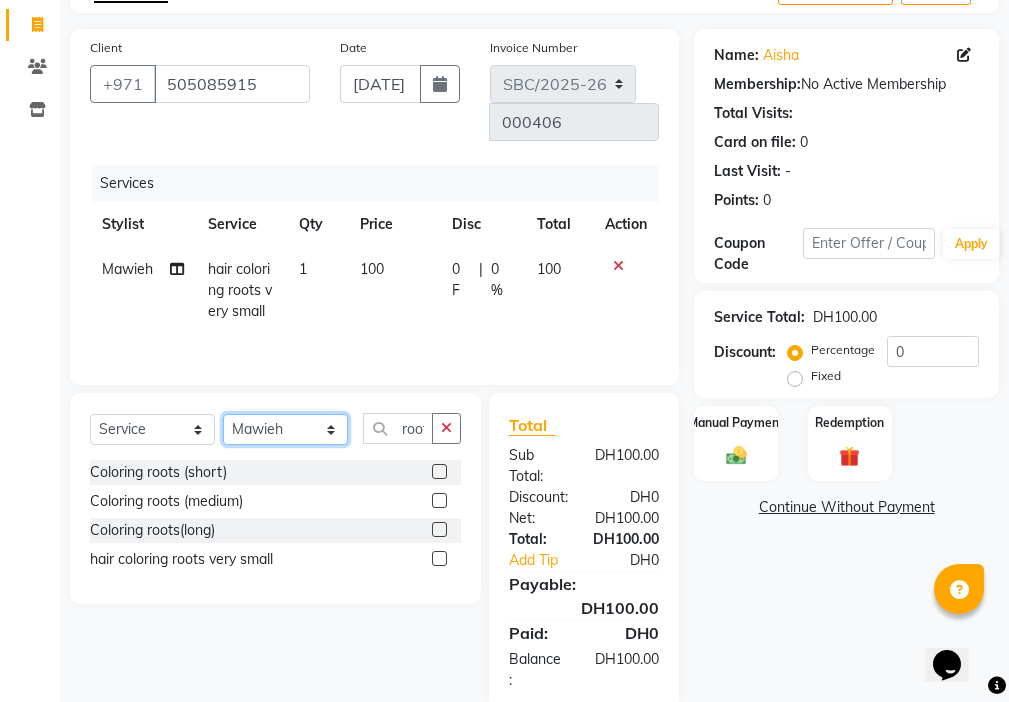 click on "Select Stylist Anjienet [PERSON_NAME] marry  Mawieh  [PERSON_NAME] [PERSON_NAME]" 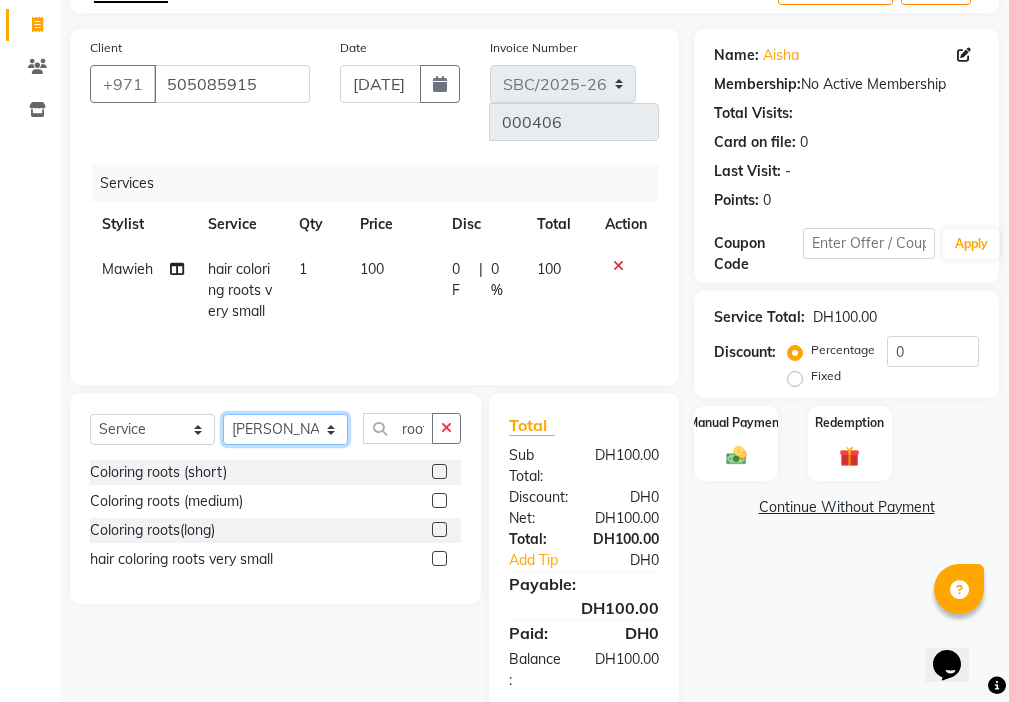 click on "Select Stylist Anjienet [PERSON_NAME] marry  Mawieh  [PERSON_NAME] [PERSON_NAME]" 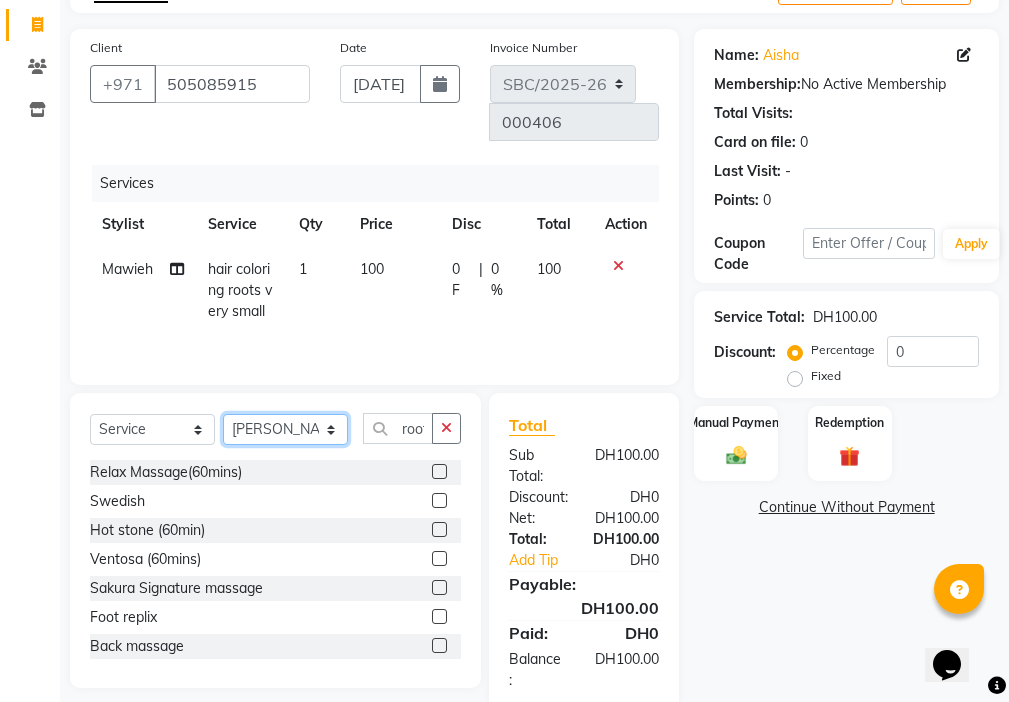 click on "Select Stylist Anjienet [PERSON_NAME] marry  Mawieh  [PERSON_NAME] [PERSON_NAME]" 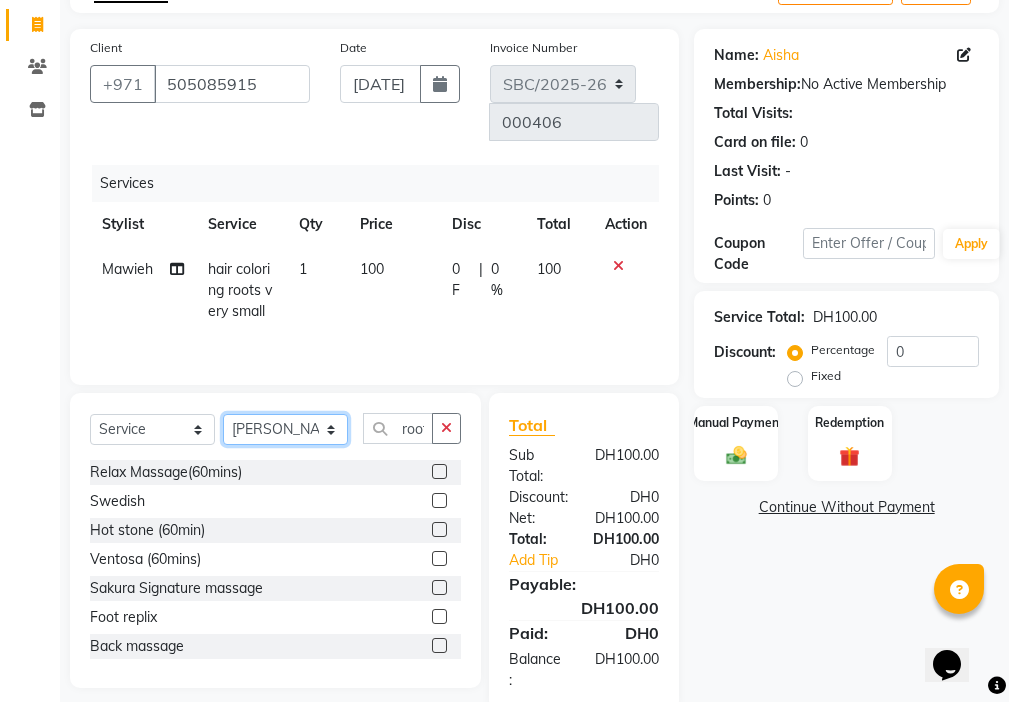 click on "Select Stylist Anjienet [PERSON_NAME] marry  Mawieh  [PERSON_NAME] [PERSON_NAME]" 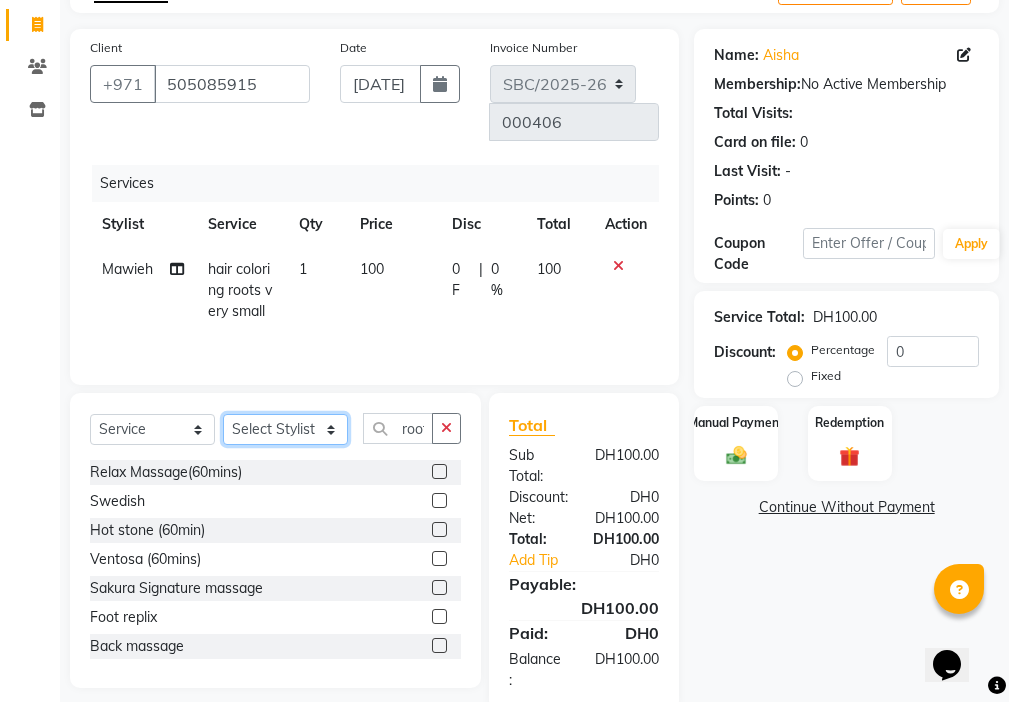 click on "Select Stylist Anjienet [PERSON_NAME] marry  Mawieh  [PERSON_NAME] [PERSON_NAME]" 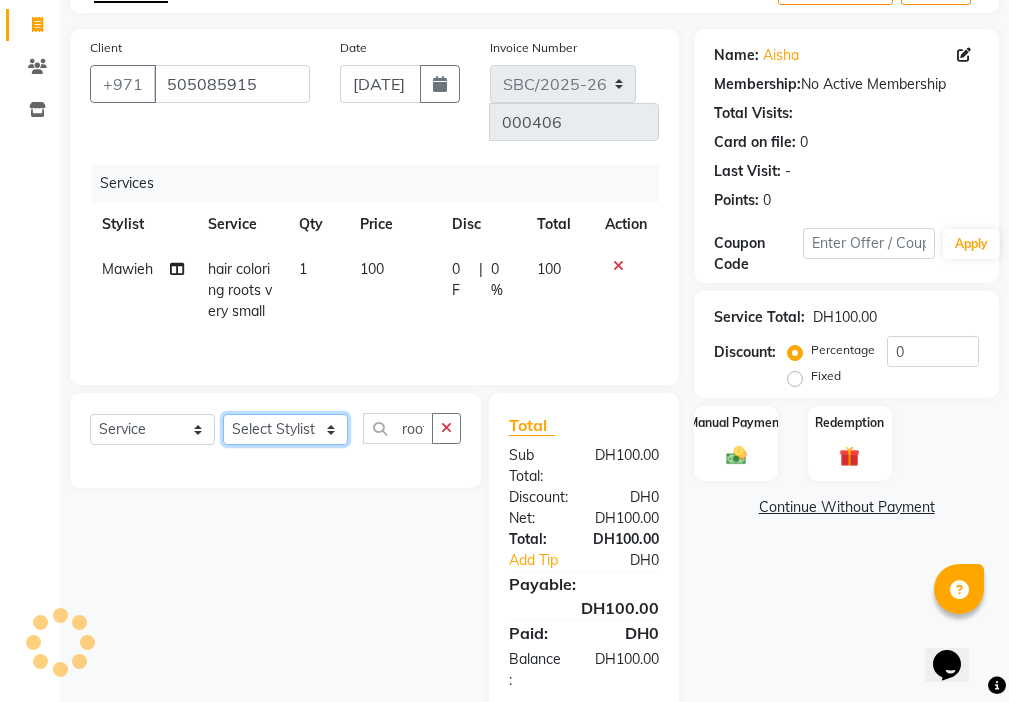click on "Select Stylist Anjienet [PERSON_NAME] marry  Mawieh  [PERSON_NAME] [PERSON_NAME]" 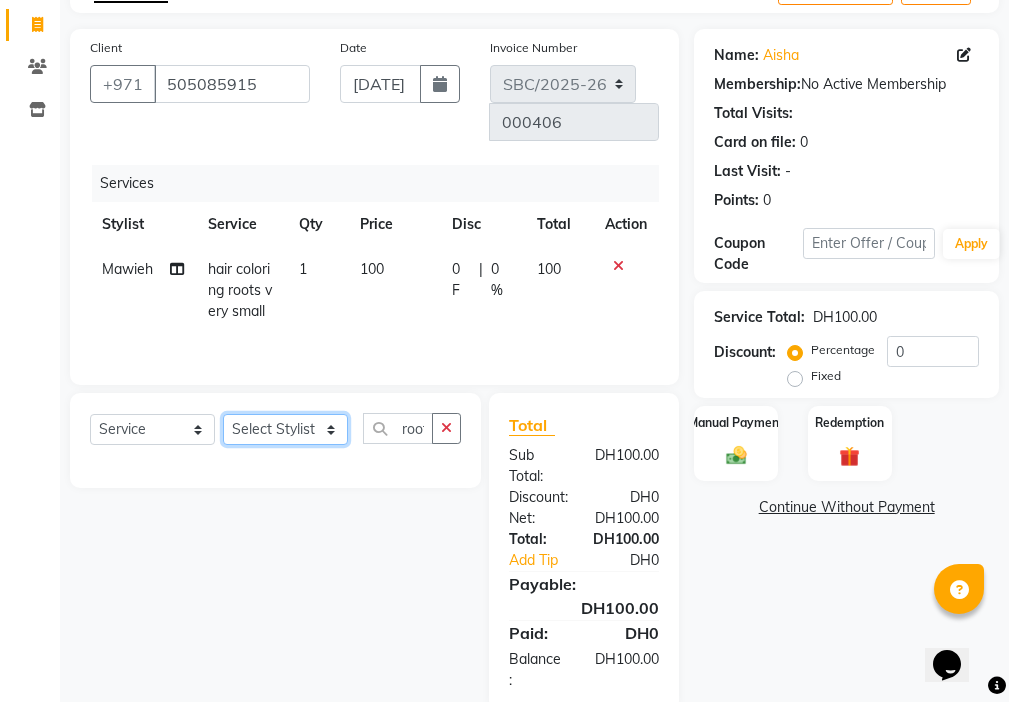 click on "Select Stylist Anjienet [PERSON_NAME] marry  Mawieh  [PERSON_NAME] [PERSON_NAME]" 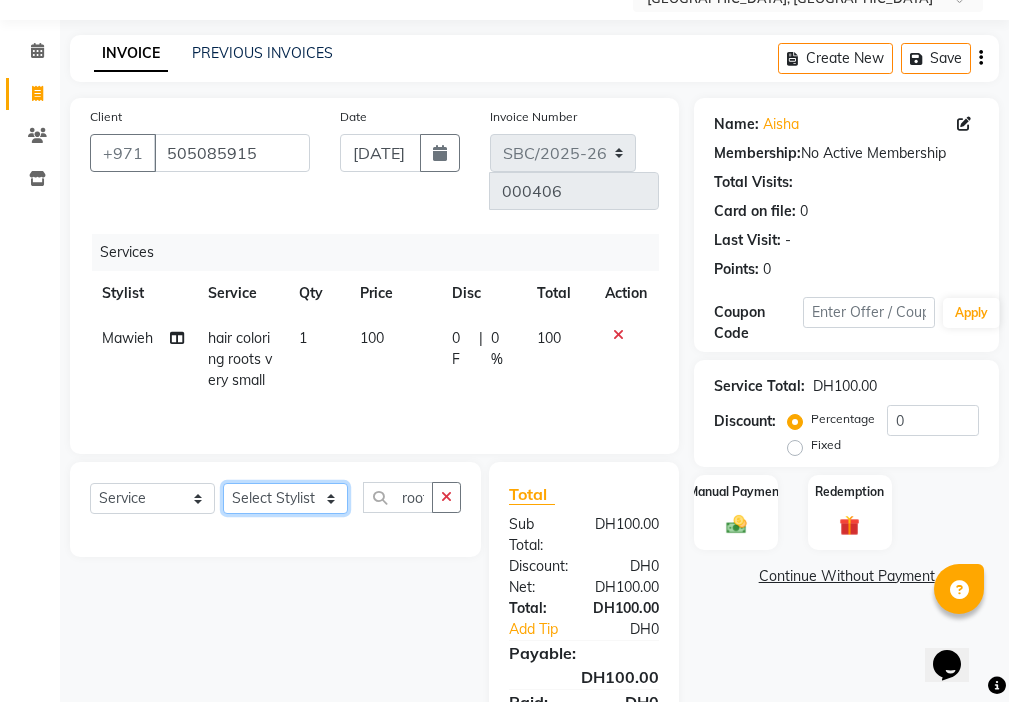 scroll, scrollTop: 0, scrollLeft: 0, axis: both 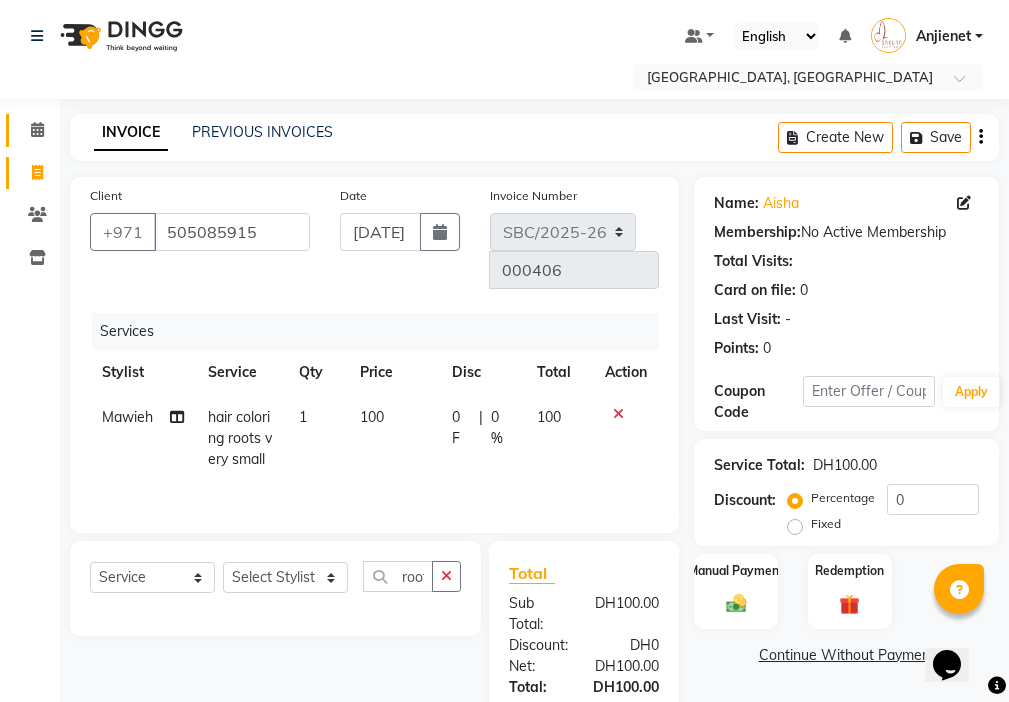 click 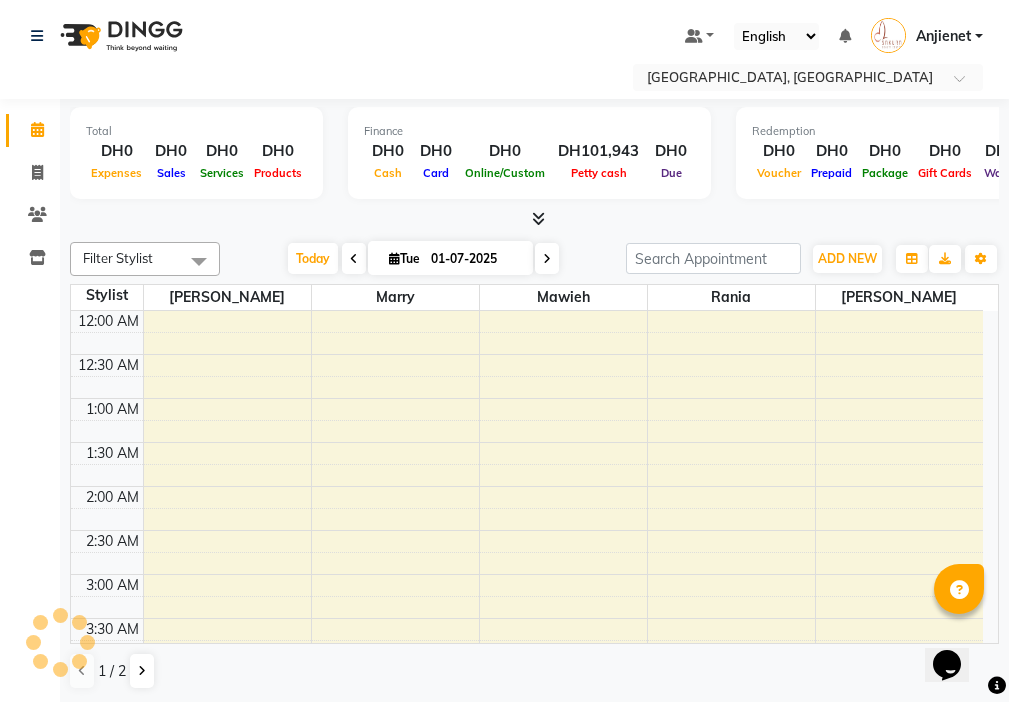 scroll, scrollTop: 529, scrollLeft: 0, axis: vertical 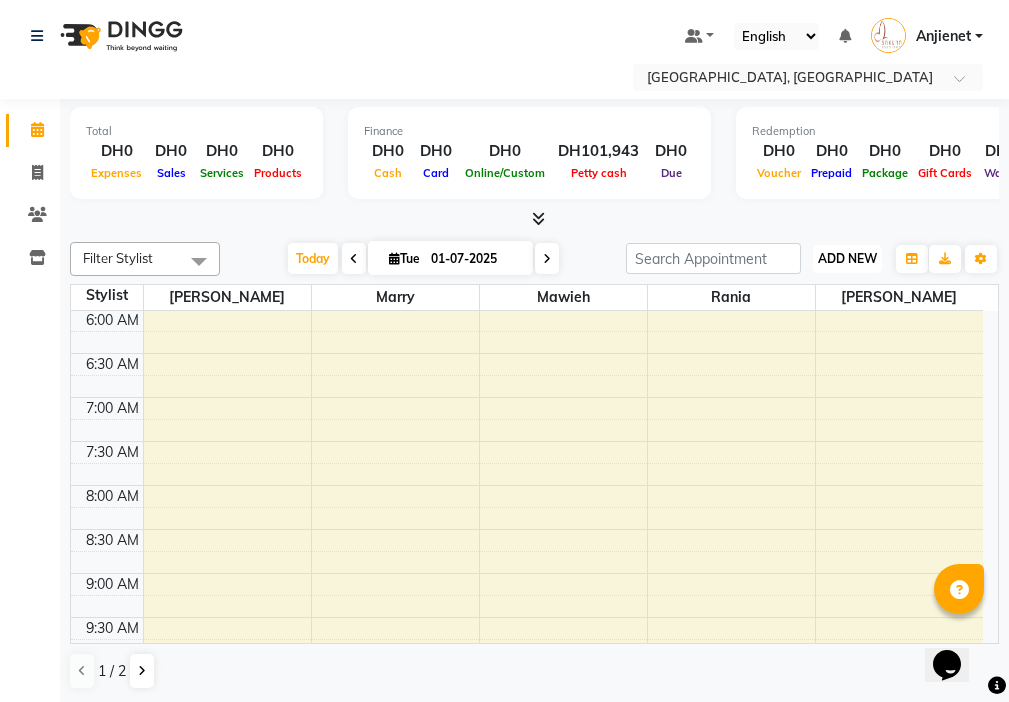 click on "ADD NEW" at bounding box center [847, 258] 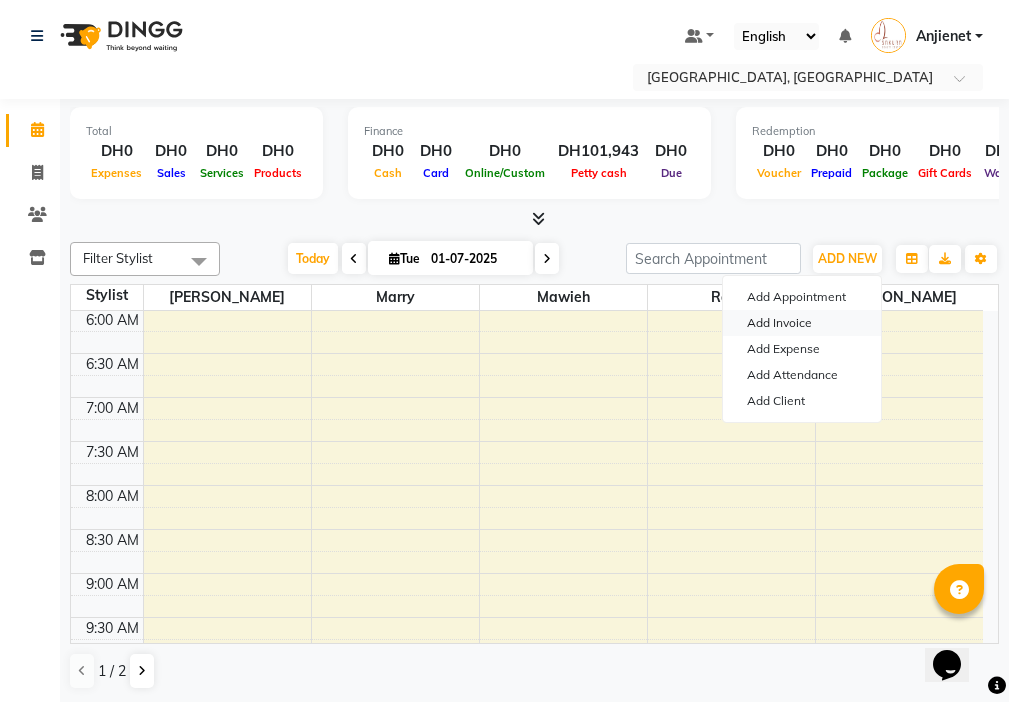 click on "Add Invoice" at bounding box center (802, 323) 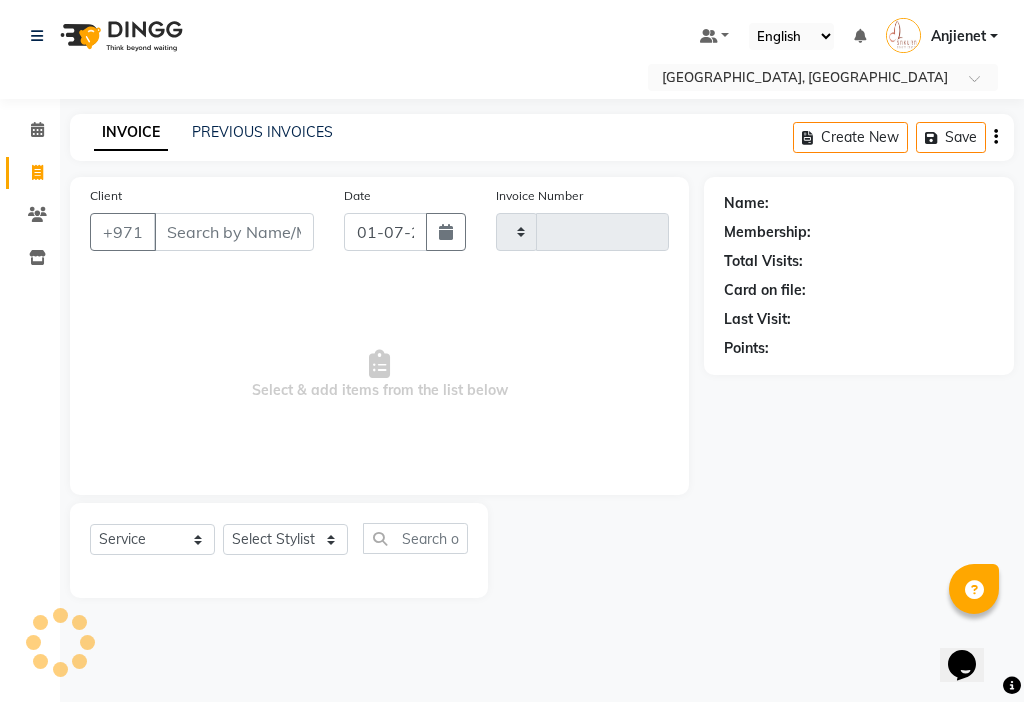 type on "000406" 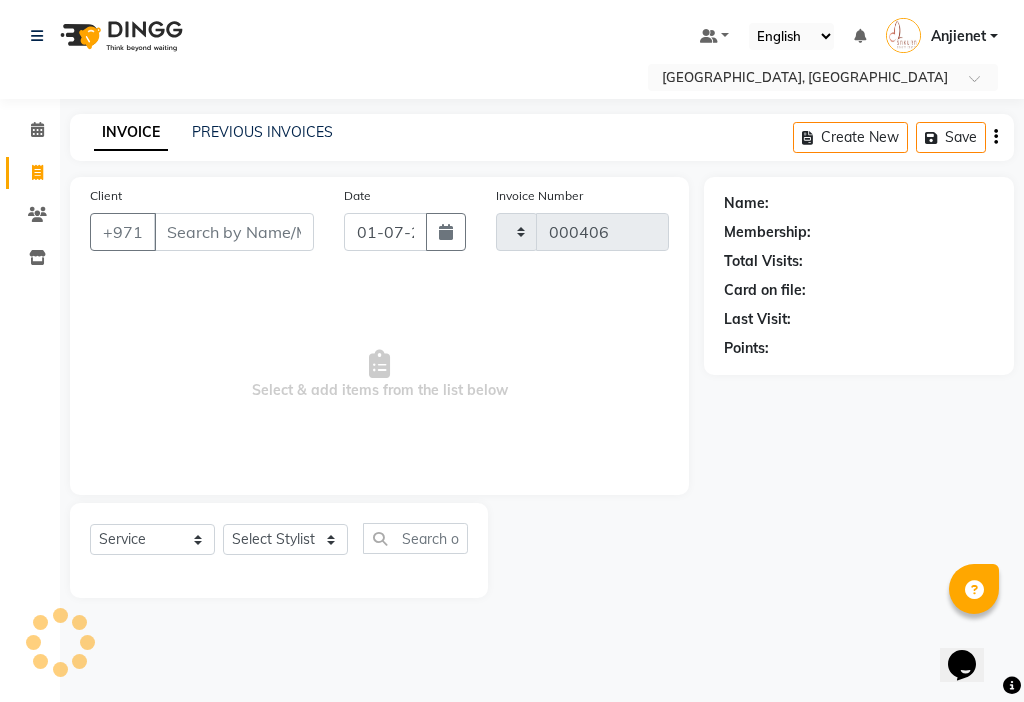 select on "3691" 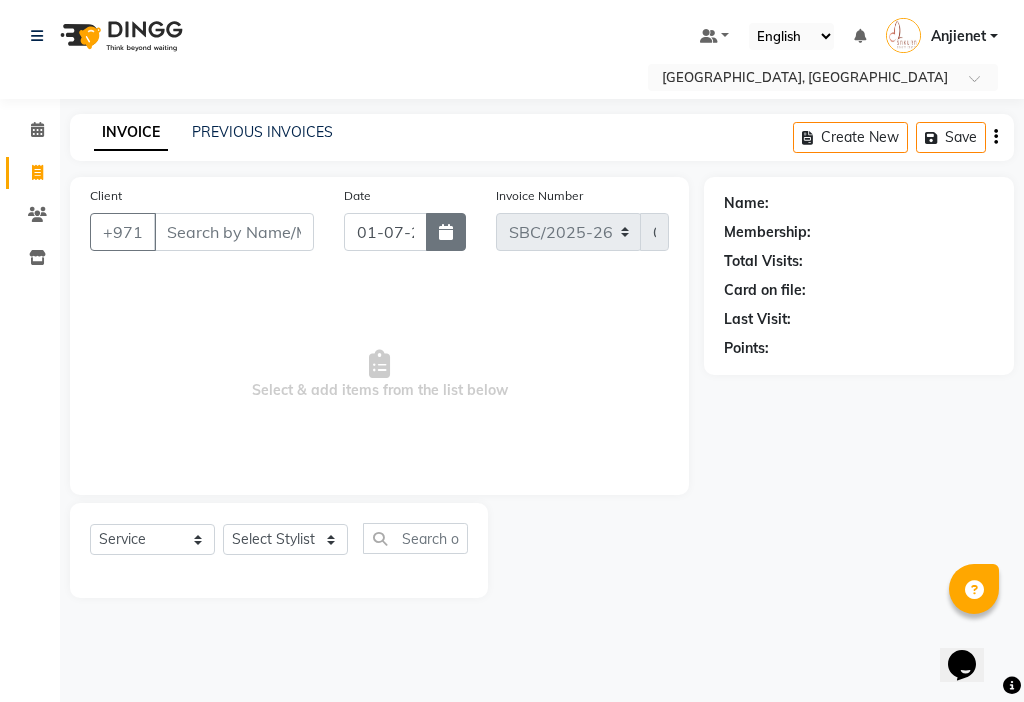click 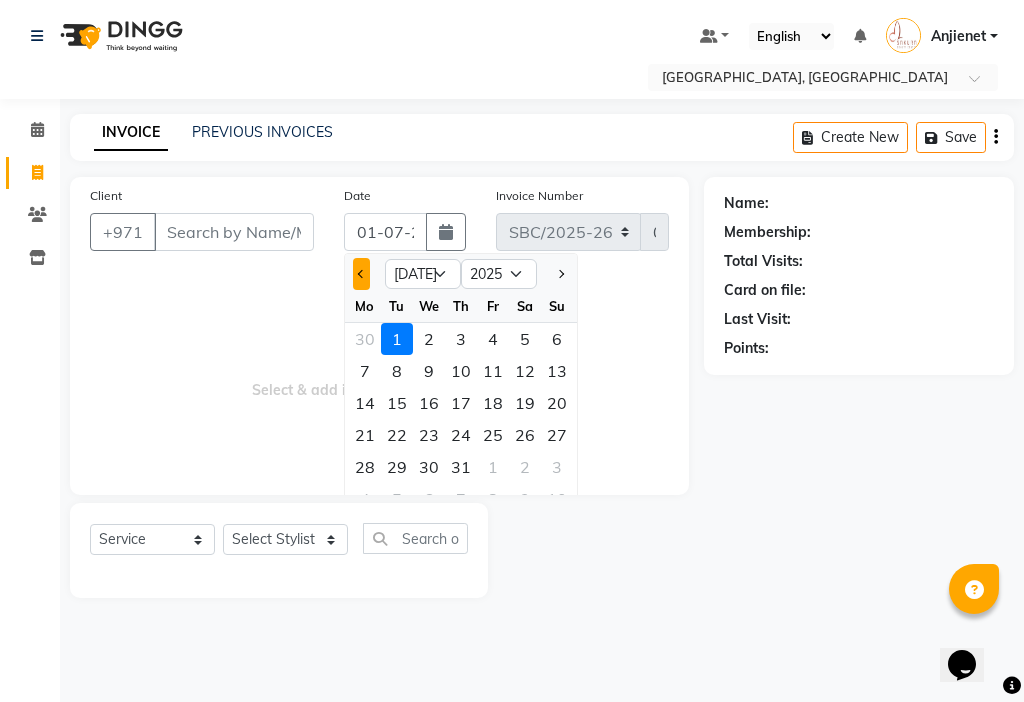 click 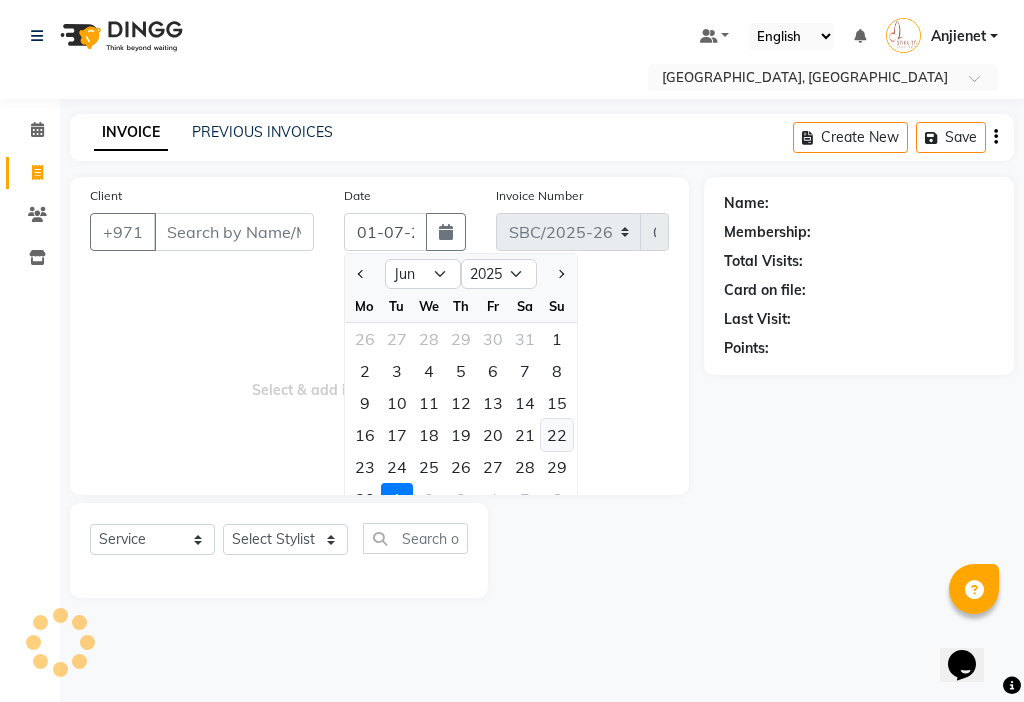 click on "22" 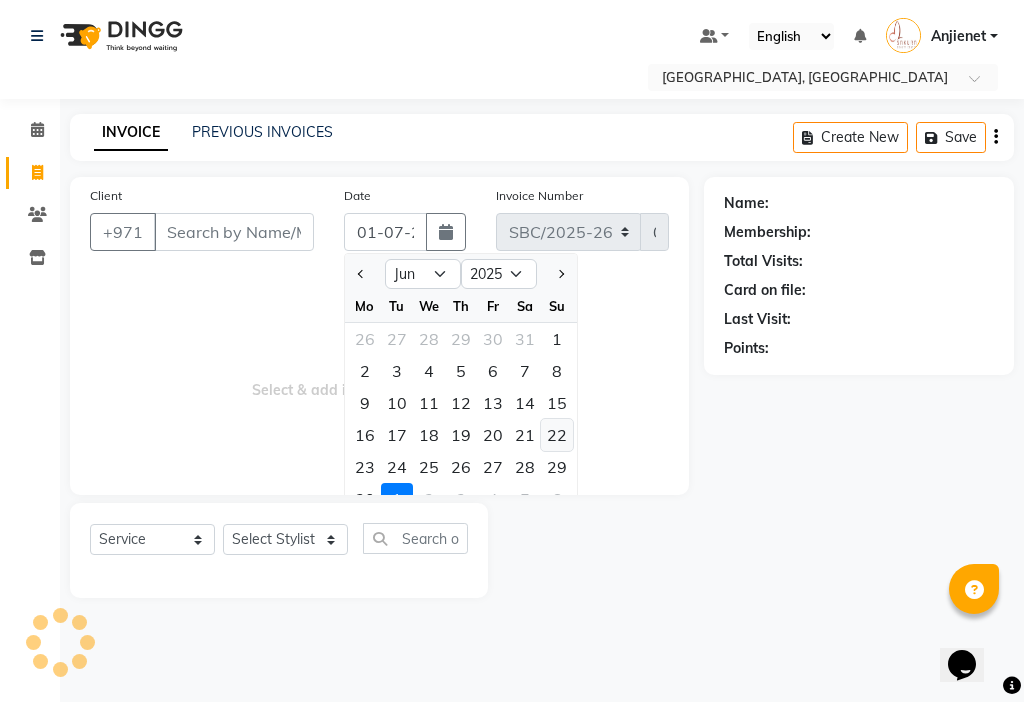 type on "[DATE]" 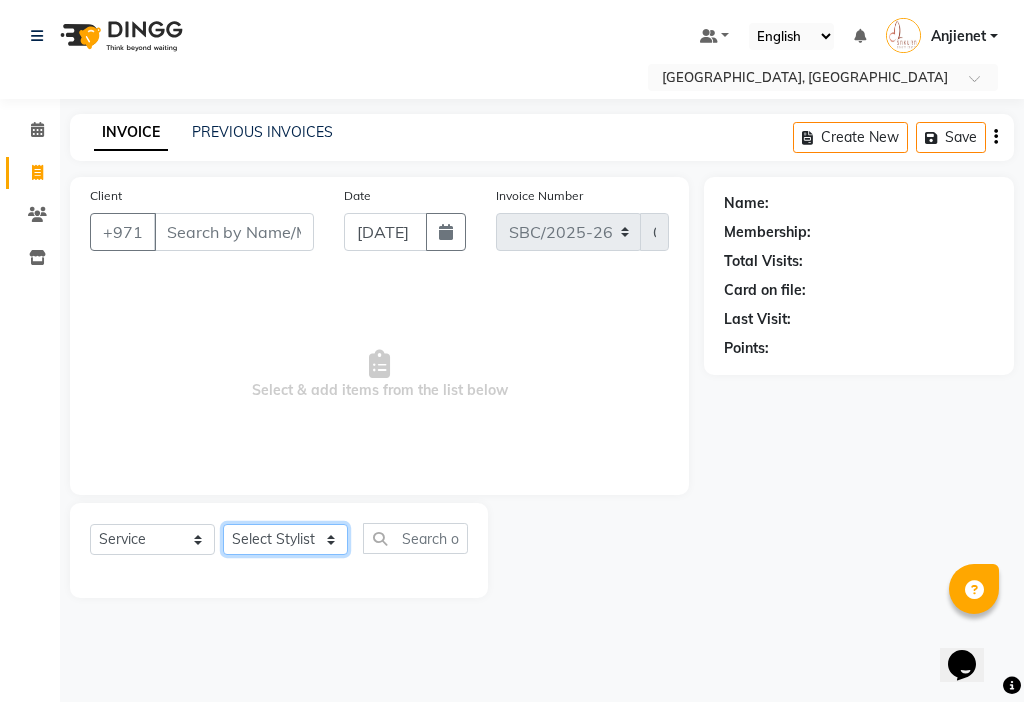click on "Select Stylist Anjienet [PERSON_NAME] marry  Mawieh  [PERSON_NAME] [PERSON_NAME]" 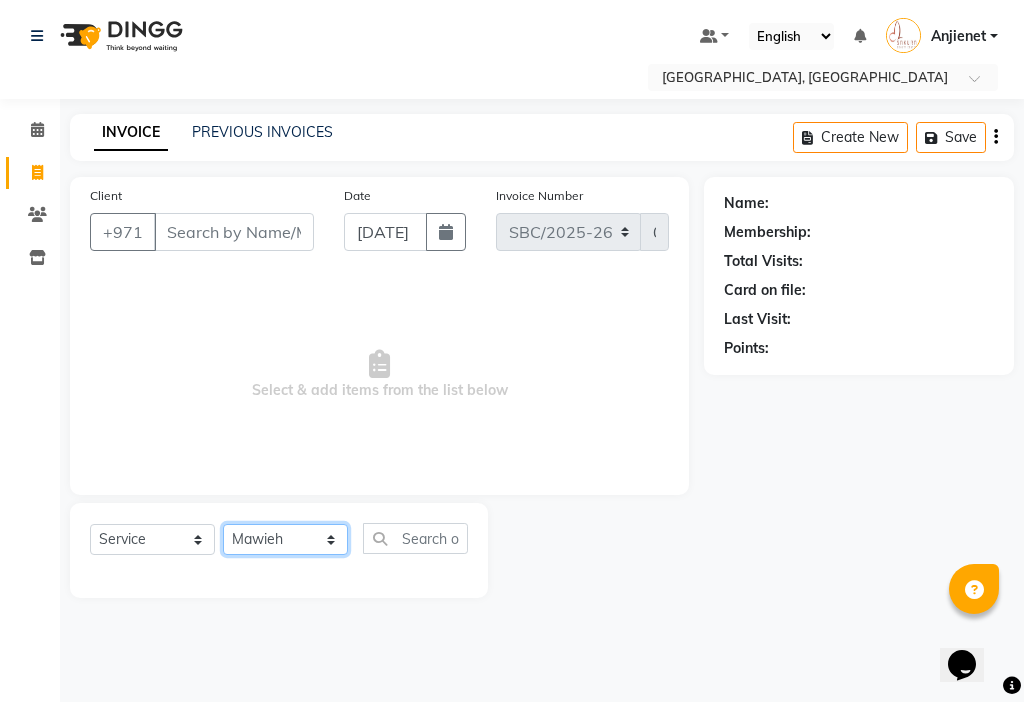 click on "Select Stylist Anjienet [PERSON_NAME] marry  Mawieh  [PERSON_NAME] [PERSON_NAME]" 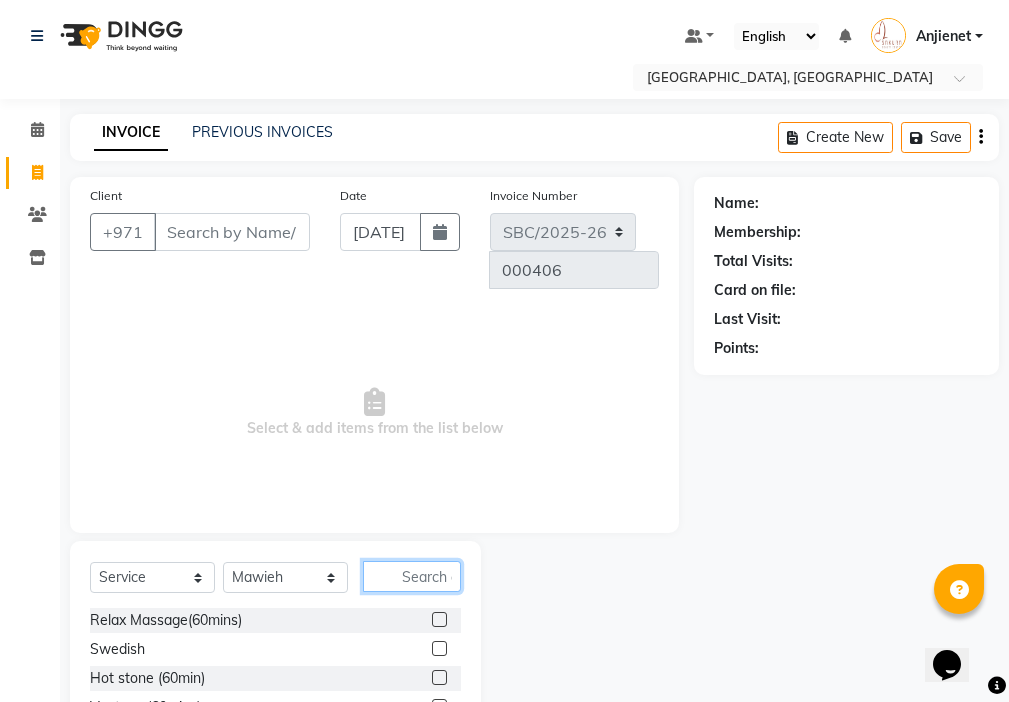 click 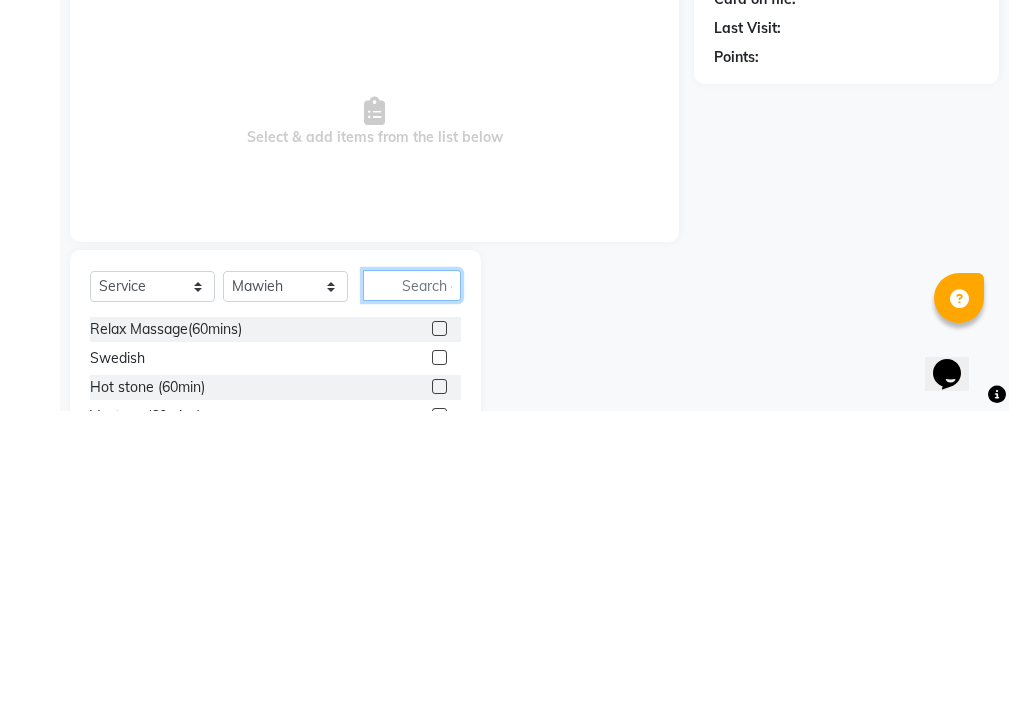 scroll, scrollTop: 16, scrollLeft: 0, axis: vertical 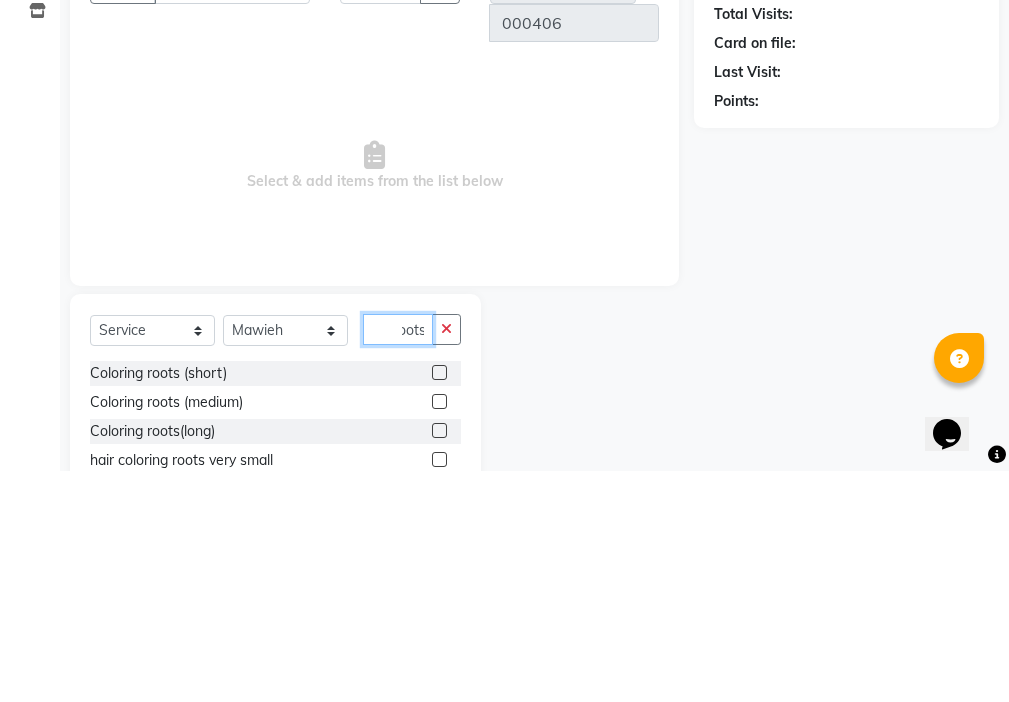 type on "roots" 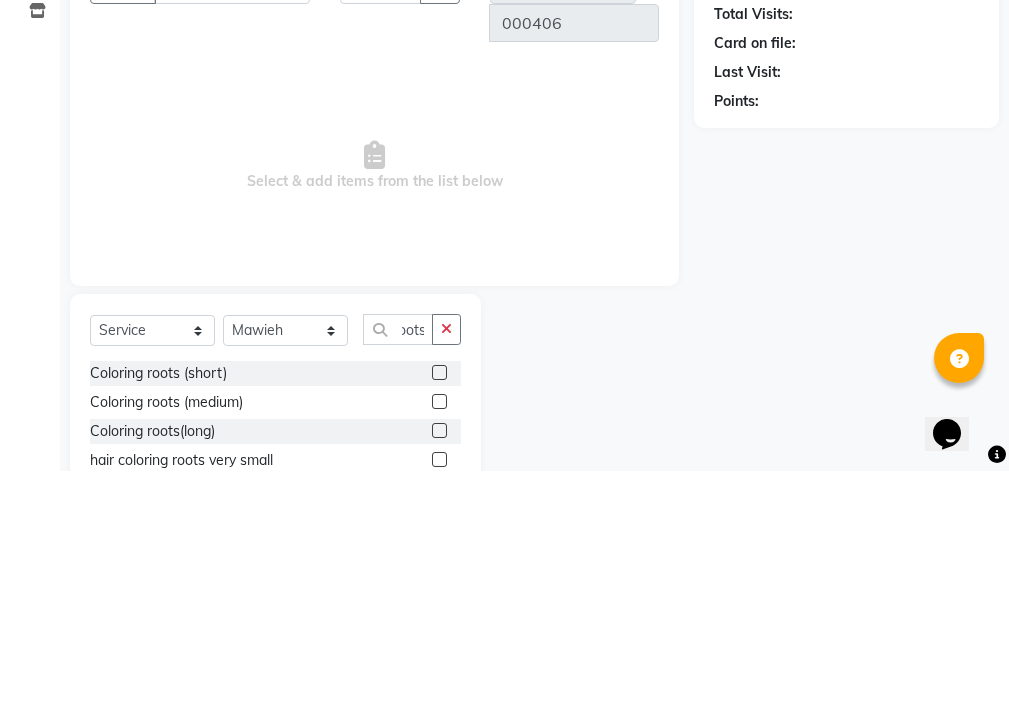 click 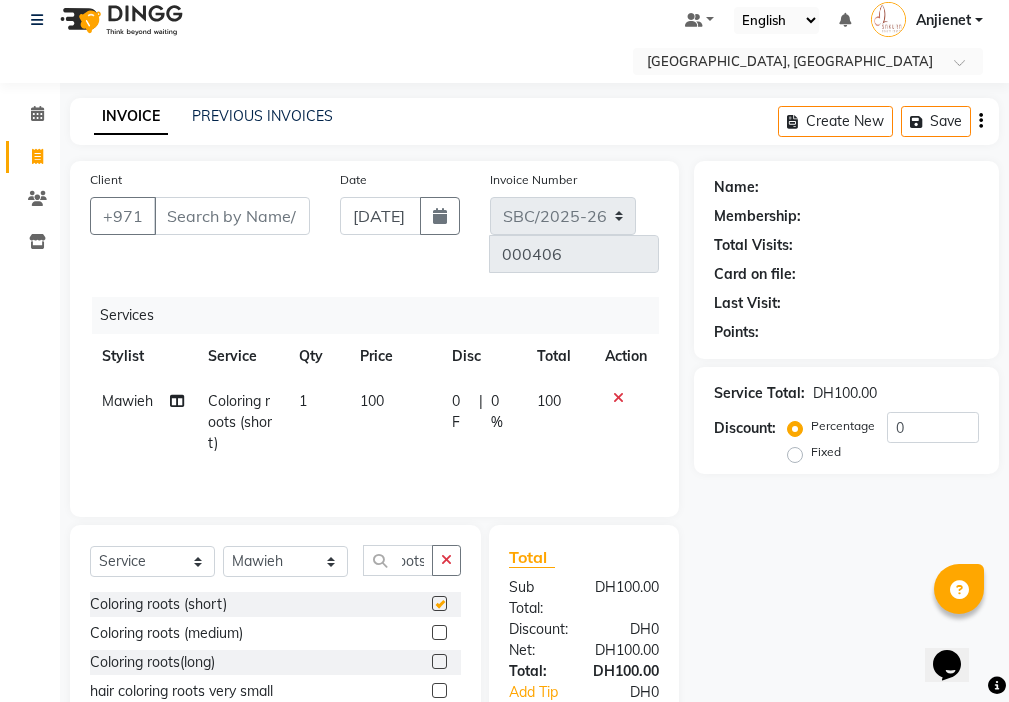 scroll, scrollTop: 0, scrollLeft: 0, axis: both 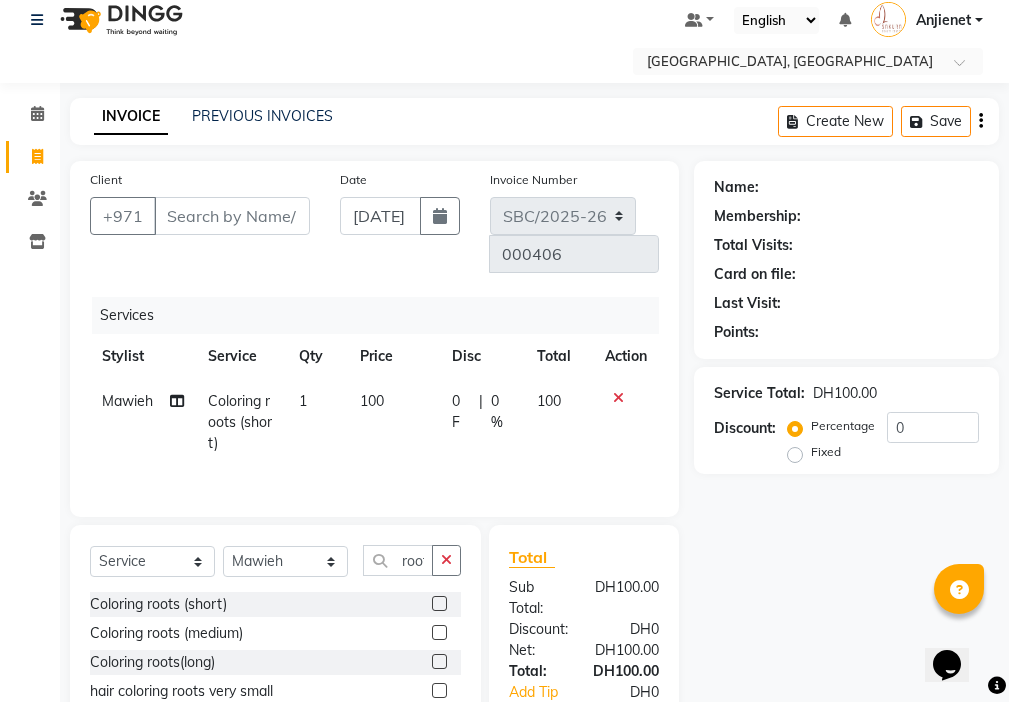 checkbox on "false" 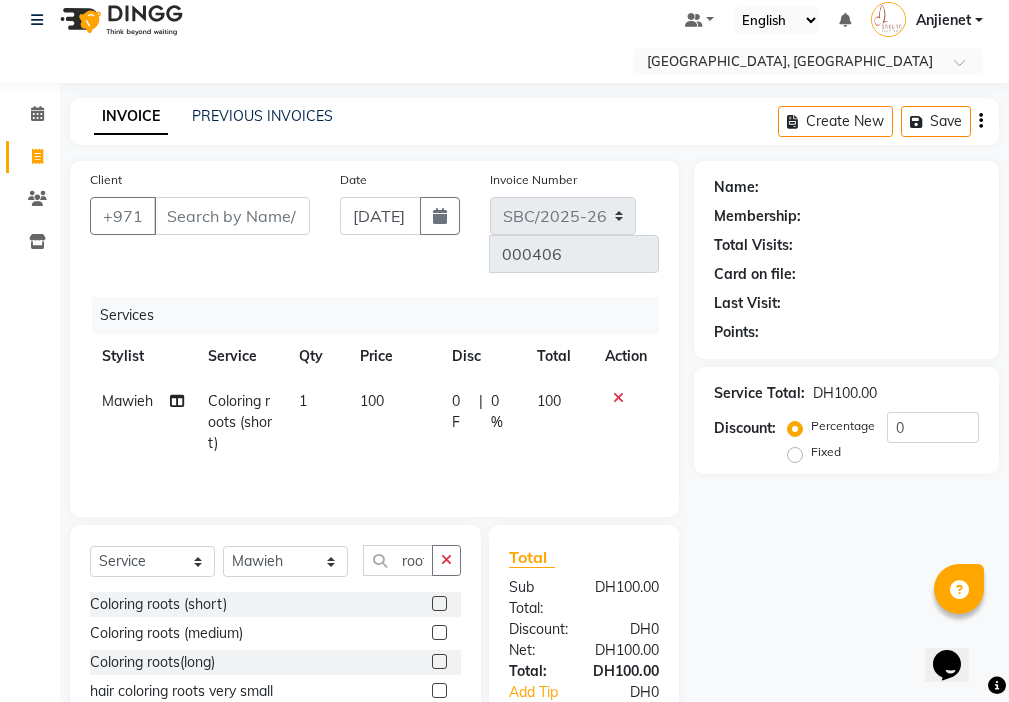 click 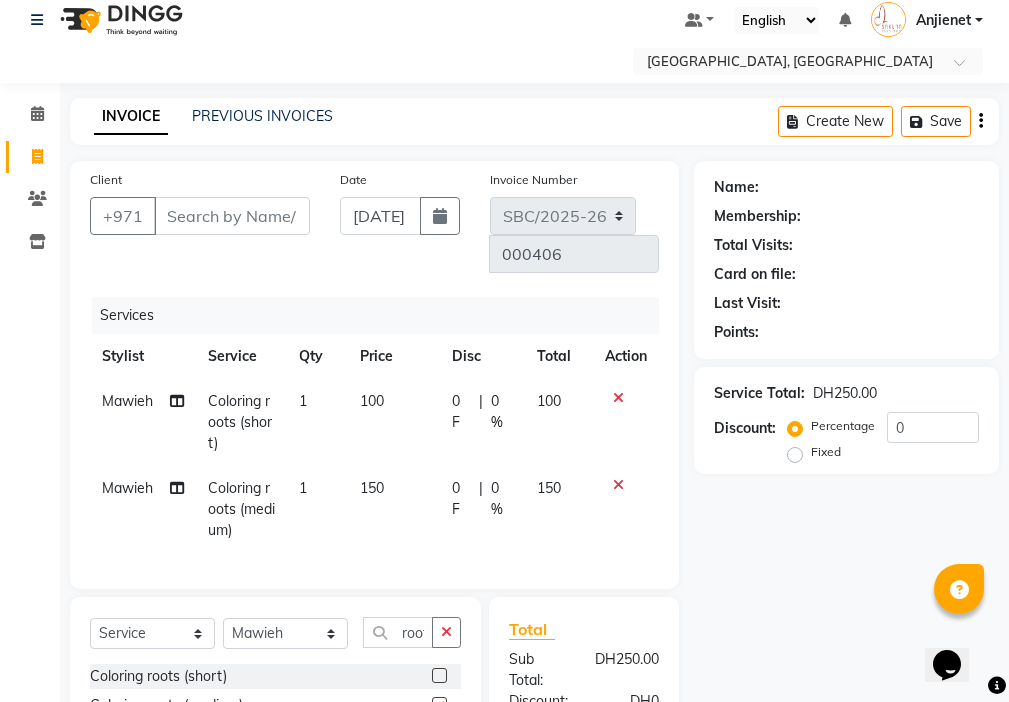 checkbox on "false" 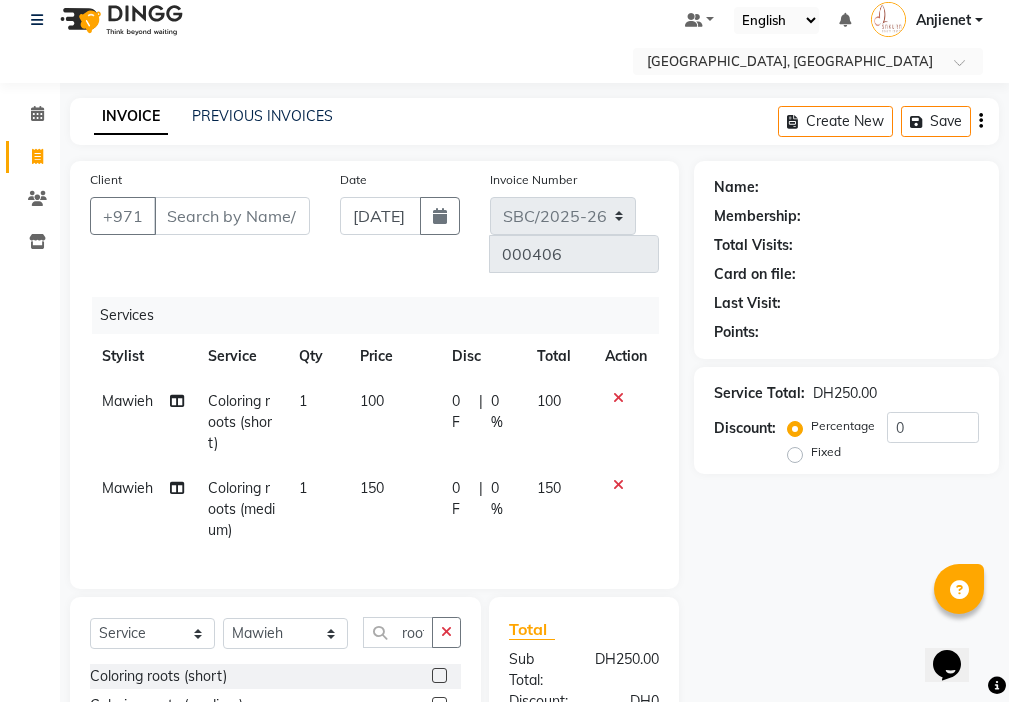 scroll, scrollTop: 0, scrollLeft: 15, axis: horizontal 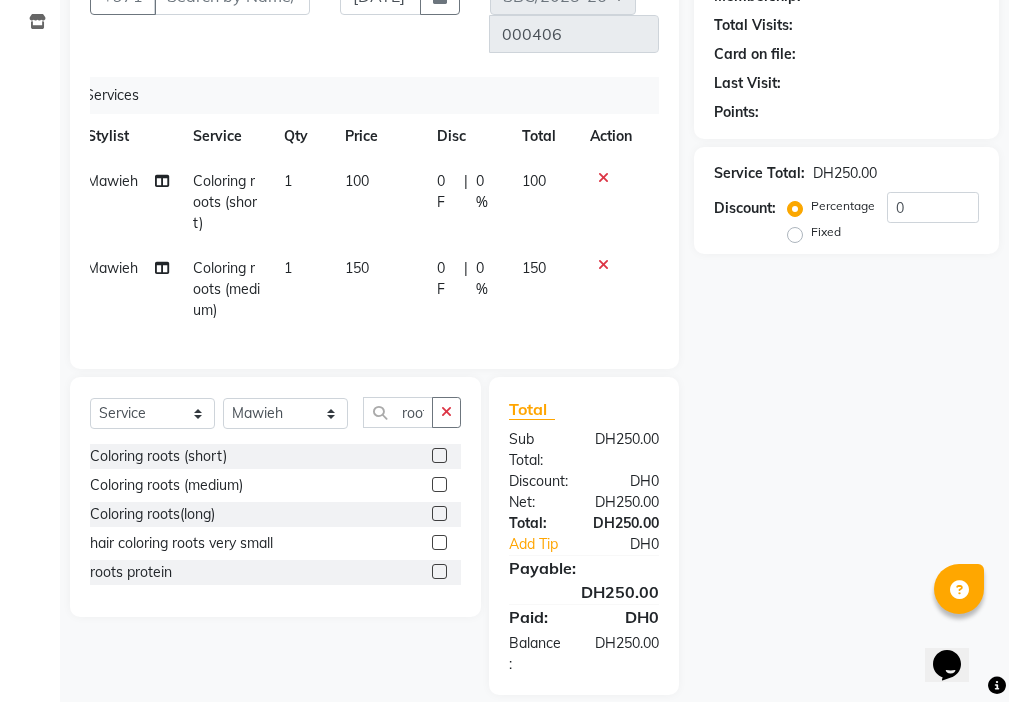 click 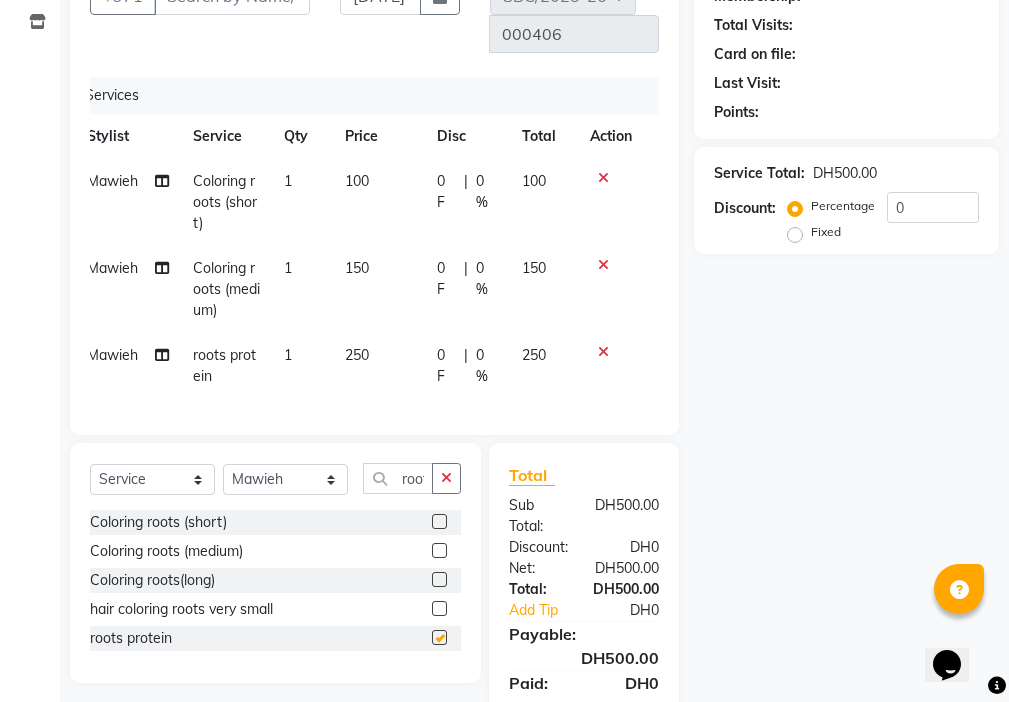 checkbox on "false" 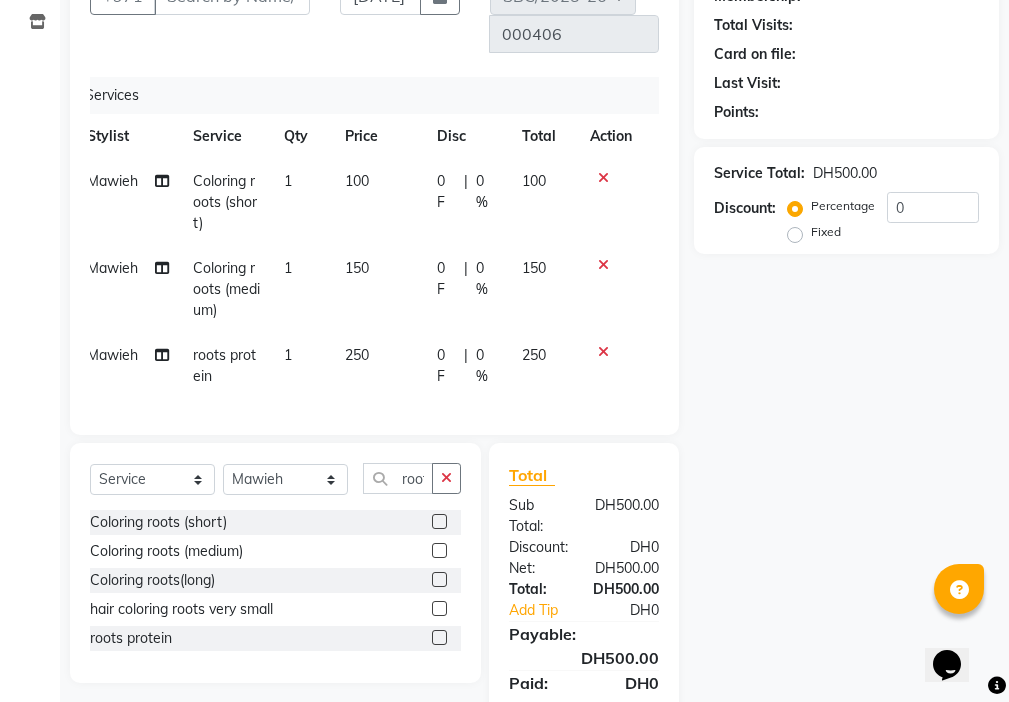 click 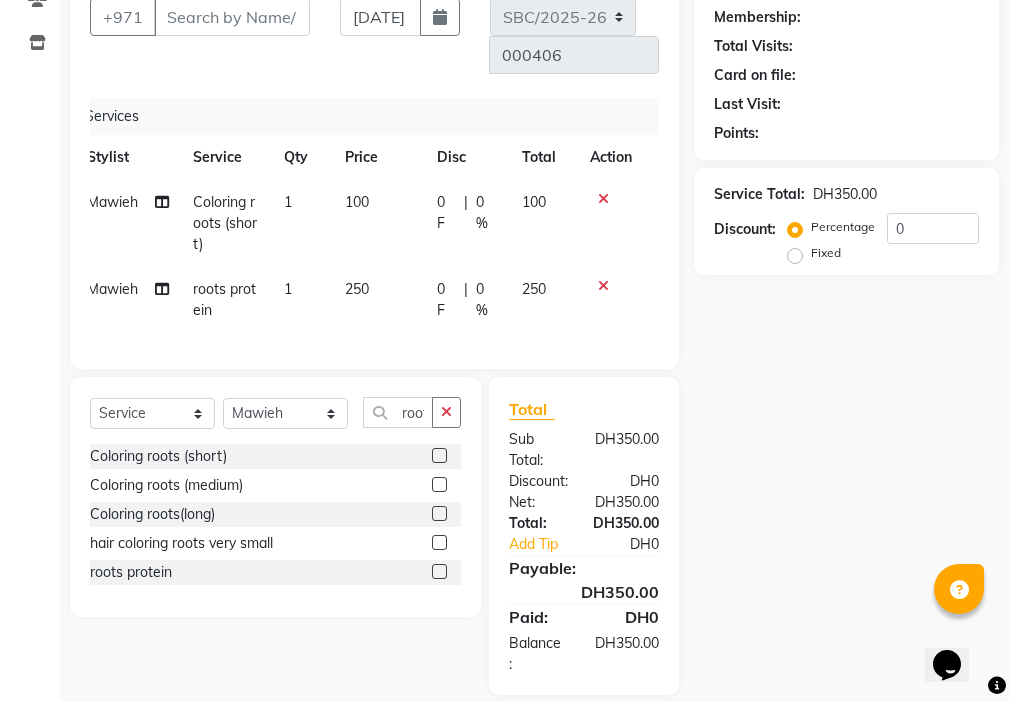 click 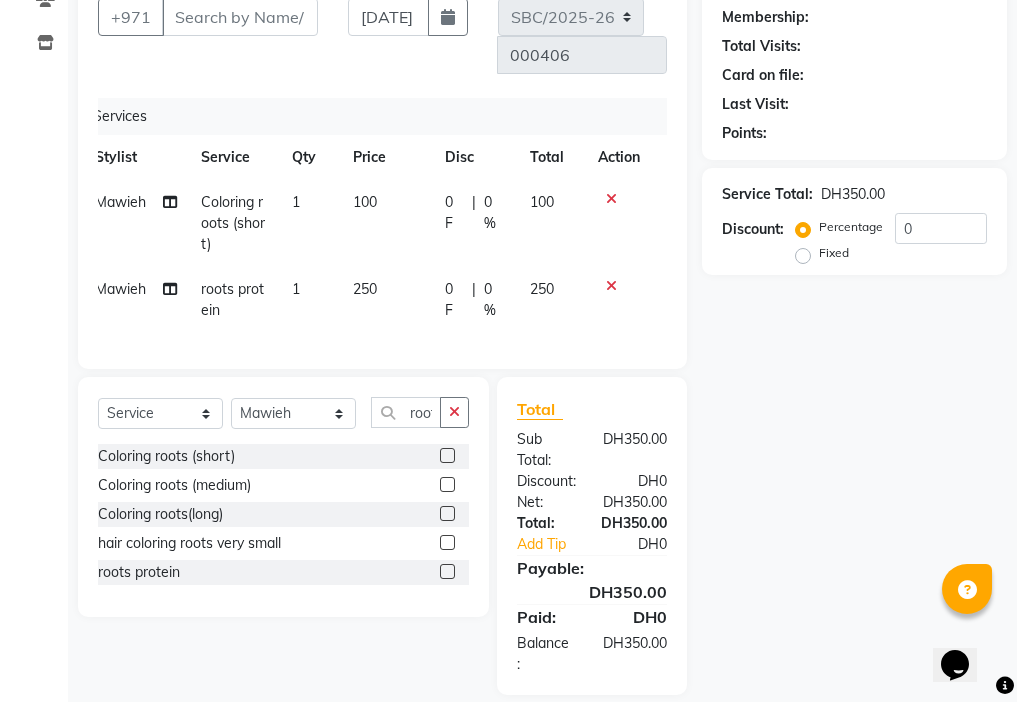 scroll, scrollTop: 149, scrollLeft: 0, axis: vertical 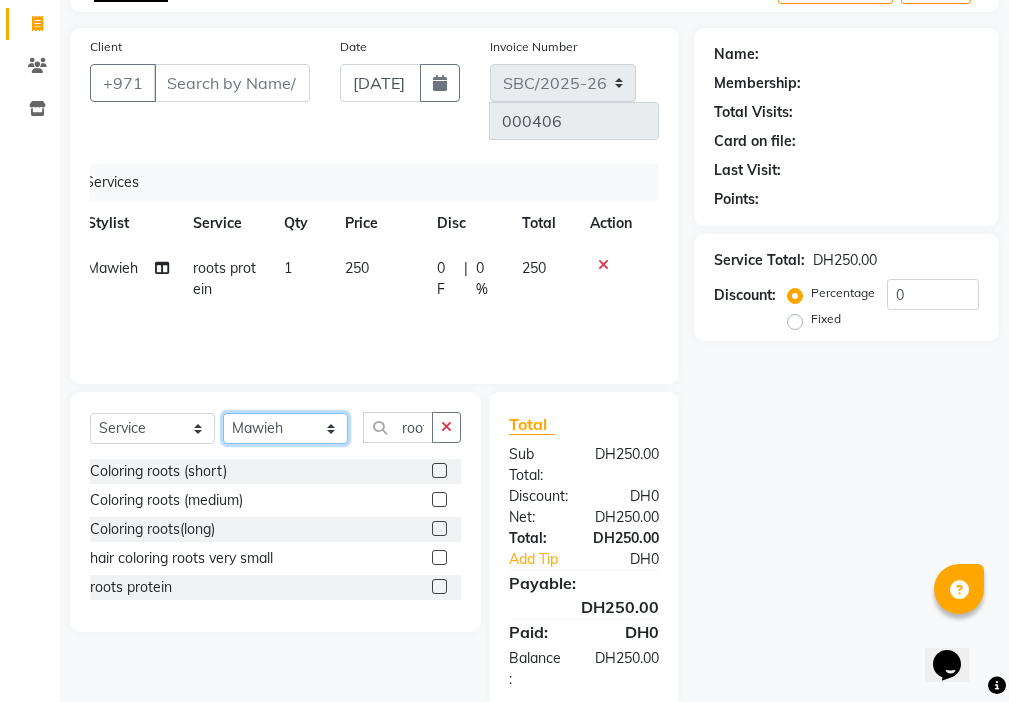 click on "Select Stylist Anjienet [PERSON_NAME] marry  Mawieh  [PERSON_NAME] [PERSON_NAME]" 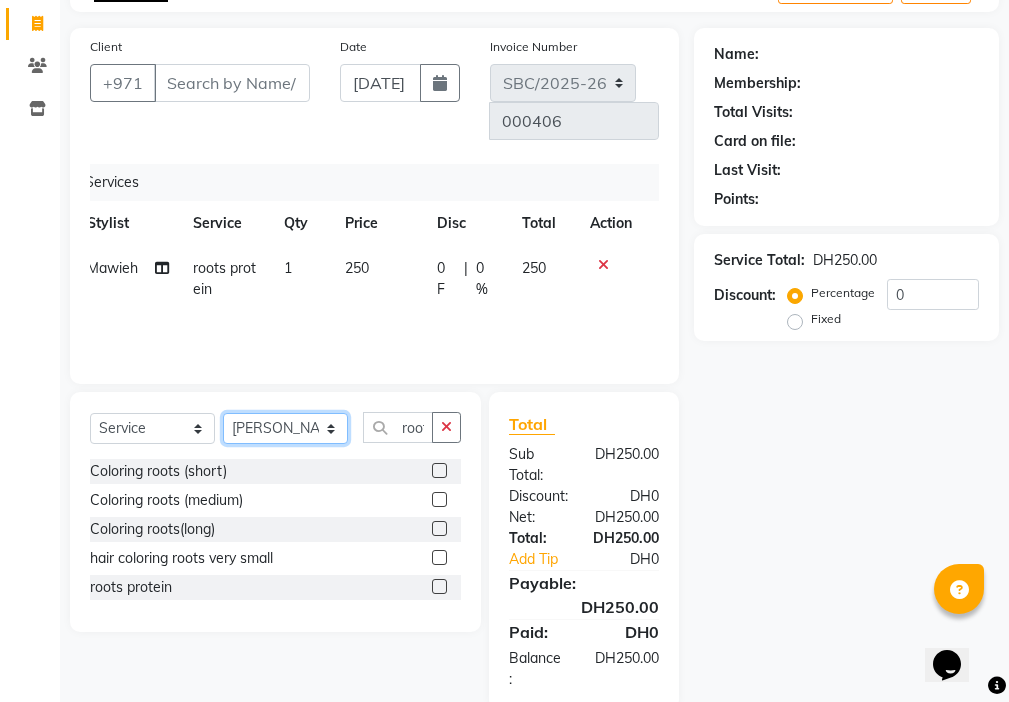 click on "Select Stylist Anjienet [PERSON_NAME] marry  Mawieh  [PERSON_NAME] [PERSON_NAME]" 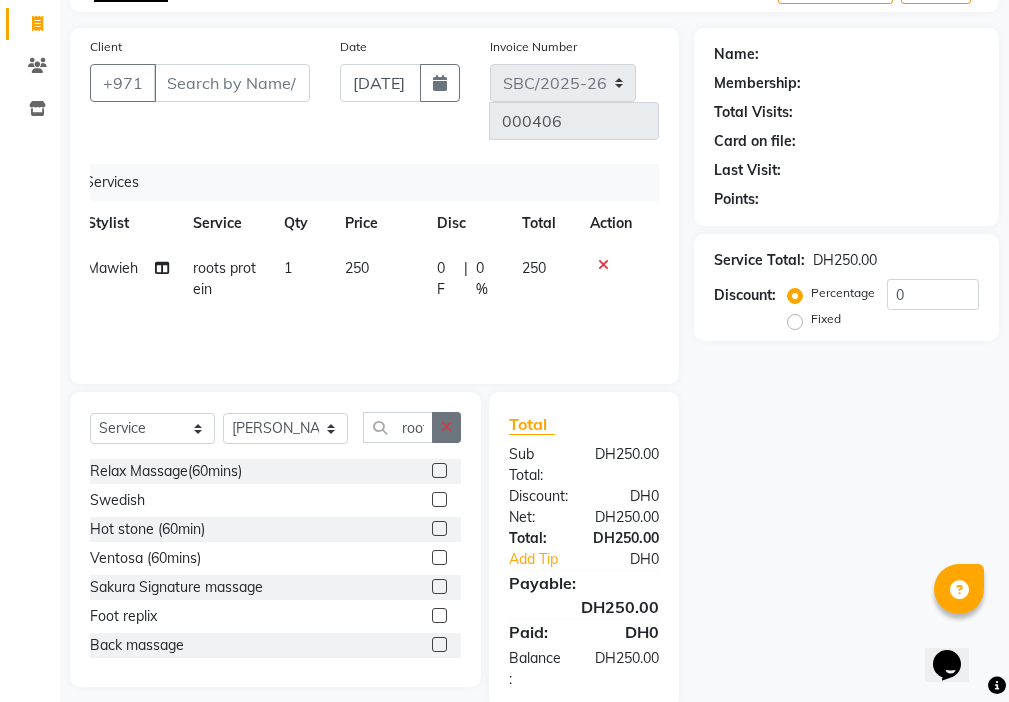 click 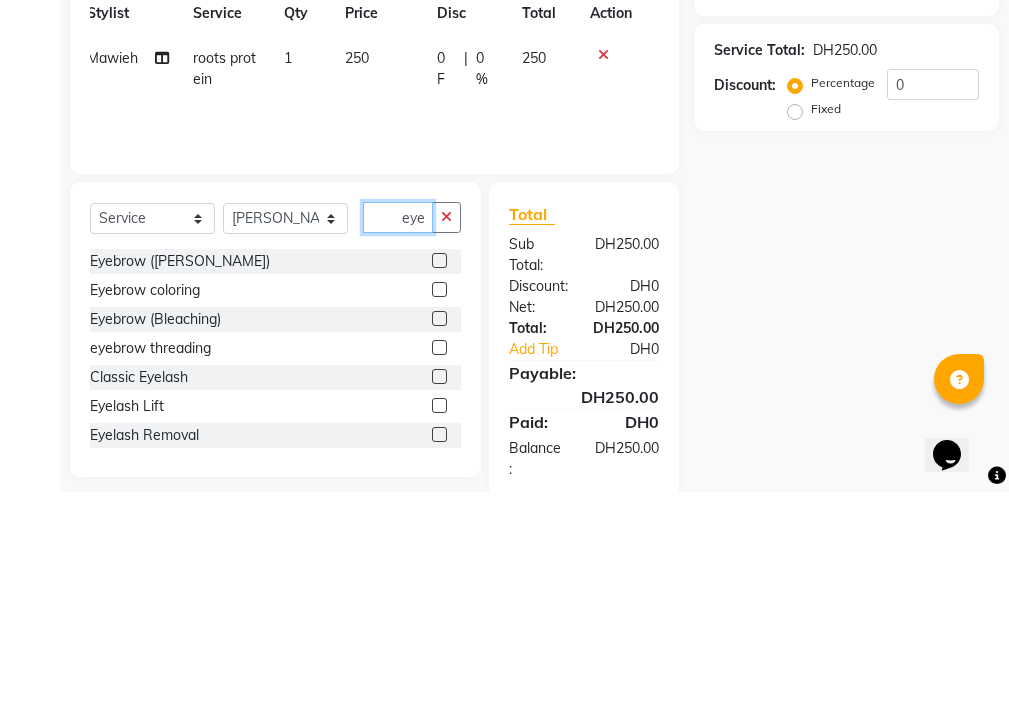 type on "eye" 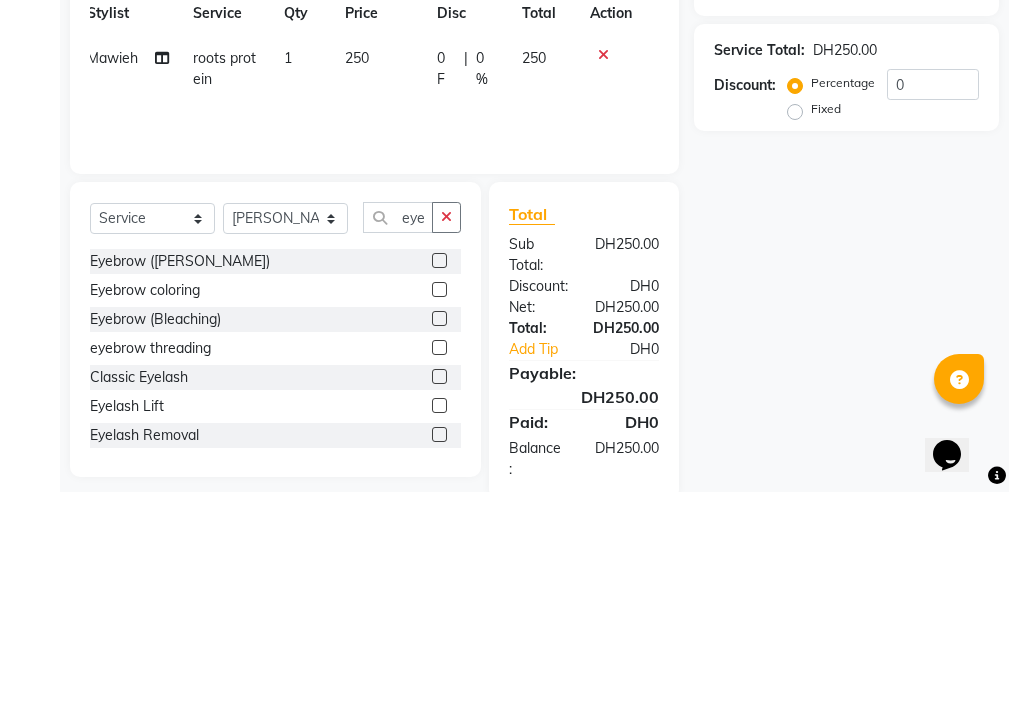 click 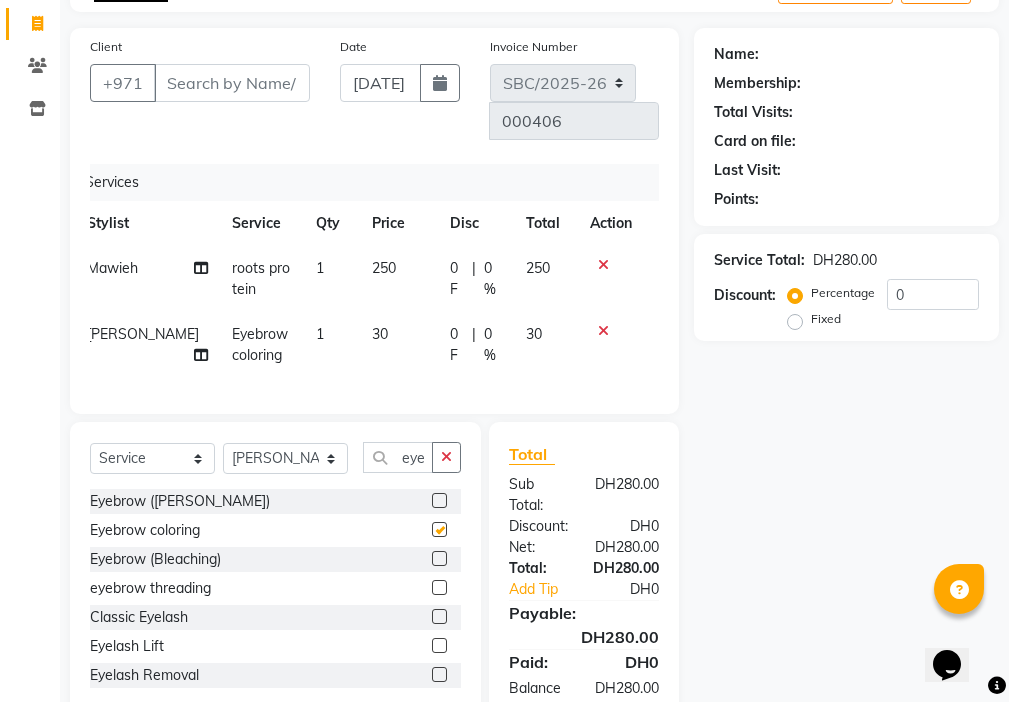 checkbox on "false" 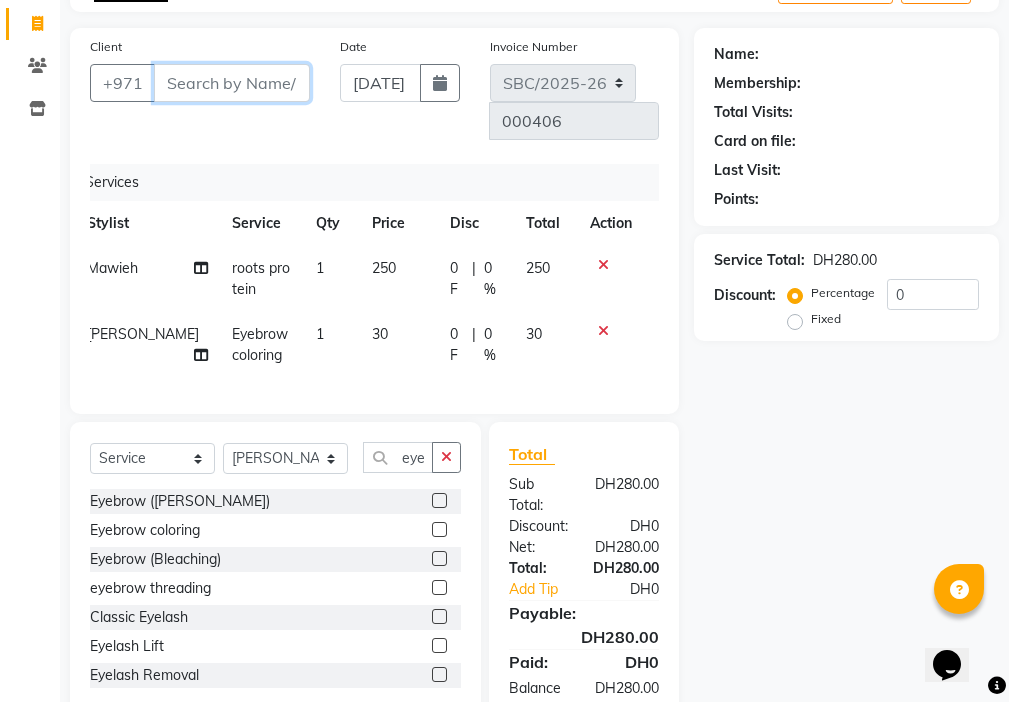 click on "Client" at bounding box center (232, 83) 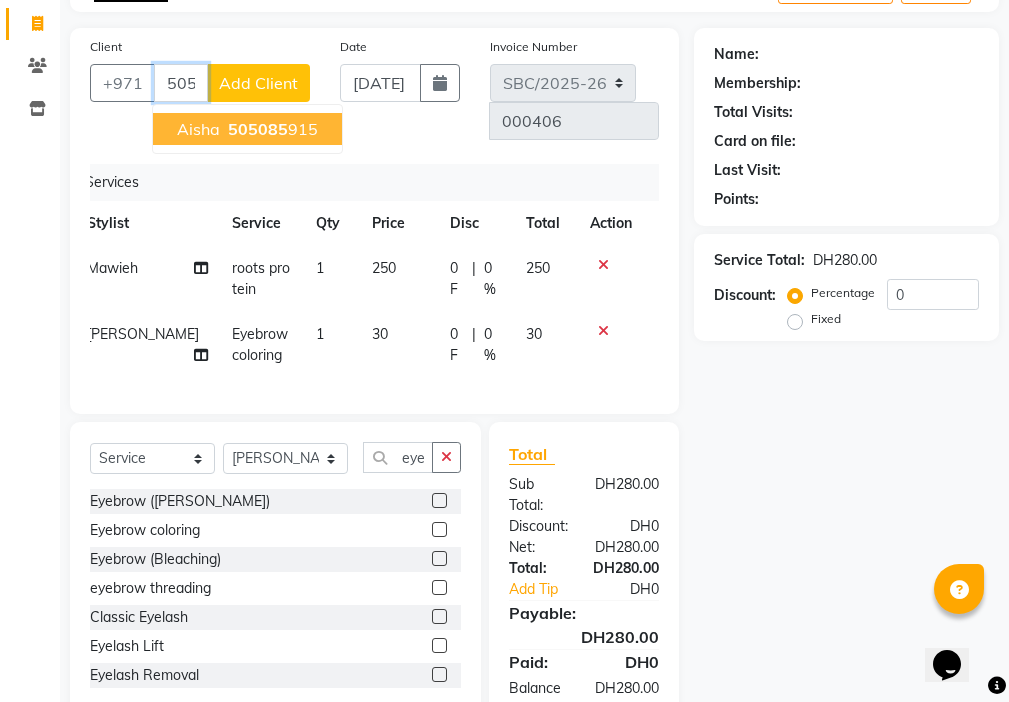 click on "505085 915" at bounding box center (271, 129) 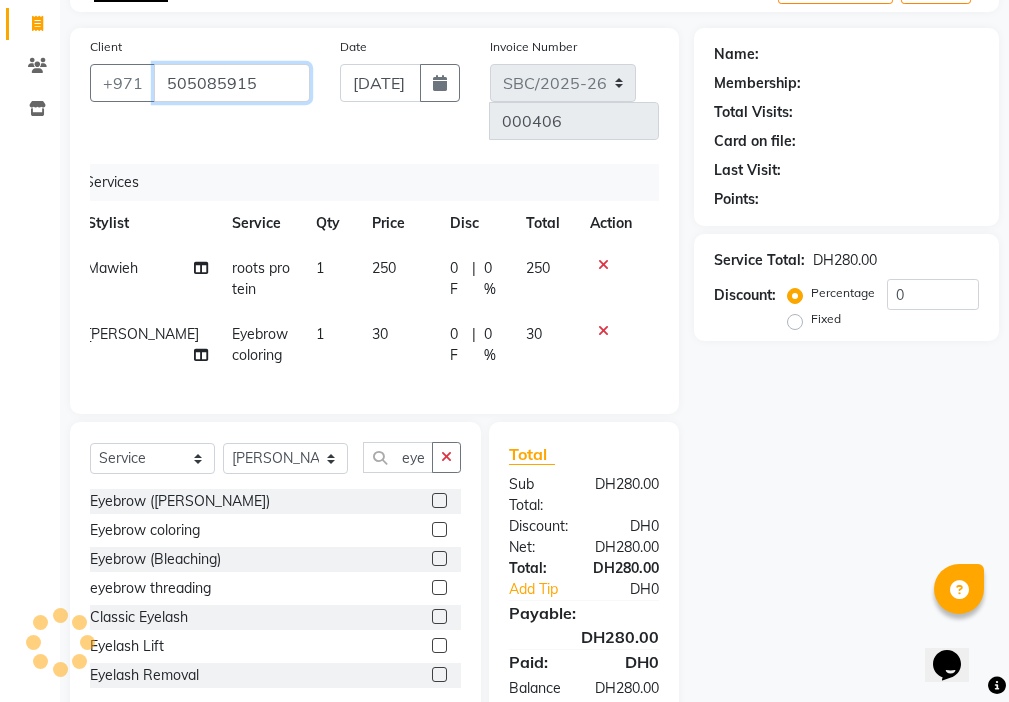 type on "505085915" 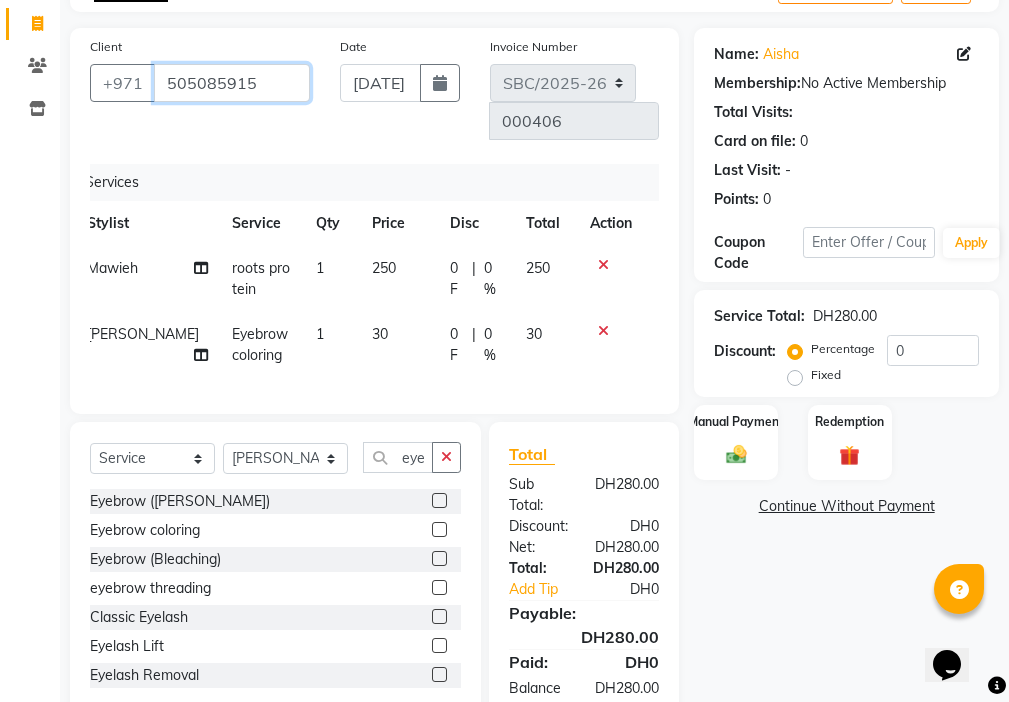 click on "505085915" at bounding box center [232, 83] 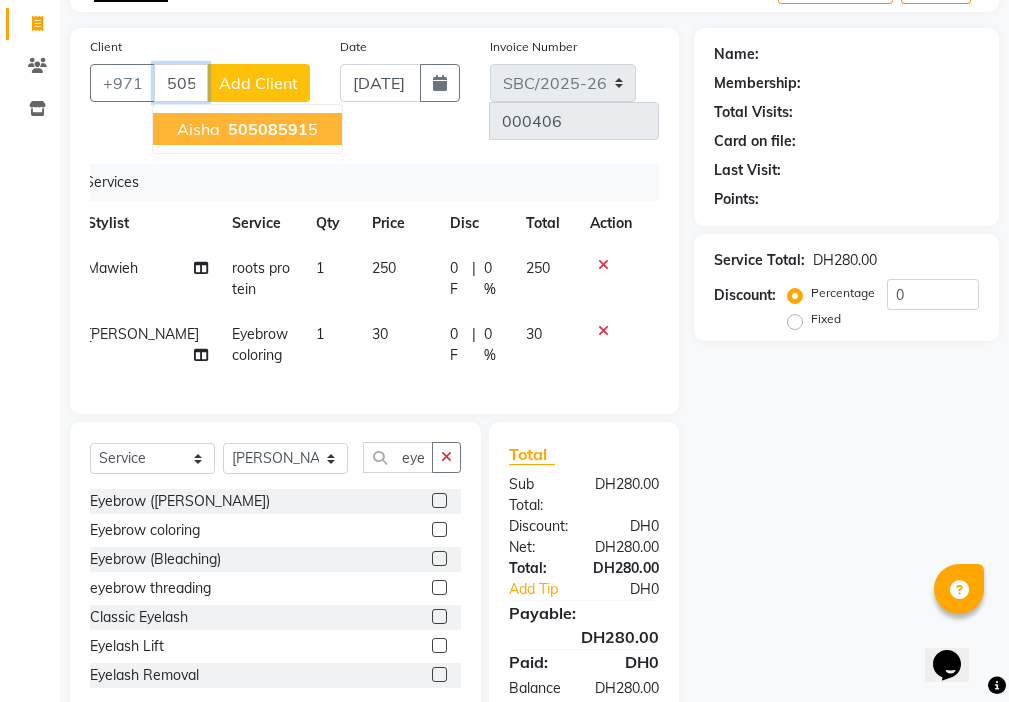 type on "505085915" 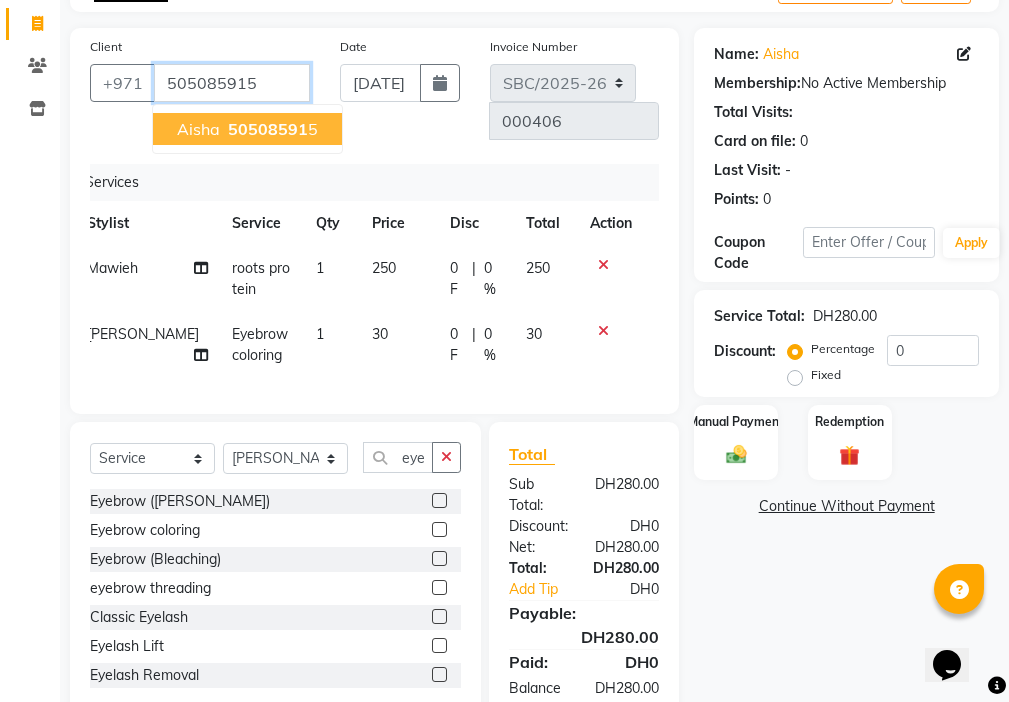 click on "505085915" at bounding box center (232, 83) 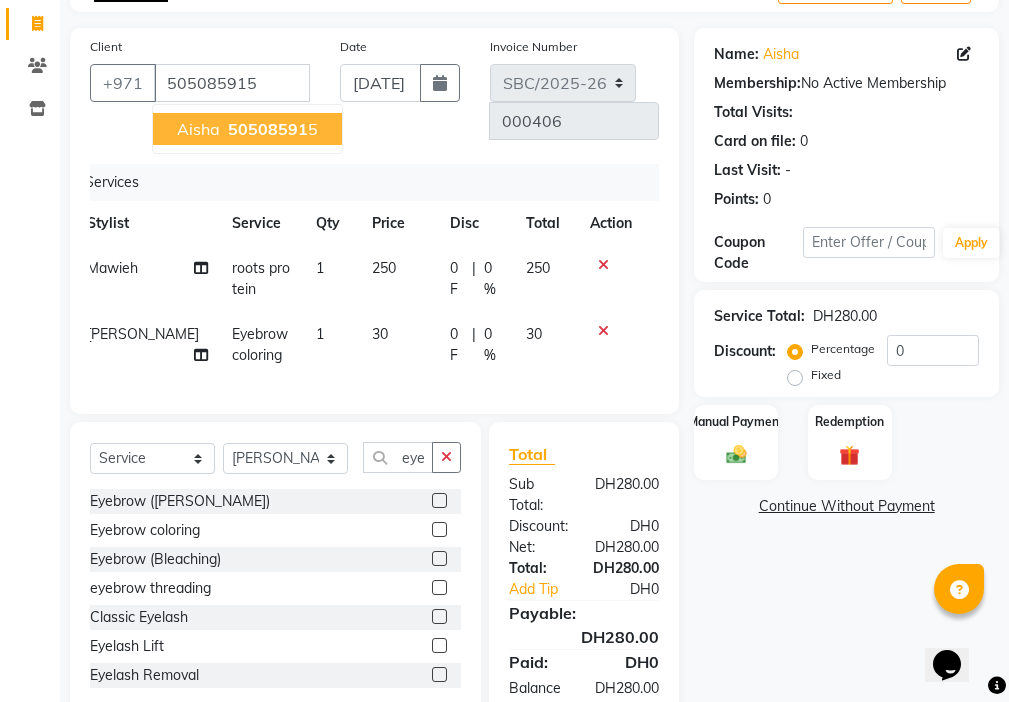 click on "Client [PHONE_NUMBER] Aisha   50508591 5 Date [DATE] Invoice Number SBC/2025-26 000406 Services Stylist Service Qty Price Disc Total Action Mawieh  roots protein 1 250 0 F | 0 % 250 [PERSON_NAME] Eyebrow coloring 1 30 0 F | 0 % 30" 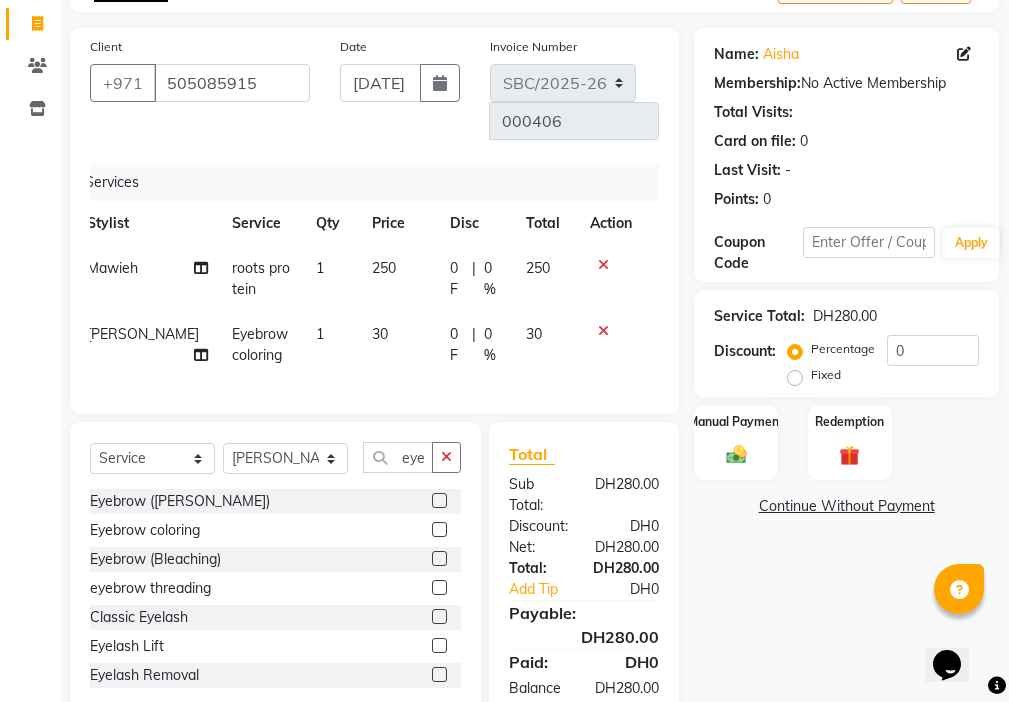 click 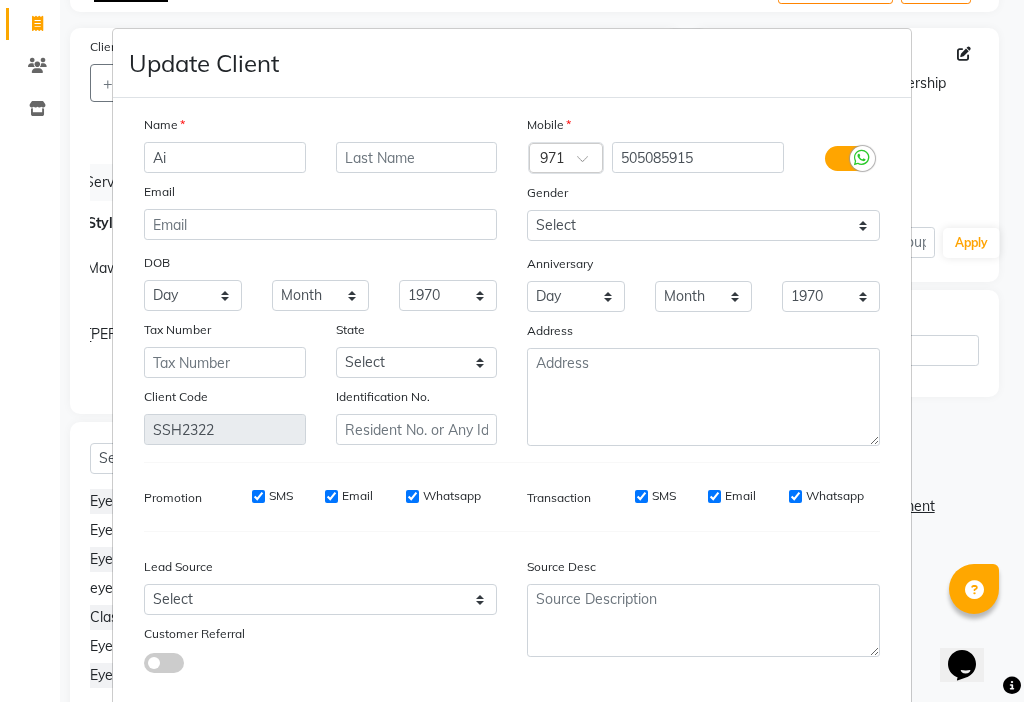 type on "A" 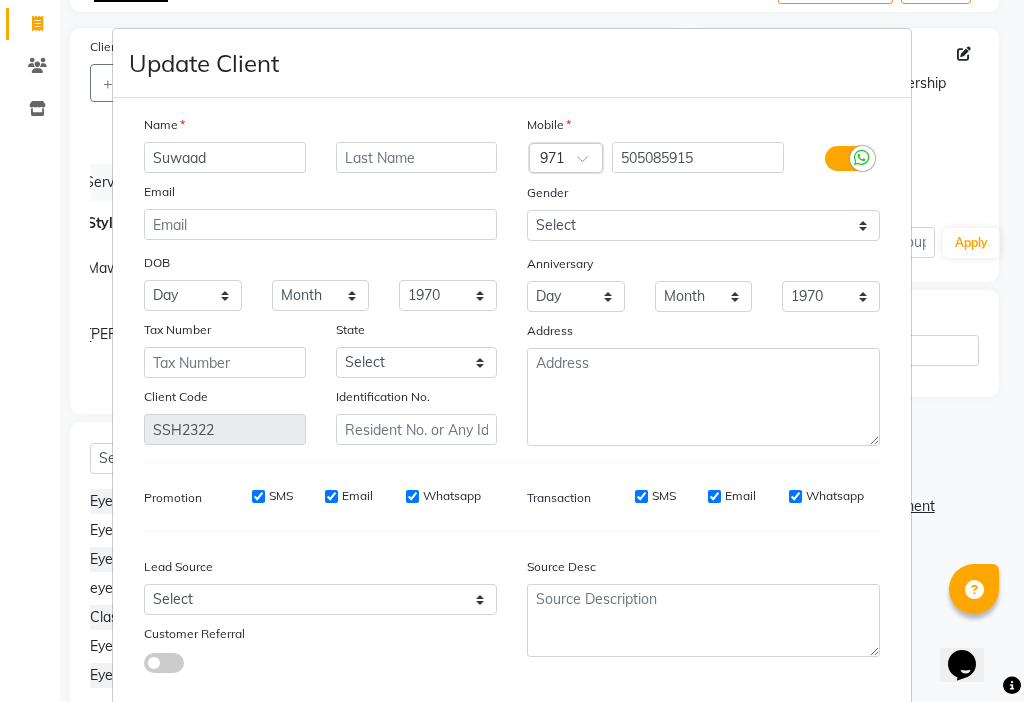 type on "Suwaad" 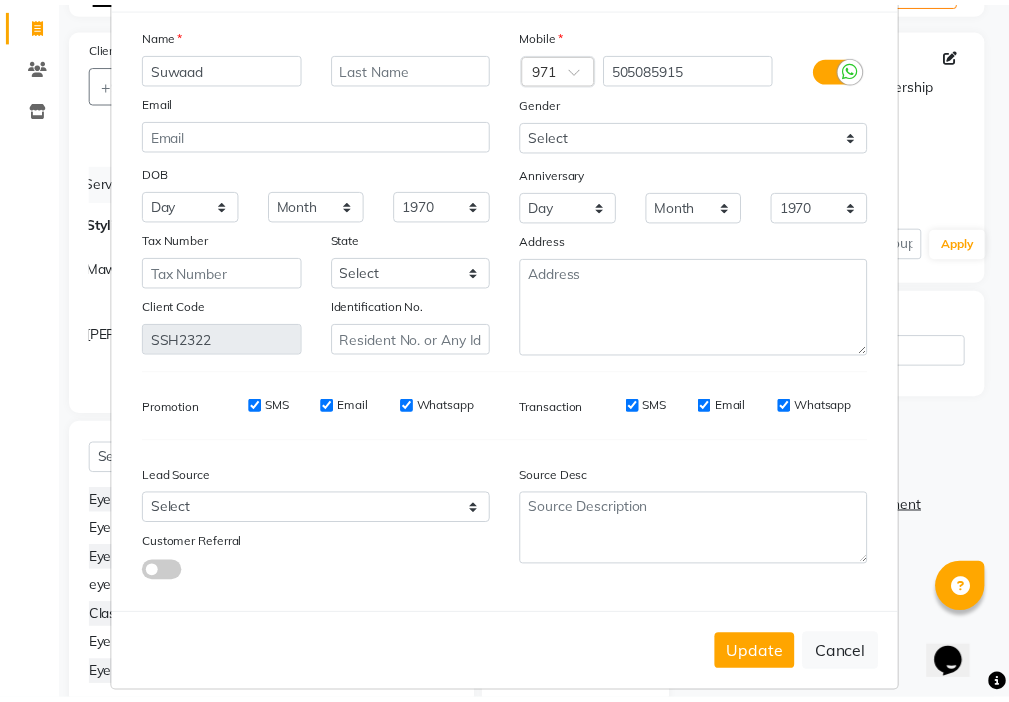 scroll, scrollTop: 111, scrollLeft: 0, axis: vertical 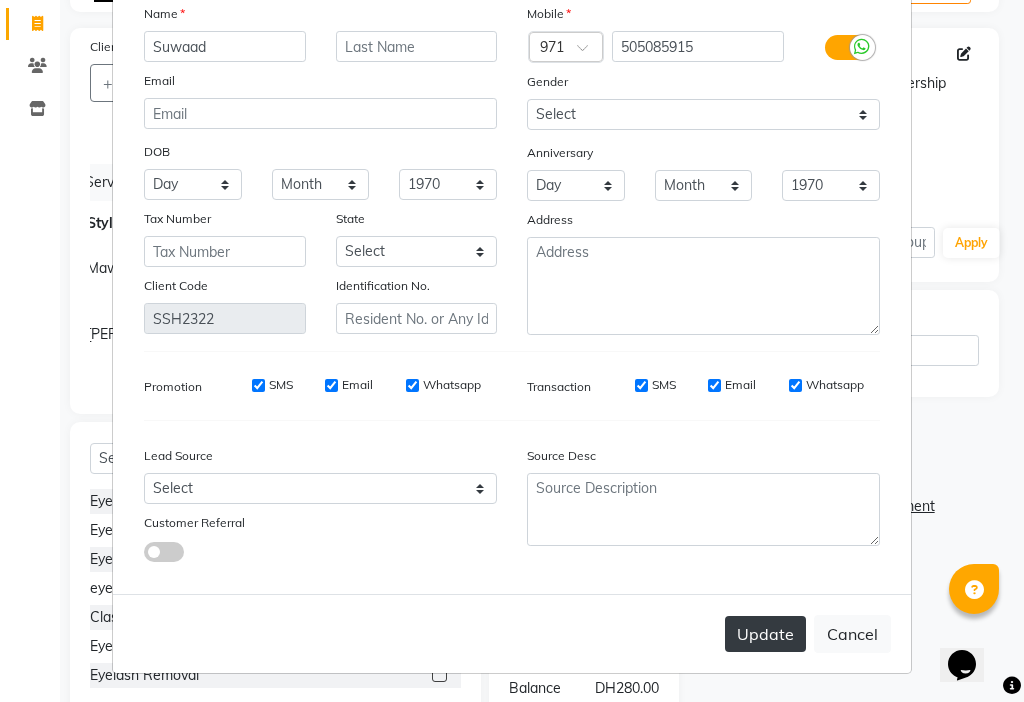 click on "Update" at bounding box center (765, 634) 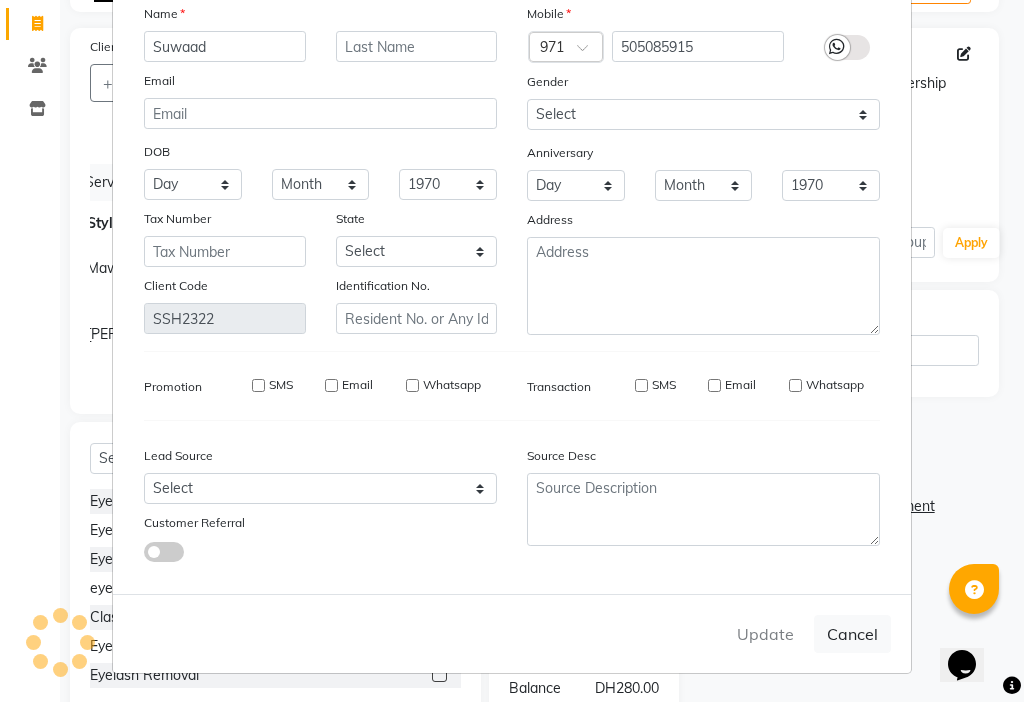 type 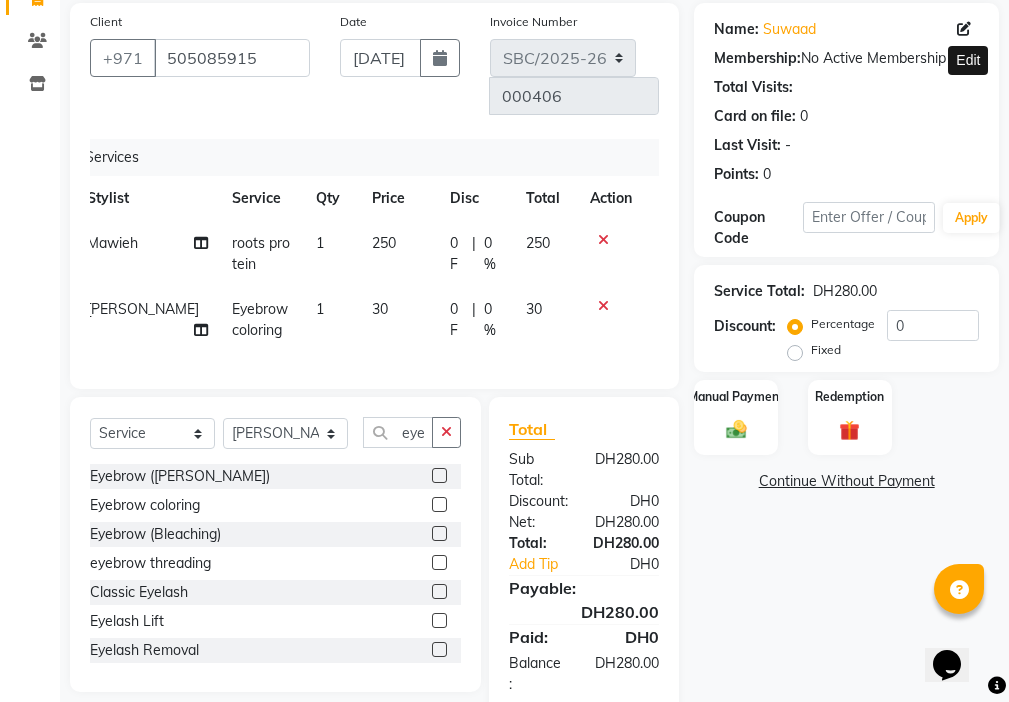scroll, scrollTop: 194, scrollLeft: 0, axis: vertical 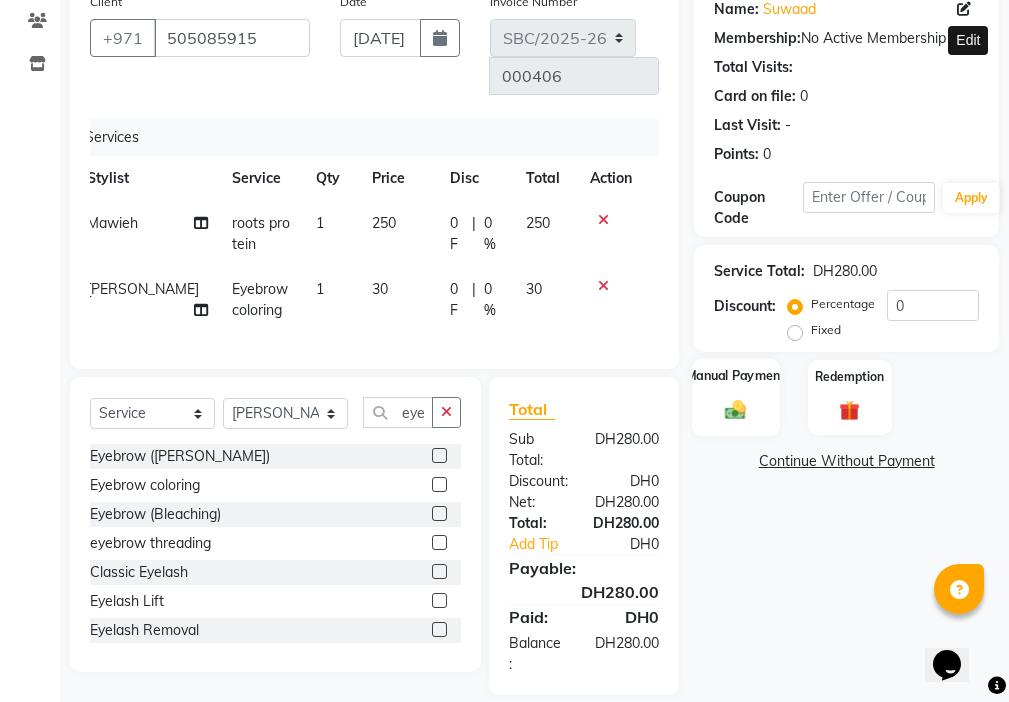 click 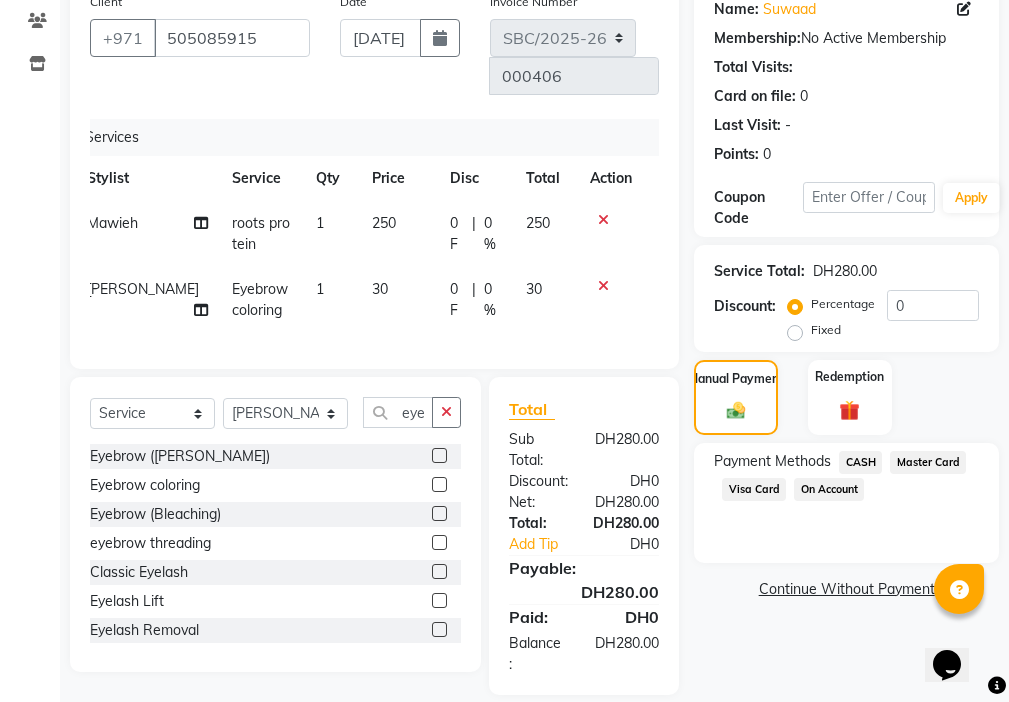 click on "CASH" 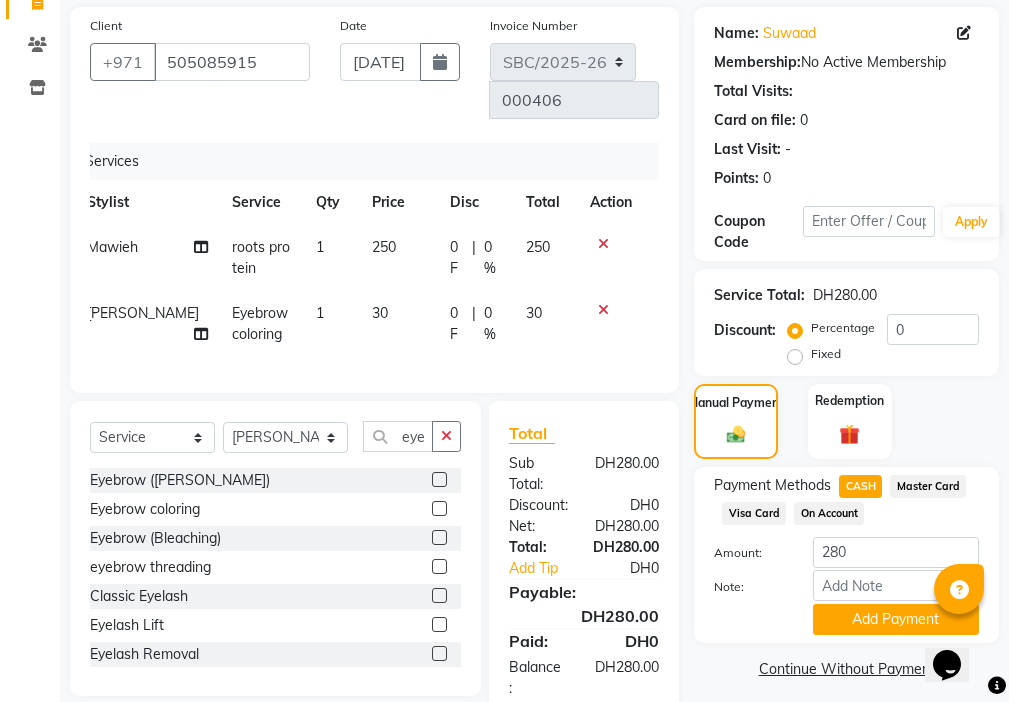 scroll, scrollTop: 194, scrollLeft: 0, axis: vertical 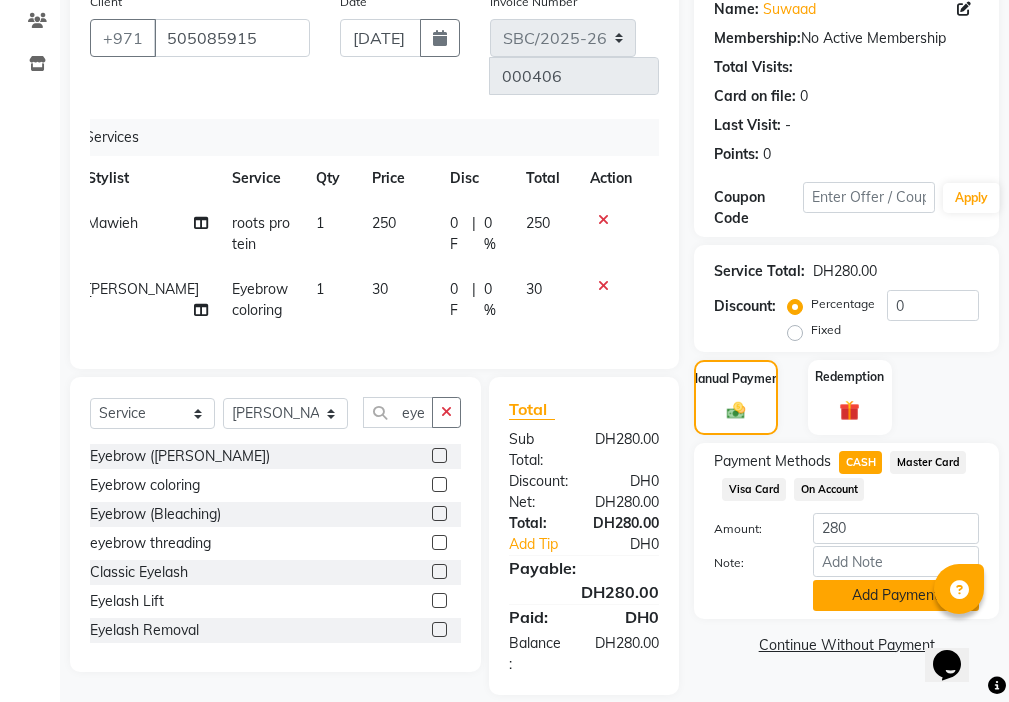 click on "Add Payment" 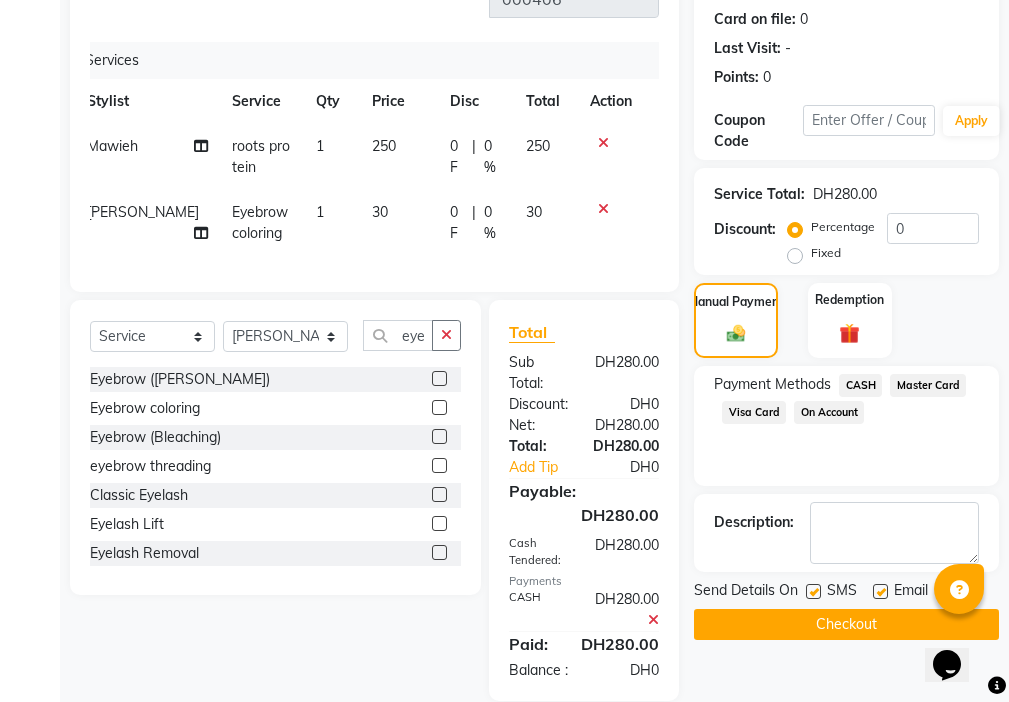 scroll, scrollTop: 298, scrollLeft: 0, axis: vertical 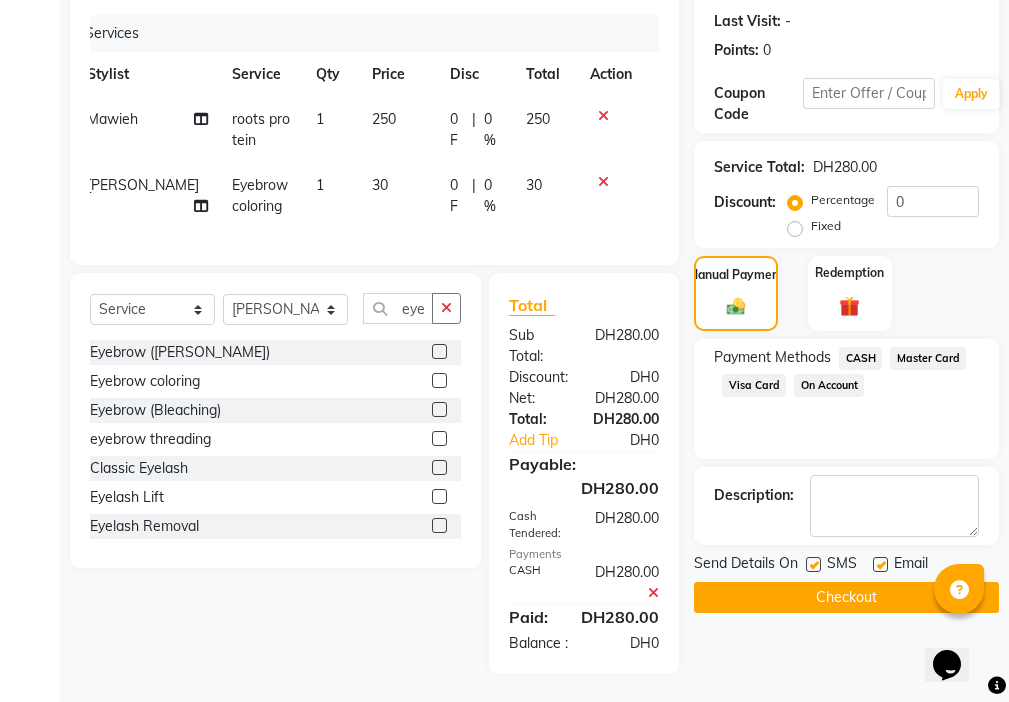click 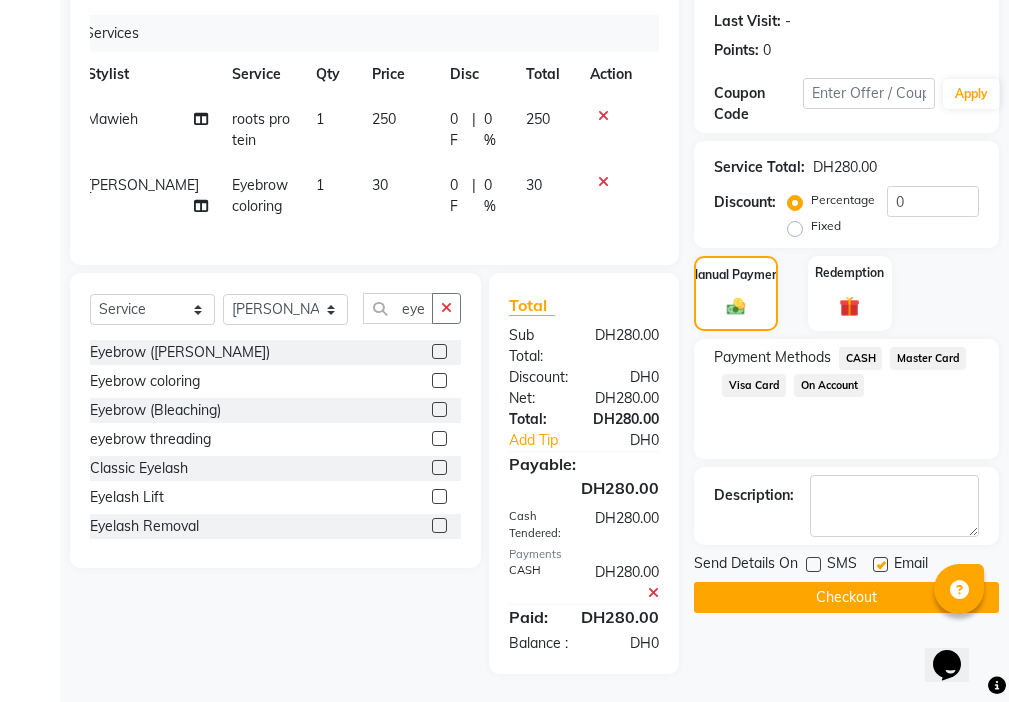 click 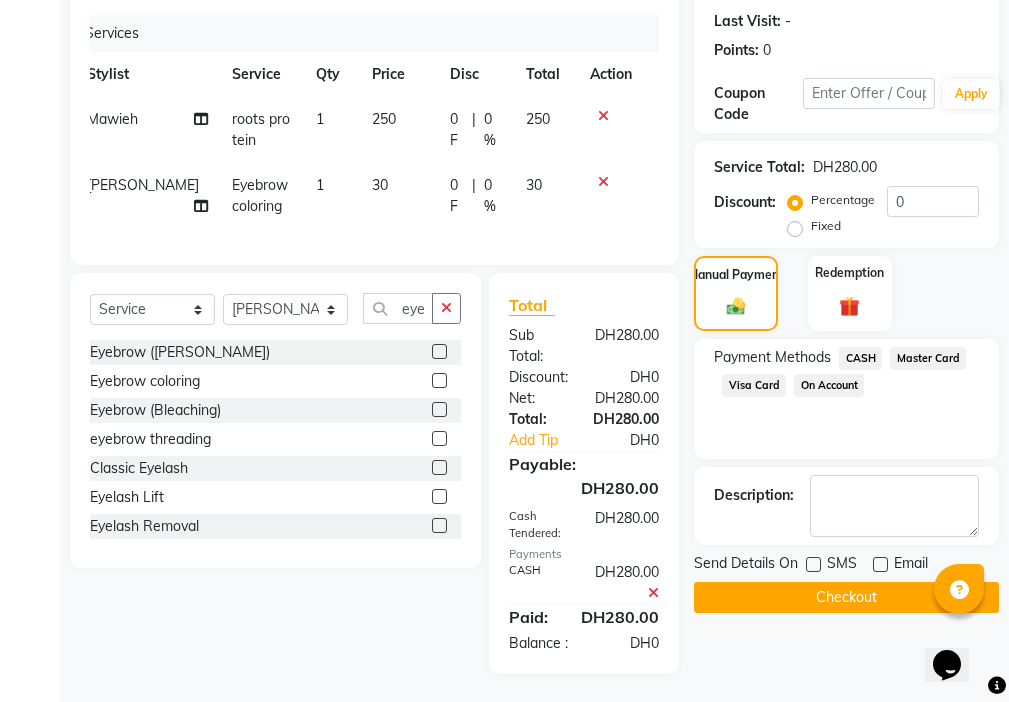 click on "Checkout" 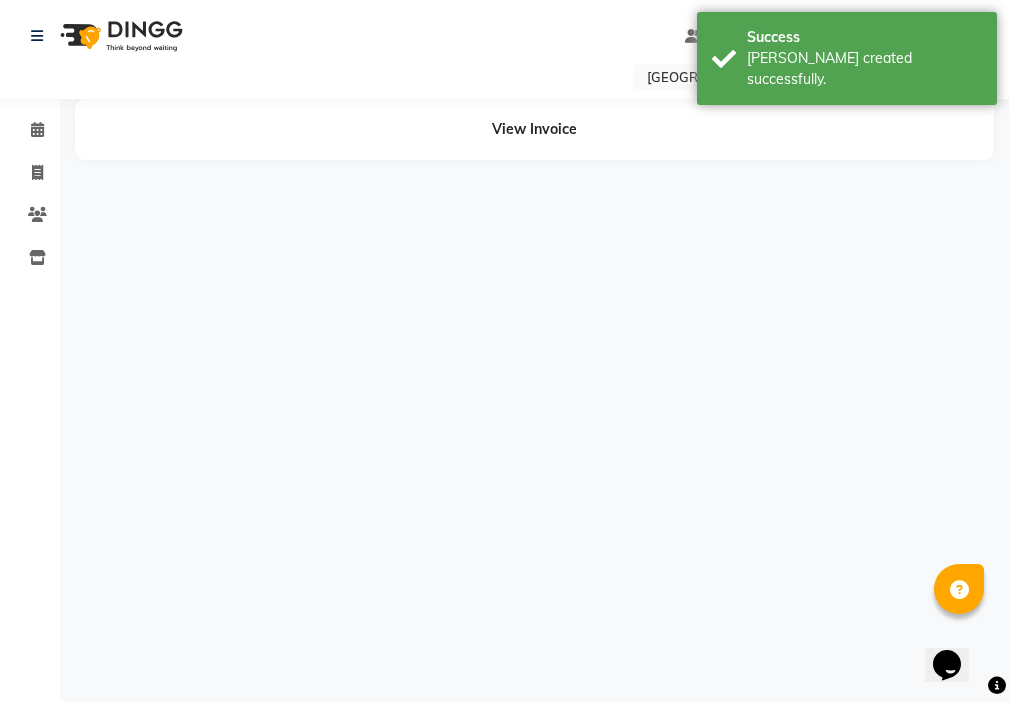 scroll, scrollTop: 0, scrollLeft: 0, axis: both 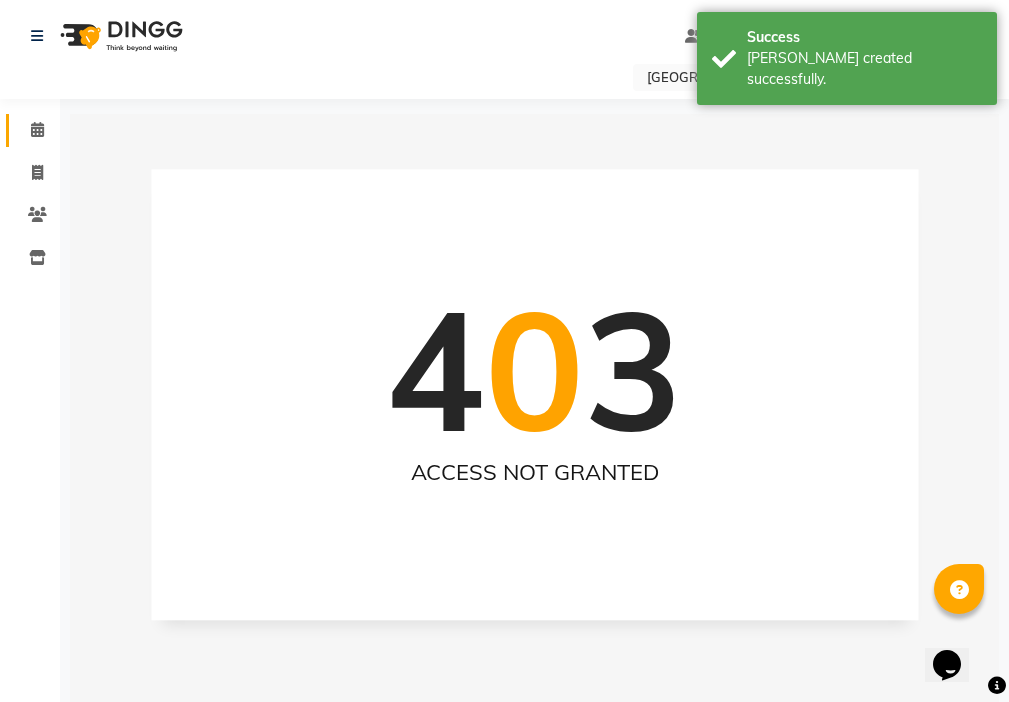 click 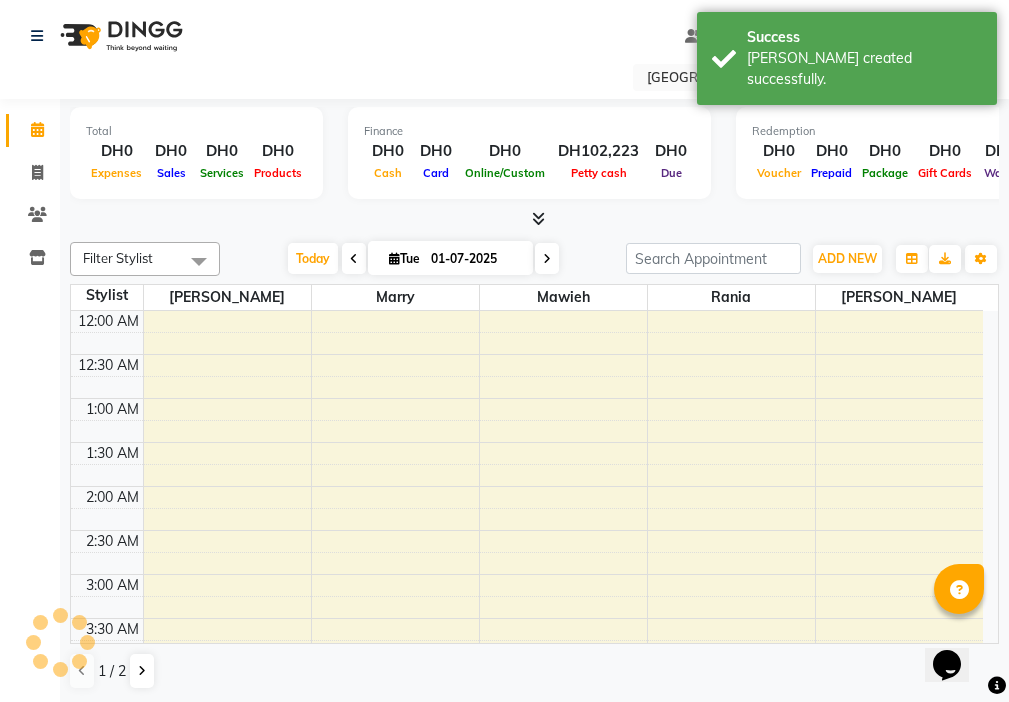 scroll, scrollTop: 529, scrollLeft: 0, axis: vertical 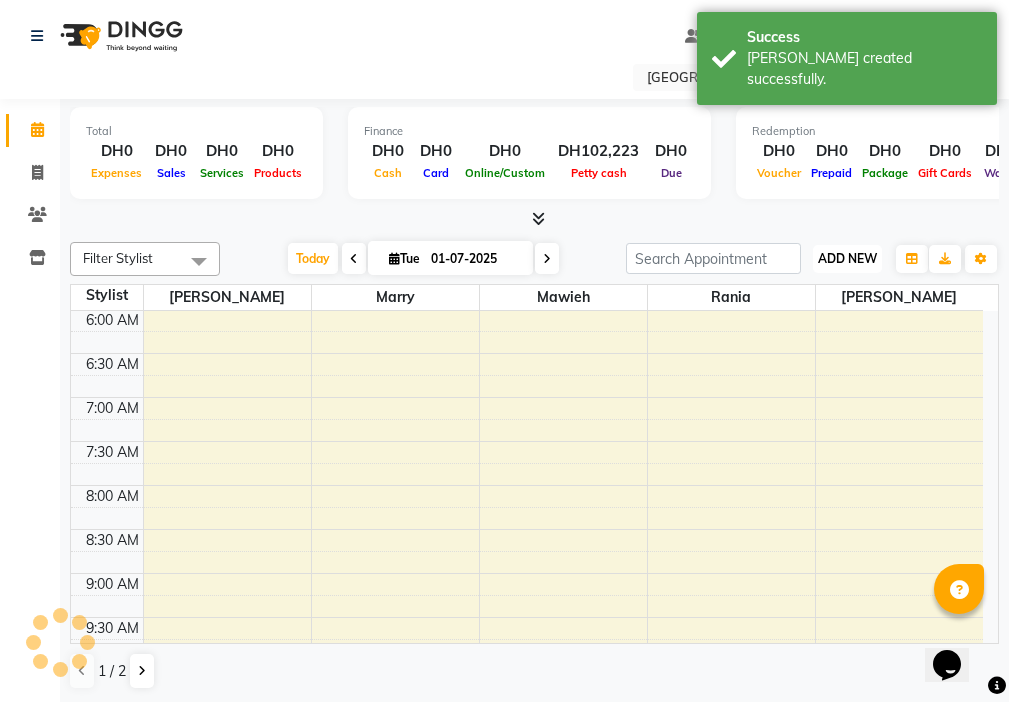 click on "ADD NEW" at bounding box center [847, 258] 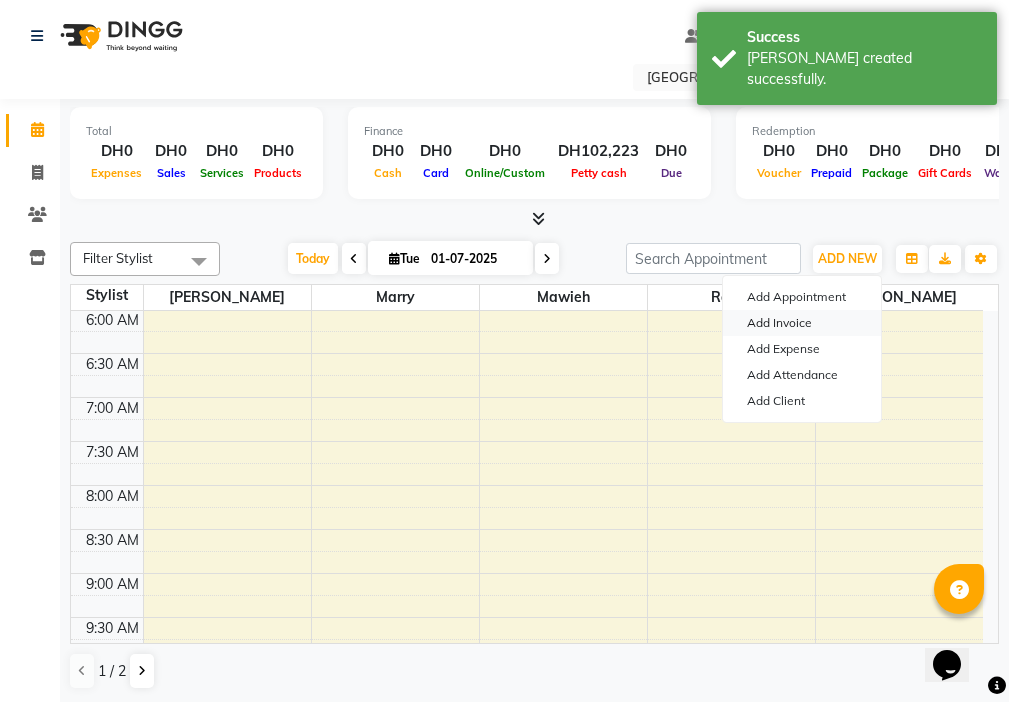 click on "Add Invoice" at bounding box center [802, 323] 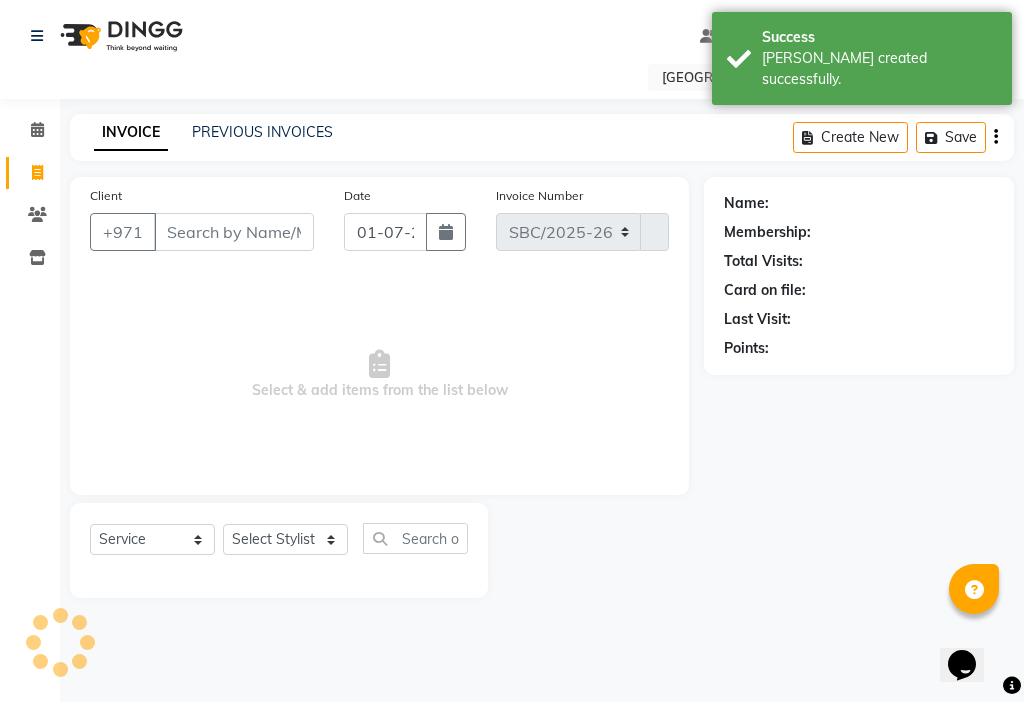 select on "3691" 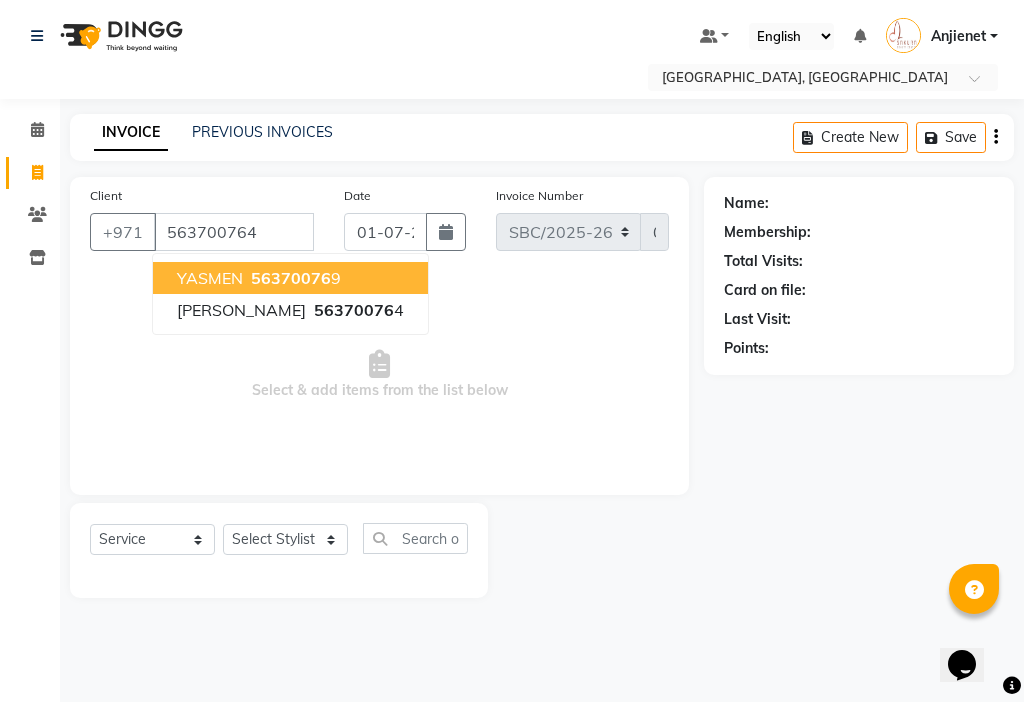 type on "563700764" 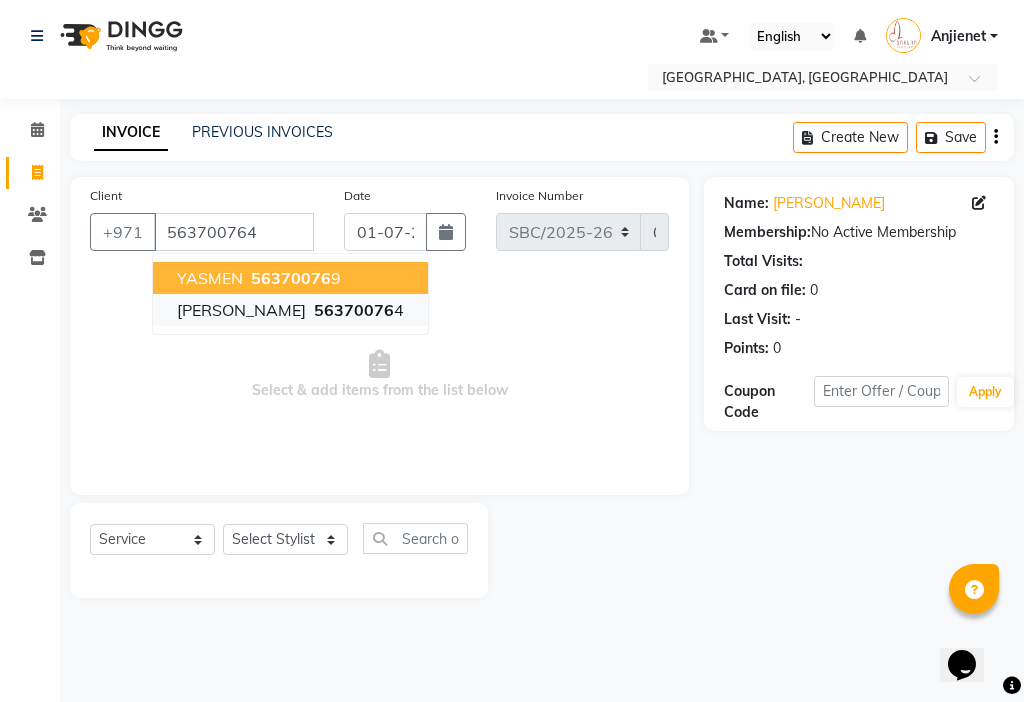 click on "56370076" at bounding box center (354, 310) 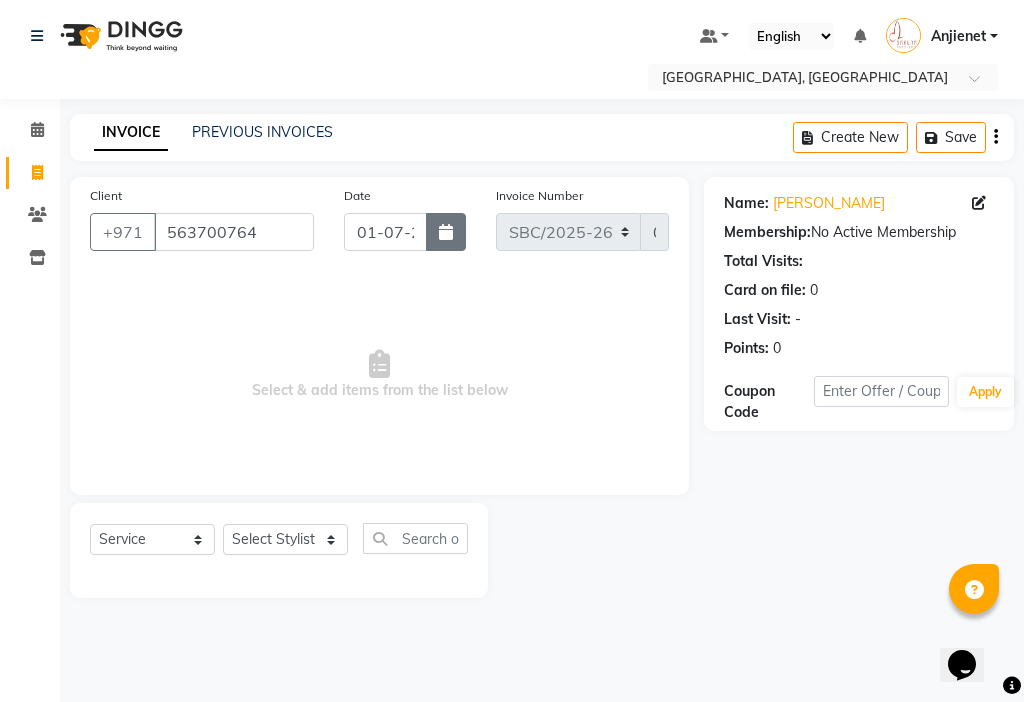 click 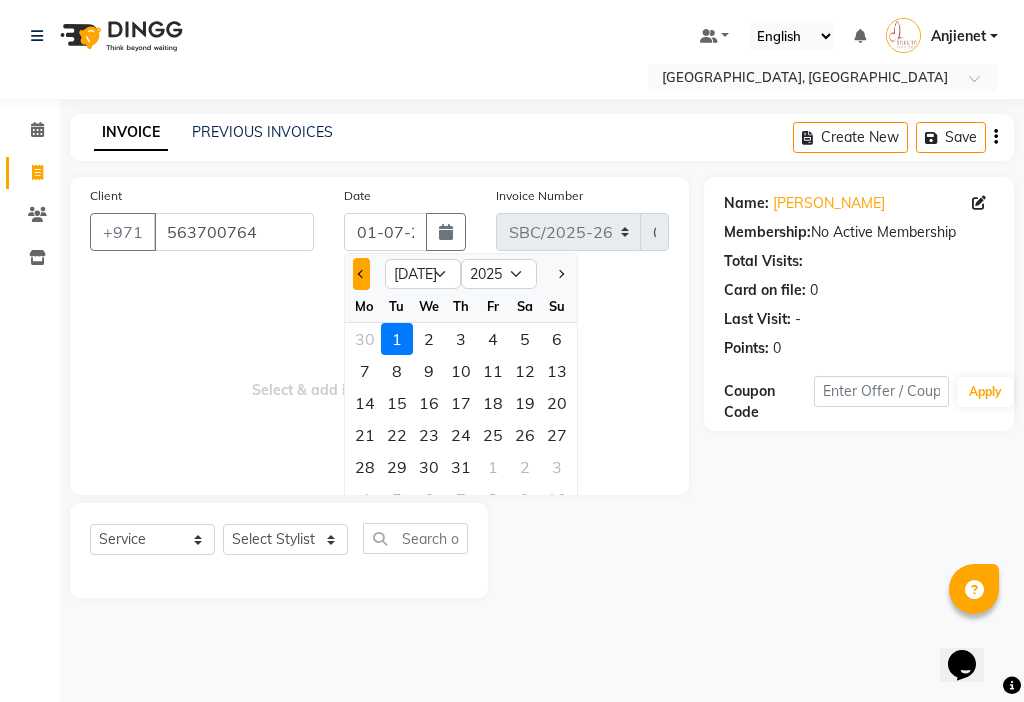 click 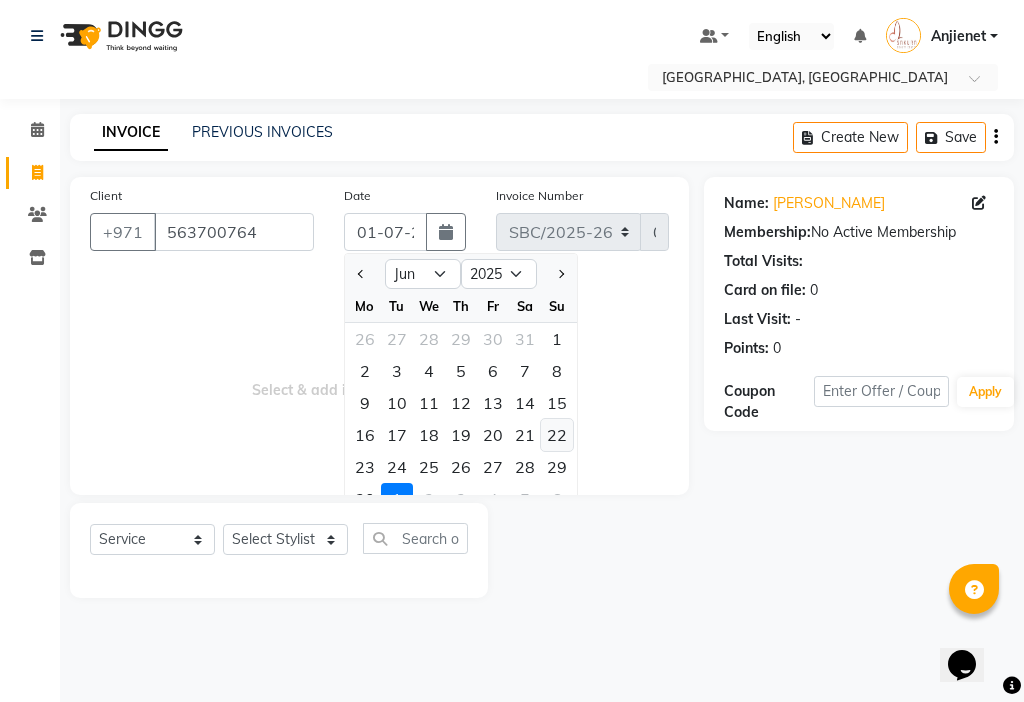 click on "22" 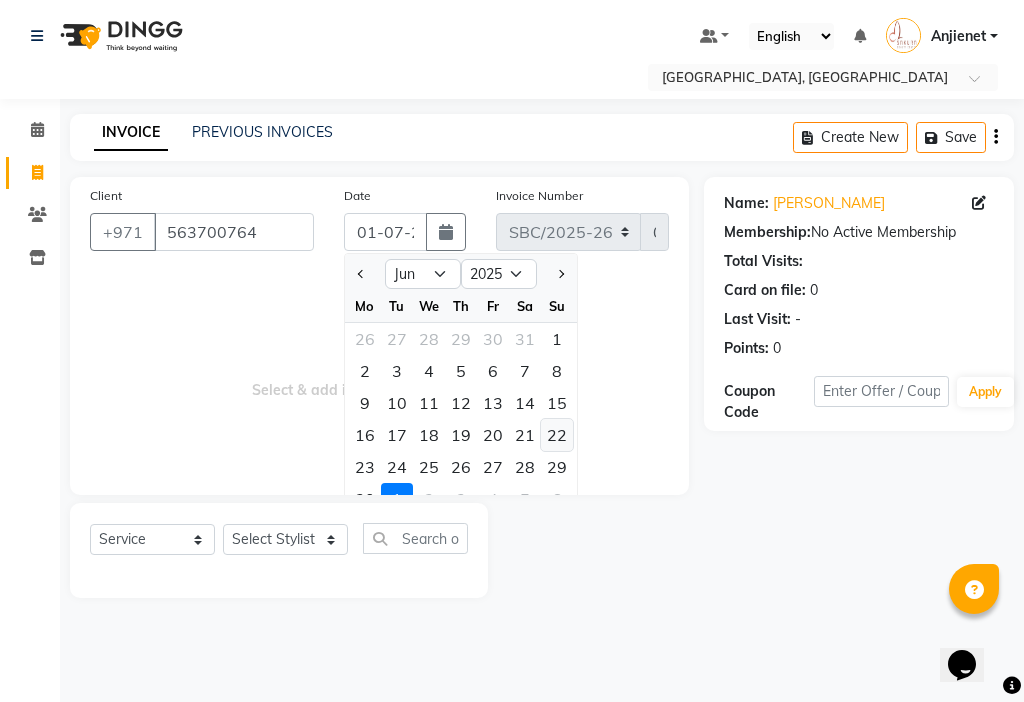 type on "[DATE]" 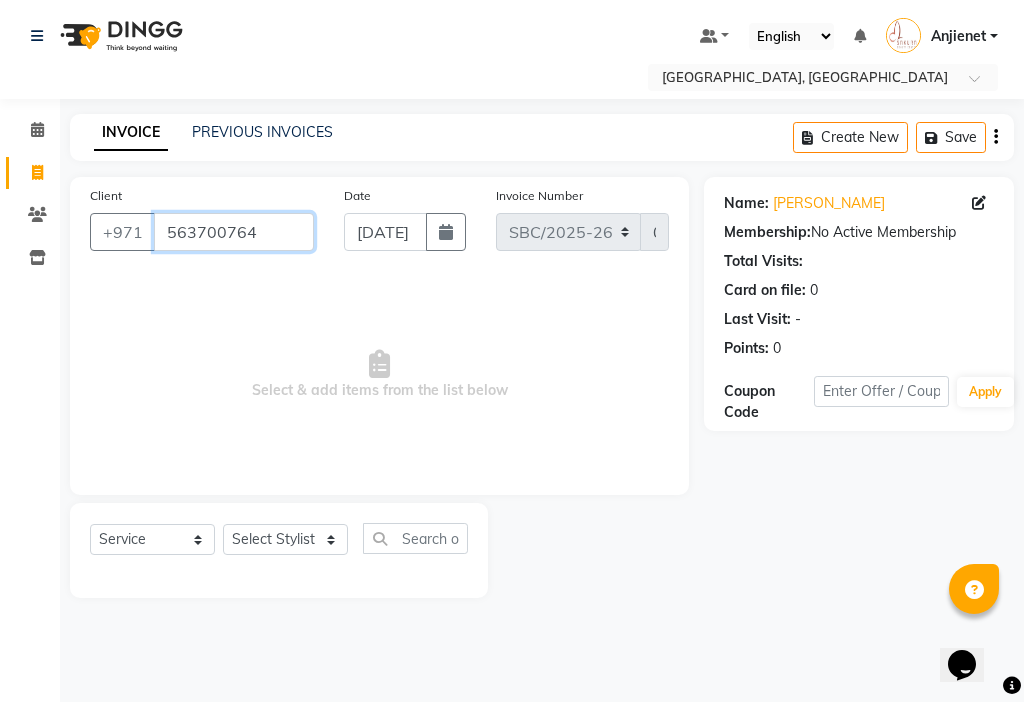 click on "563700764" at bounding box center (234, 232) 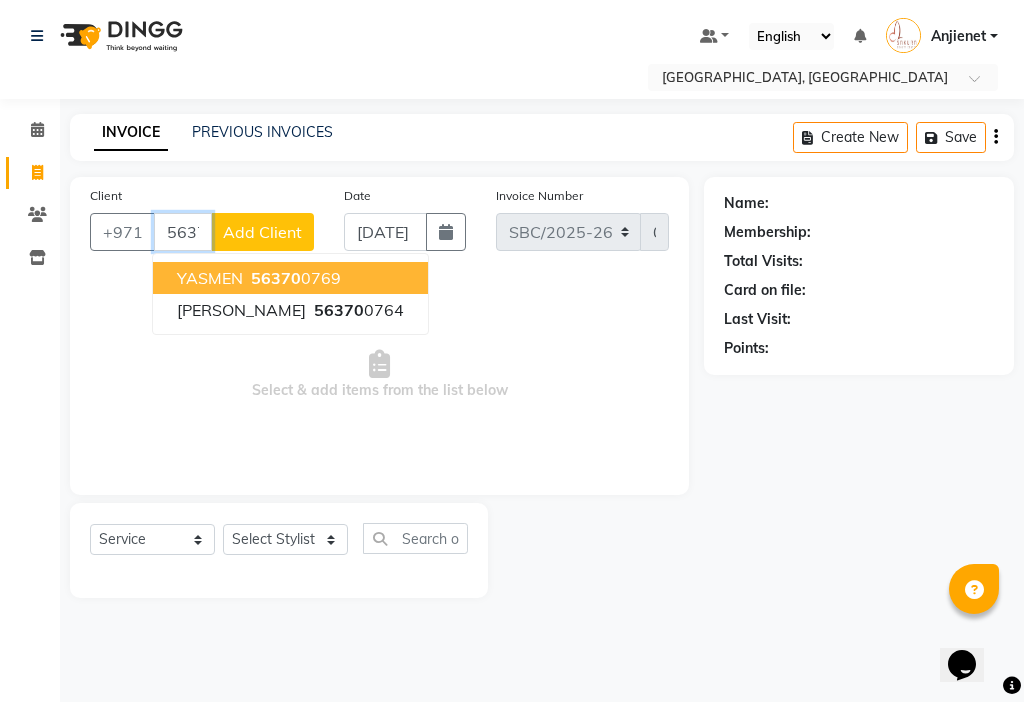 click on "56370 0769" at bounding box center (294, 278) 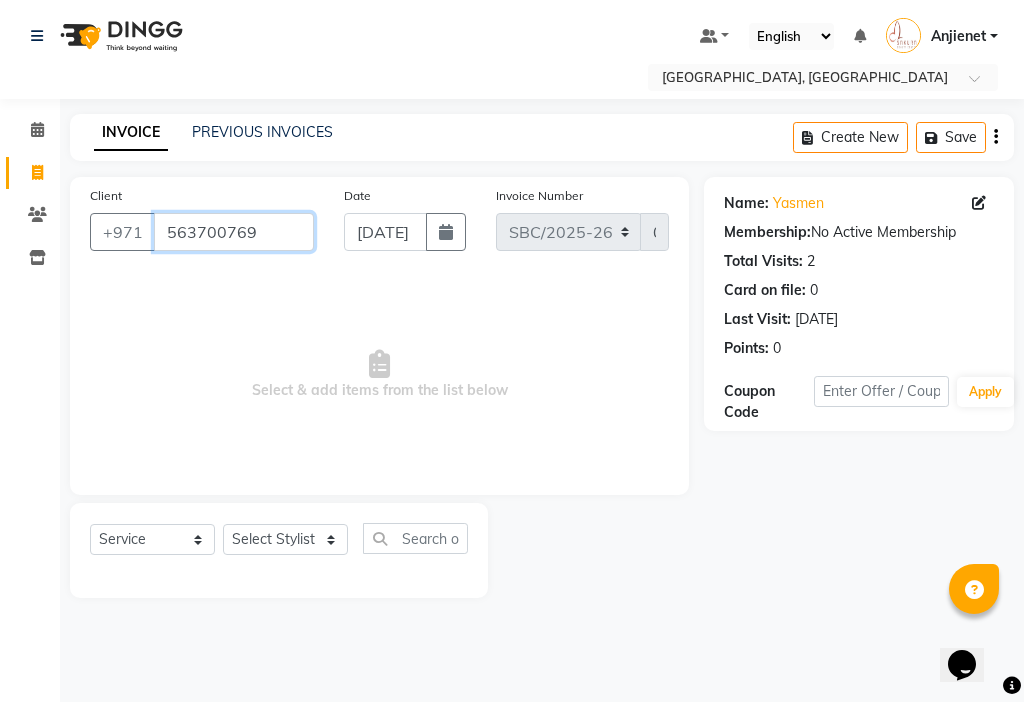 click on "563700769" at bounding box center (234, 232) 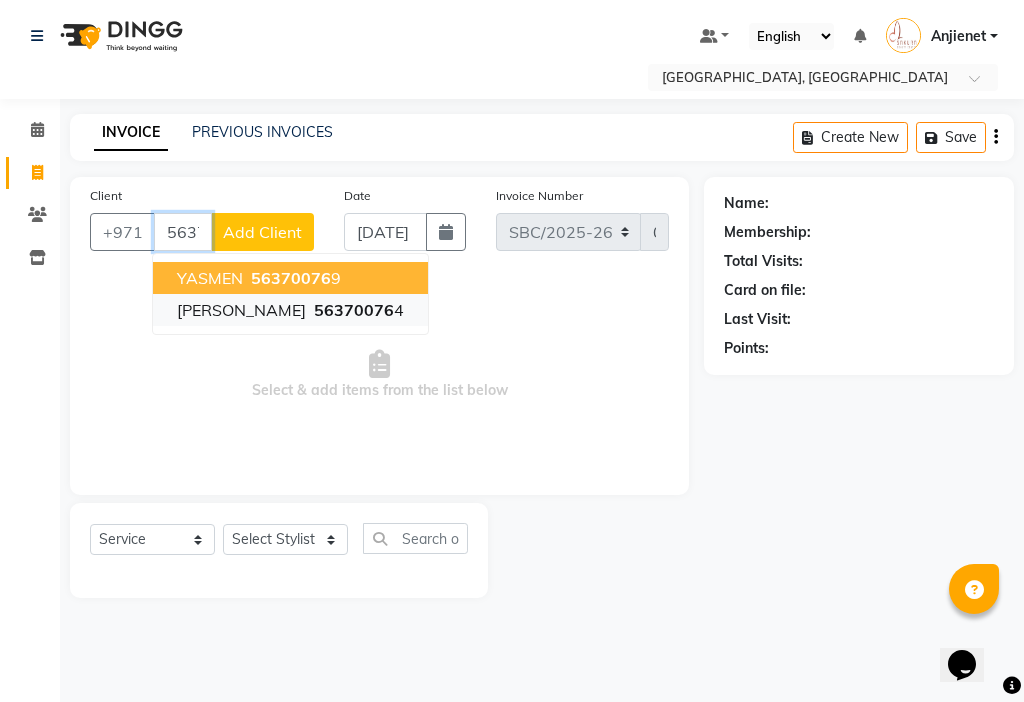 click on "56370076 4" at bounding box center [357, 310] 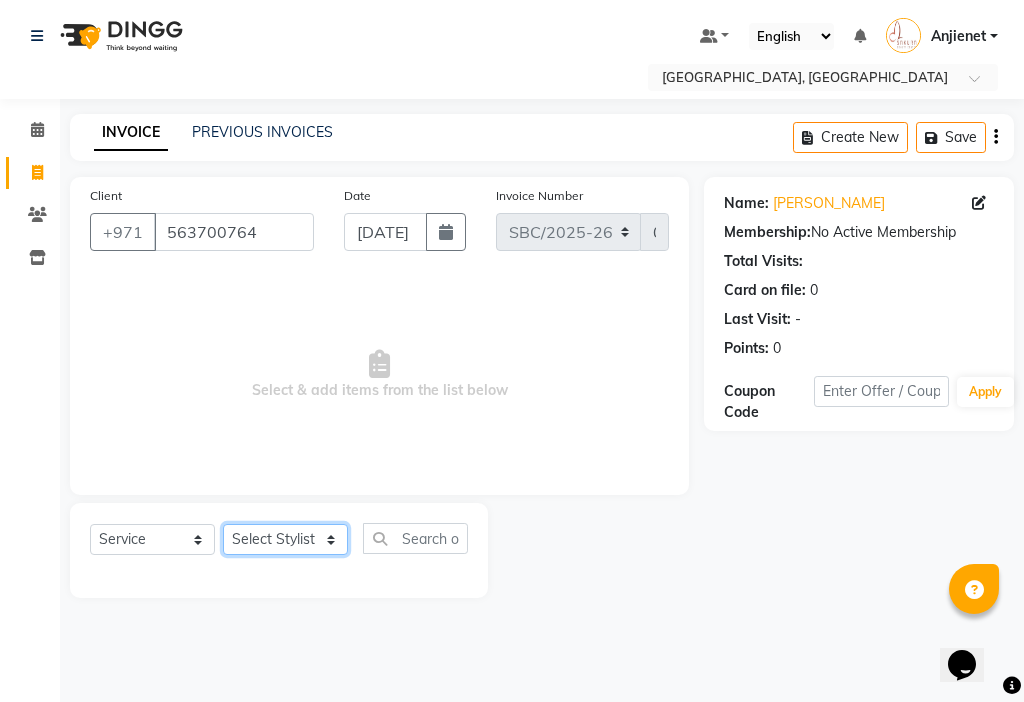 click on "Select Stylist Anjienet [PERSON_NAME] marry  Mawieh  [PERSON_NAME] [PERSON_NAME]" 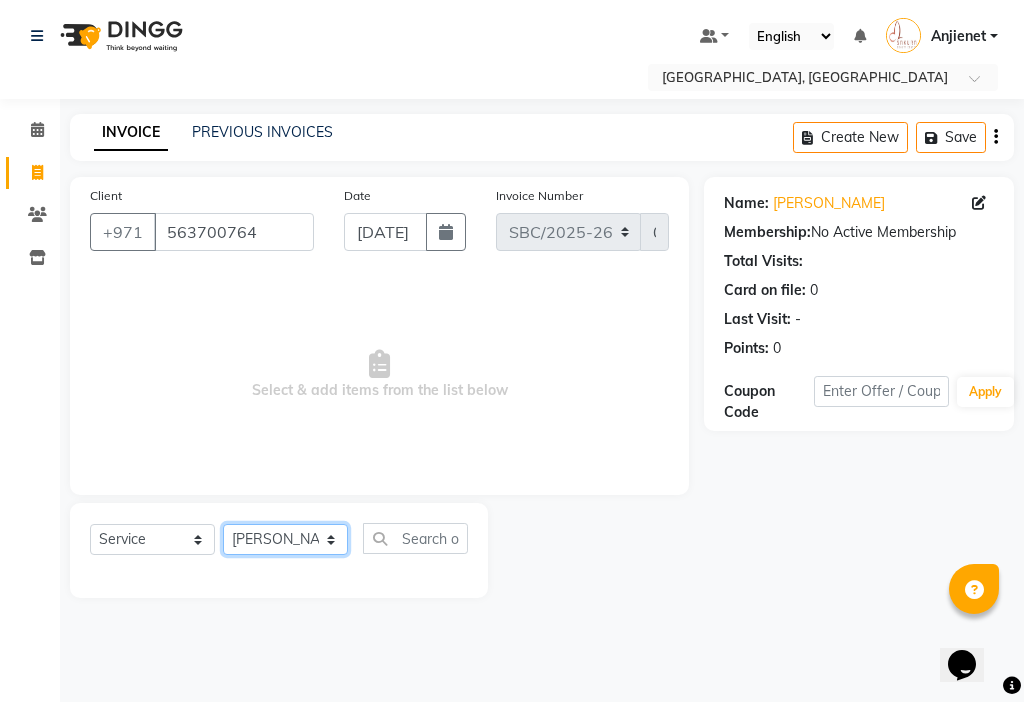 click on "Select Stylist Anjienet [PERSON_NAME] marry  Mawieh  [PERSON_NAME] [PERSON_NAME]" 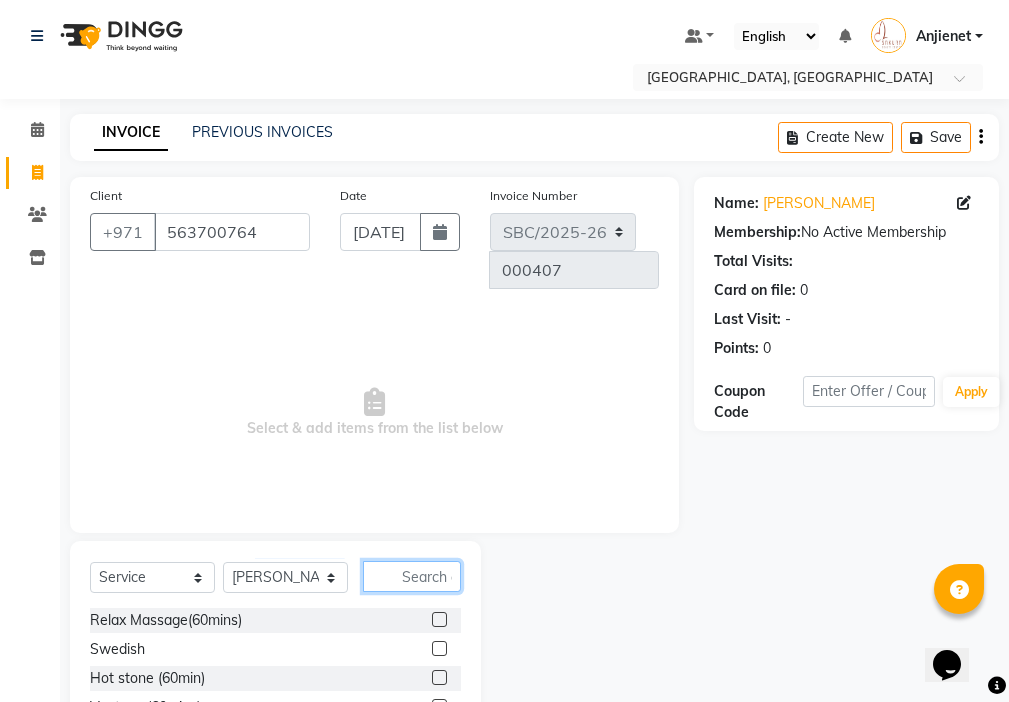 click 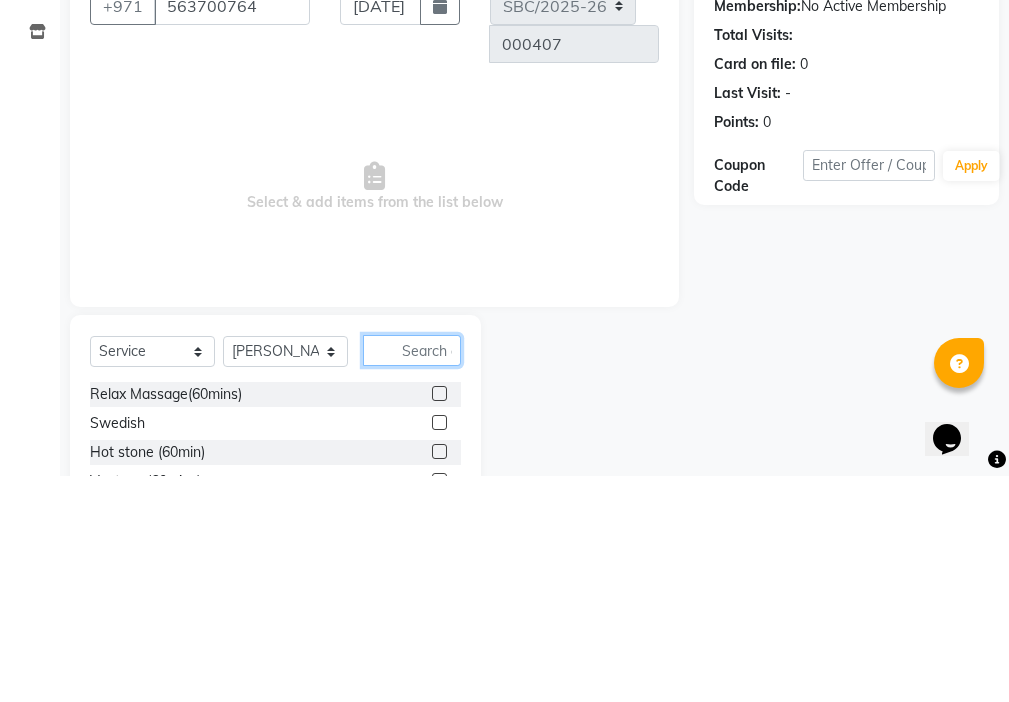 scroll, scrollTop: 16, scrollLeft: 0, axis: vertical 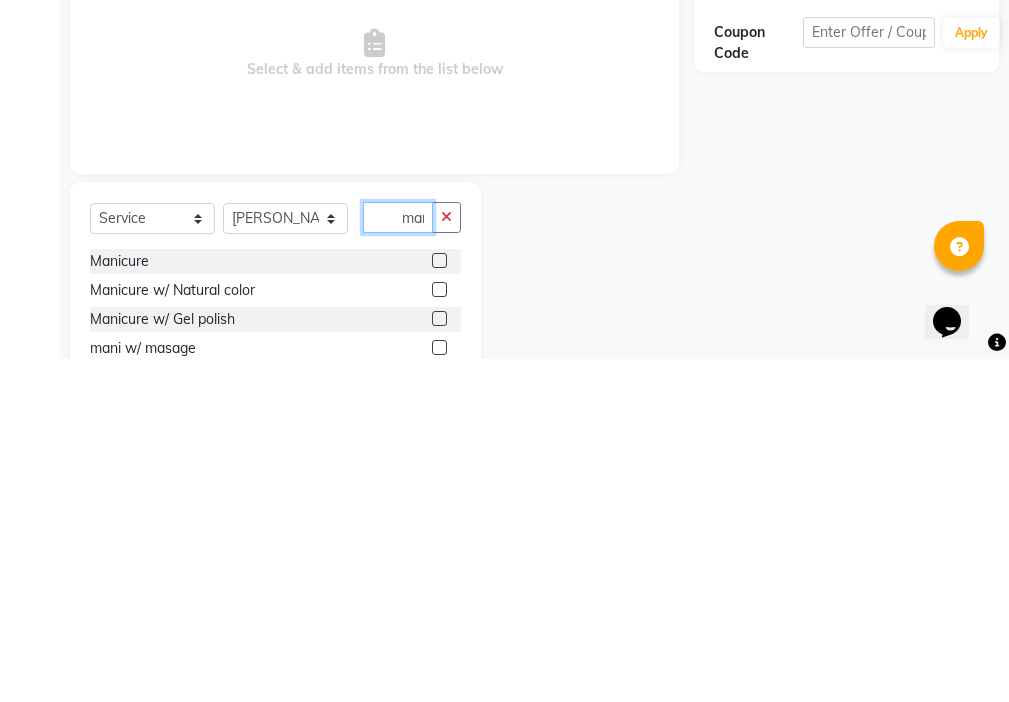 type on "man" 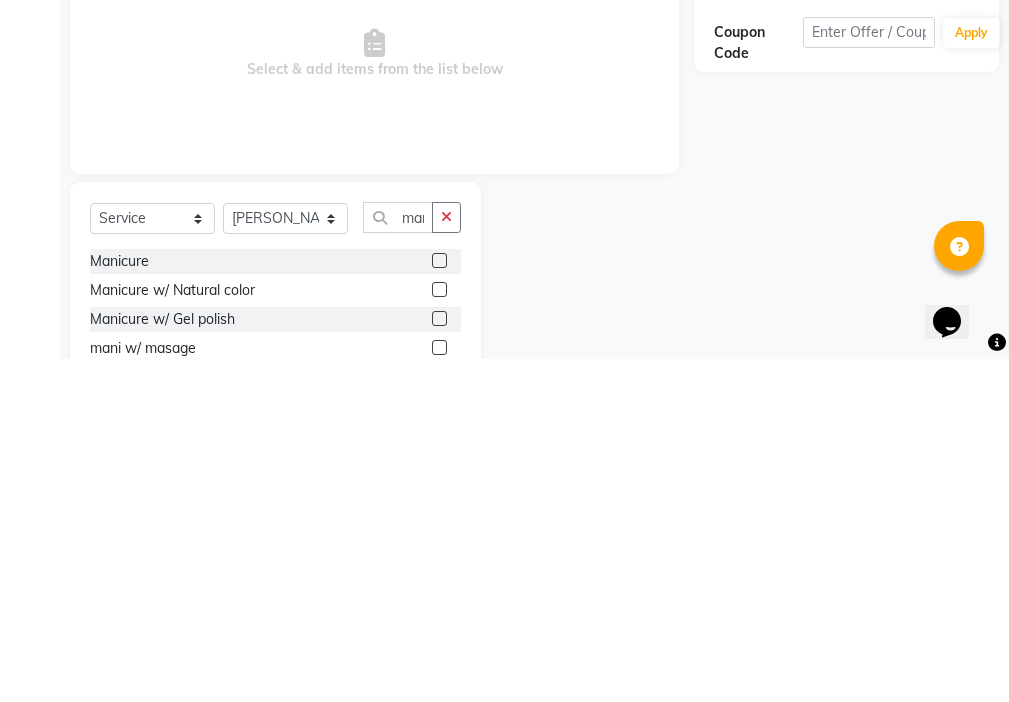 click 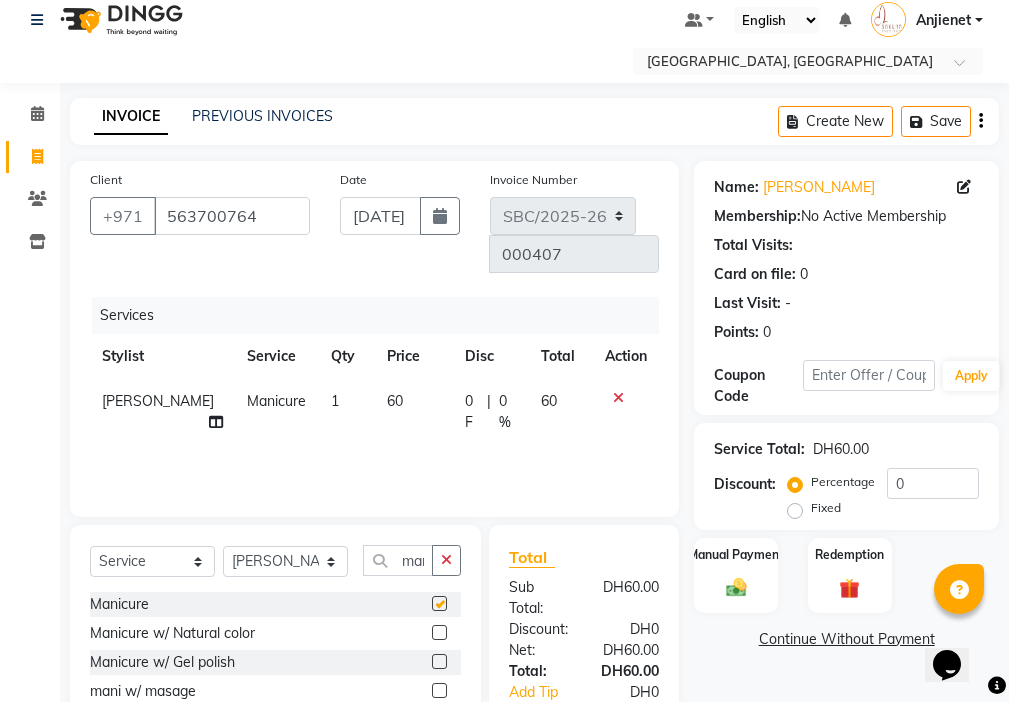 checkbox on "false" 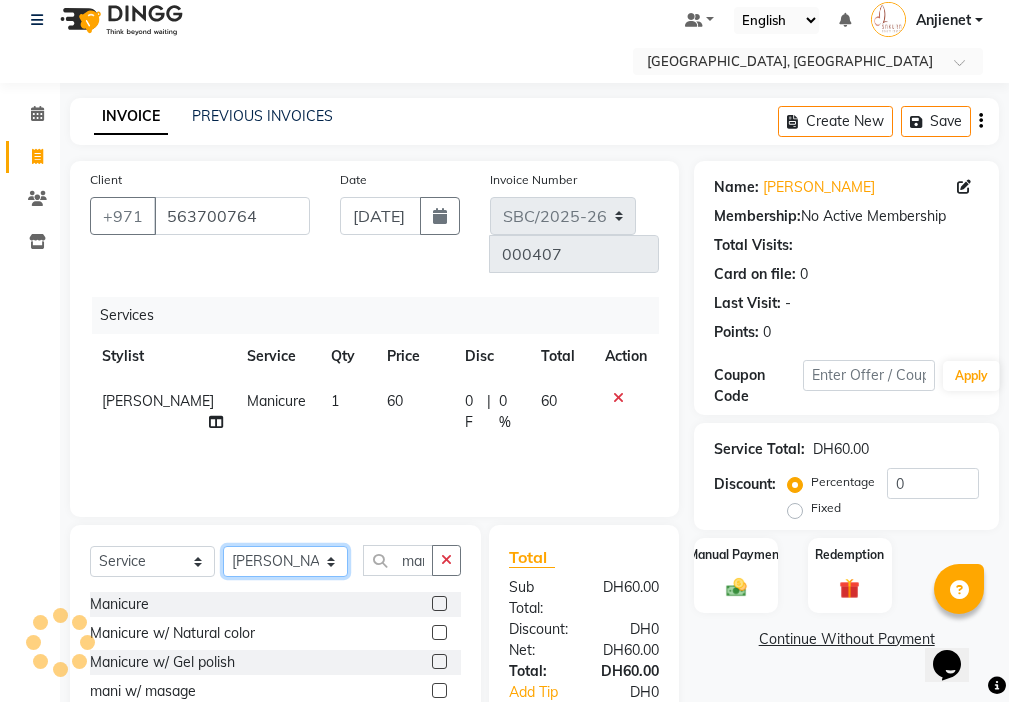 click on "Select Stylist Anjienet [PERSON_NAME] marry  Mawieh  [PERSON_NAME] [PERSON_NAME]" 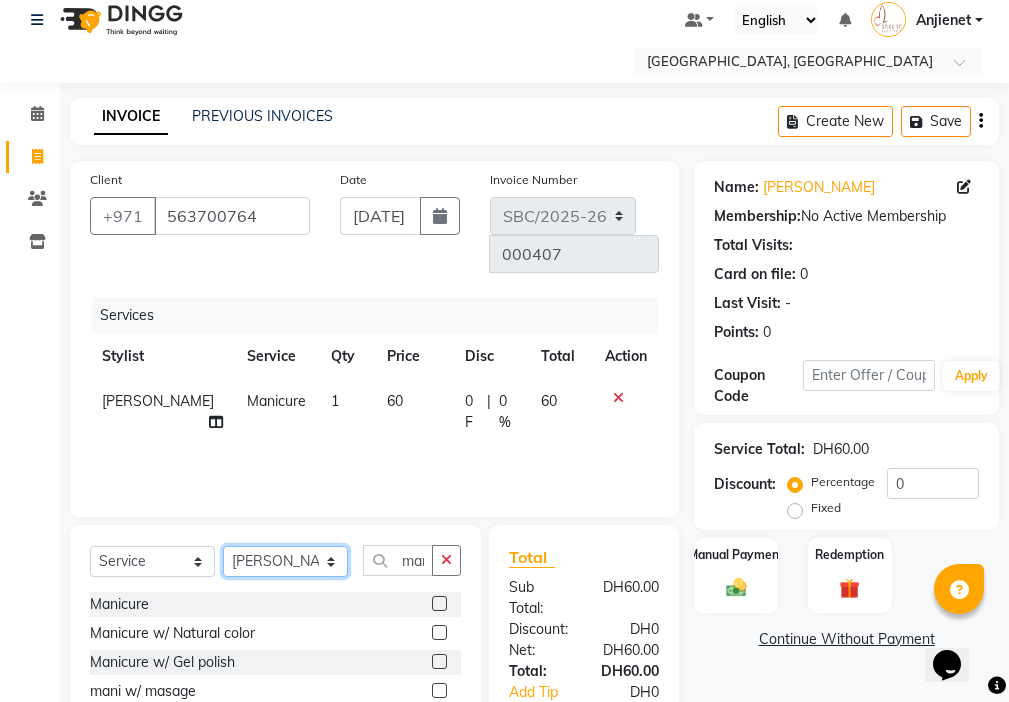 select on "85111" 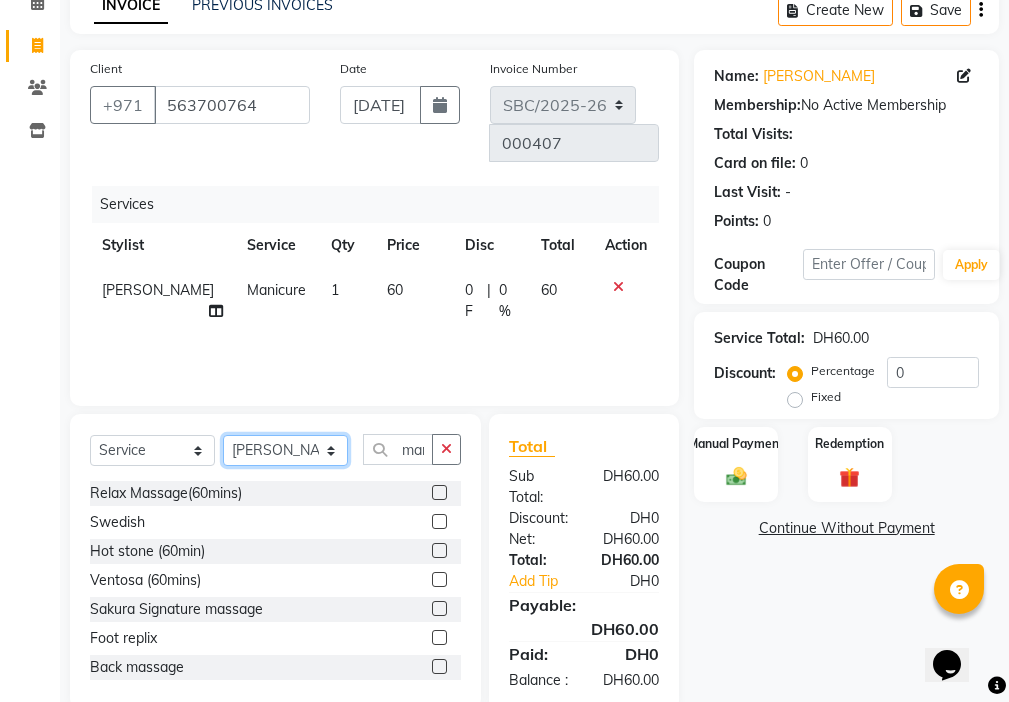 scroll, scrollTop: 149, scrollLeft: 0, axis: vertical 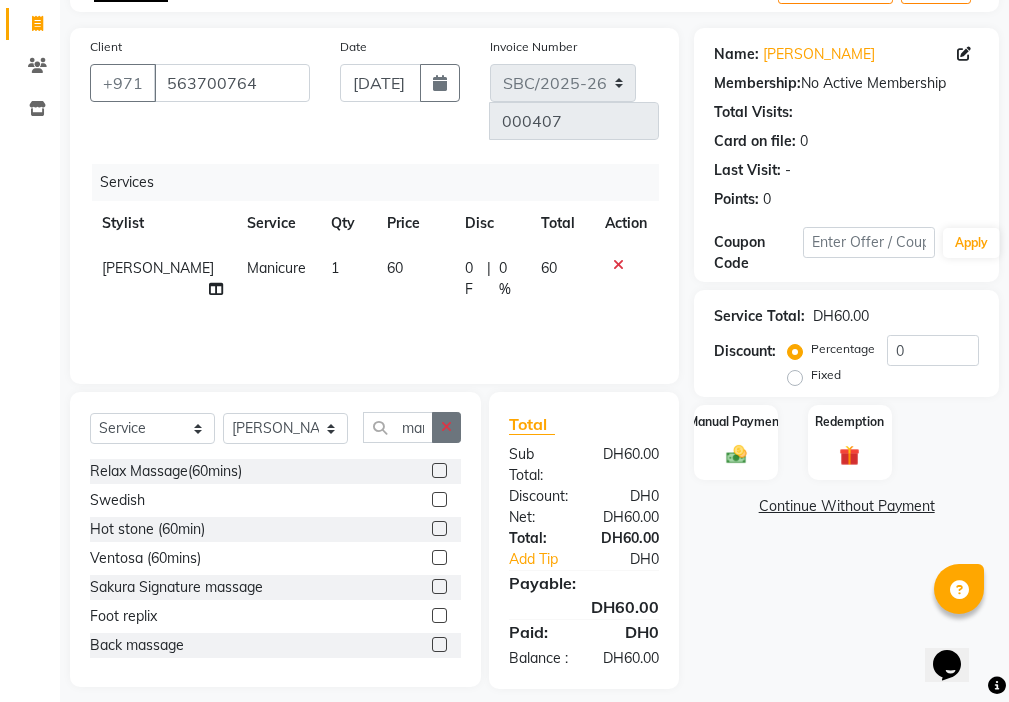 click 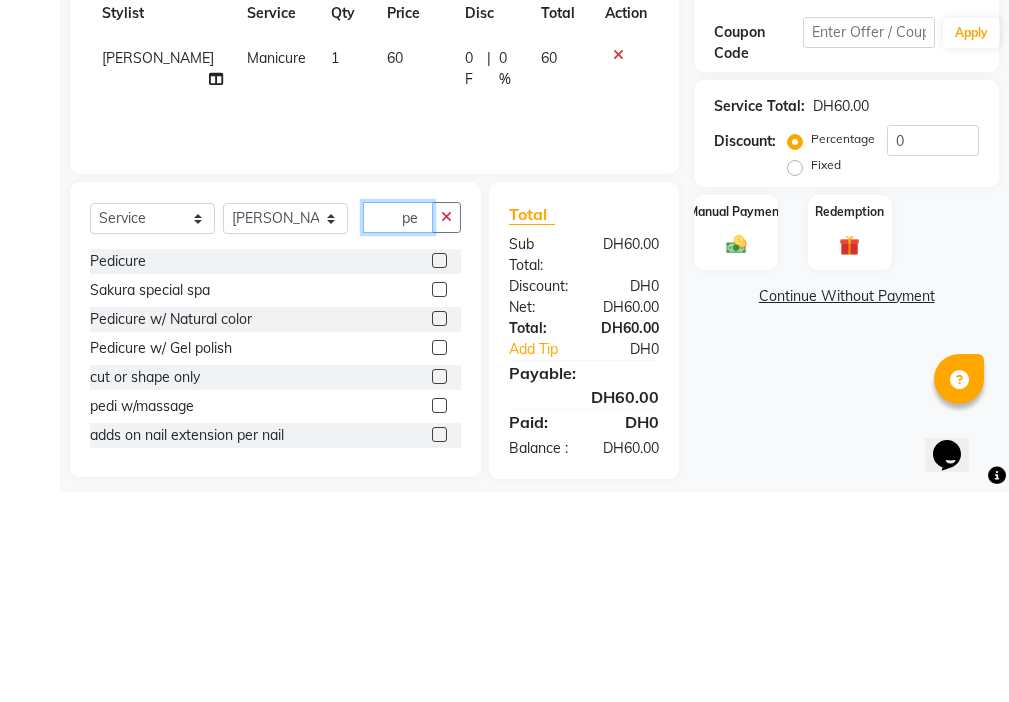 type on "pe" 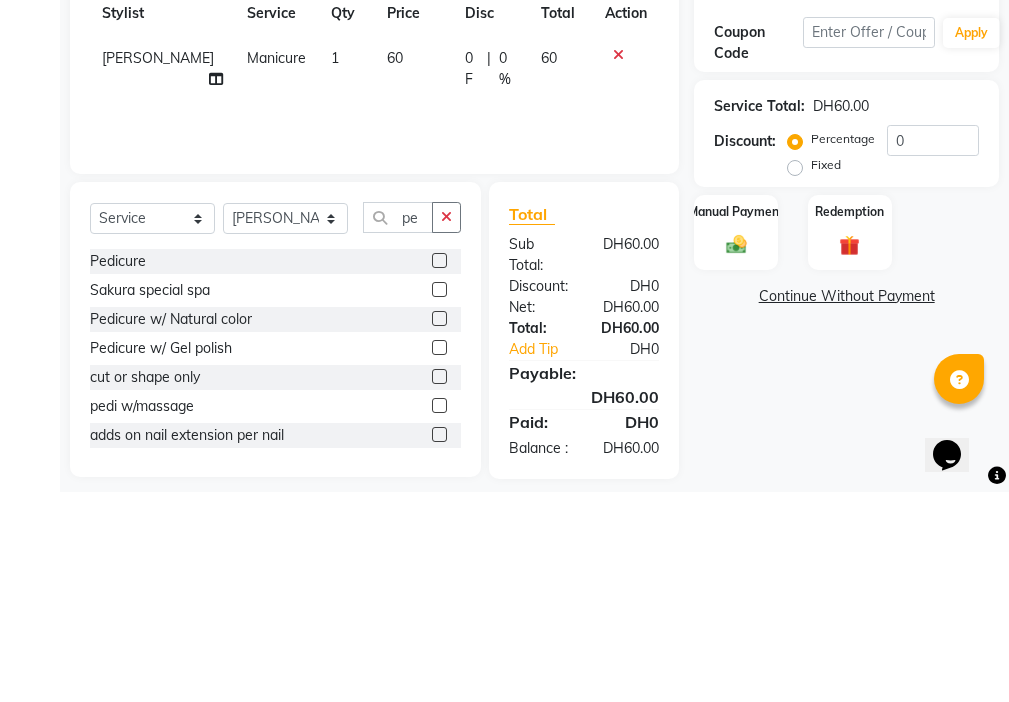 click 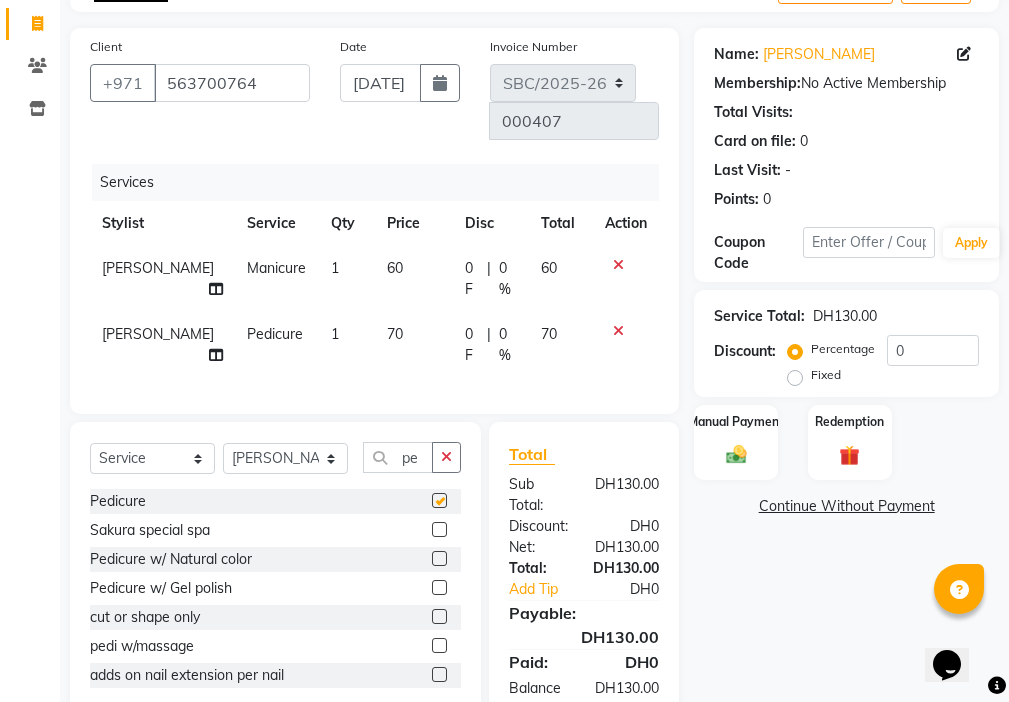 checkbox on "false" 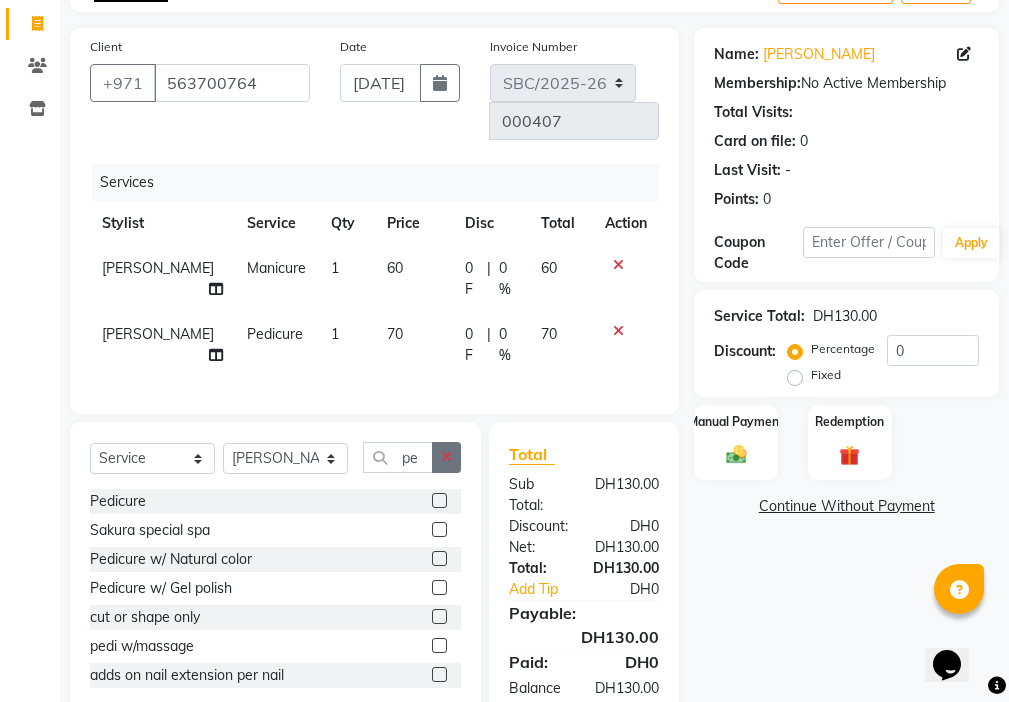 click 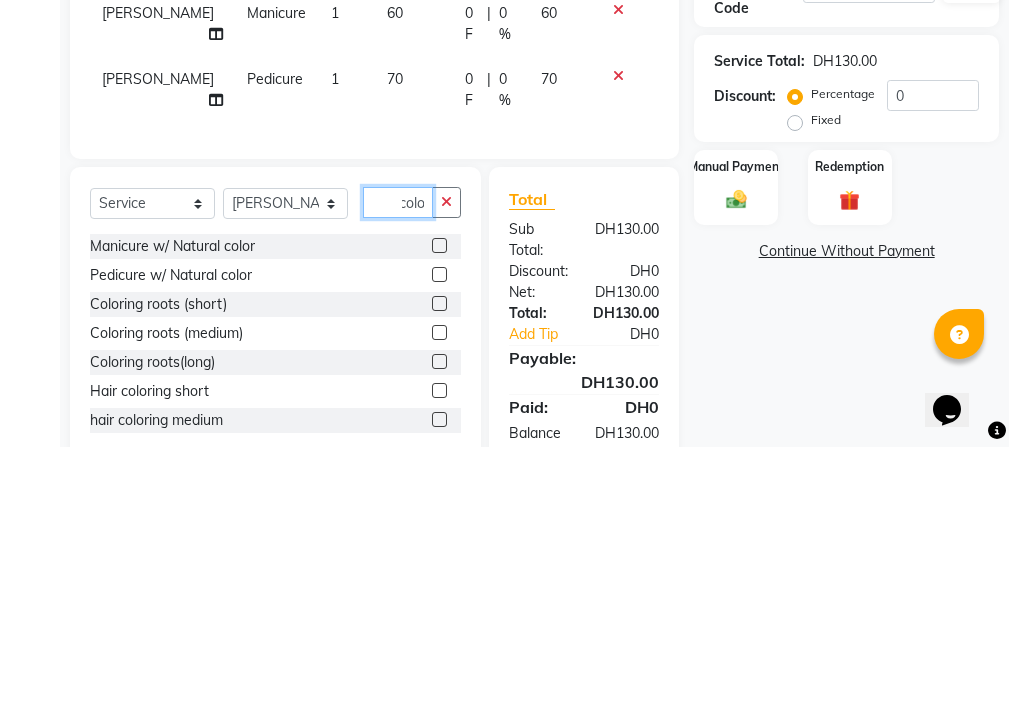 scroll, scrollTop: 0, scrollLeft: 8, axis: horizontal 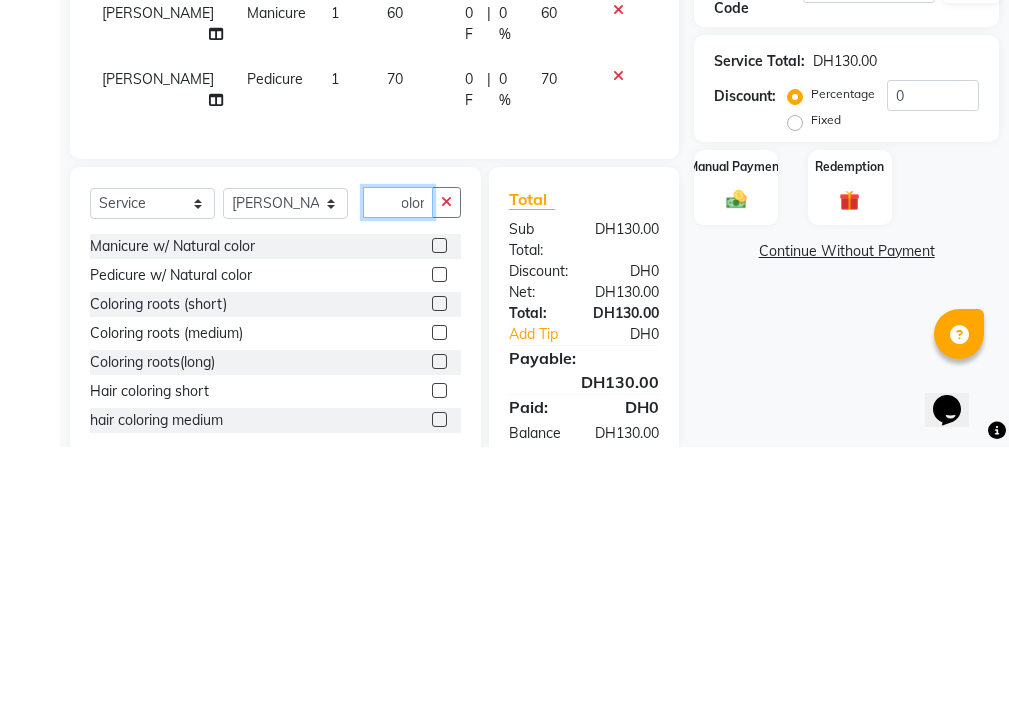 type on "color" 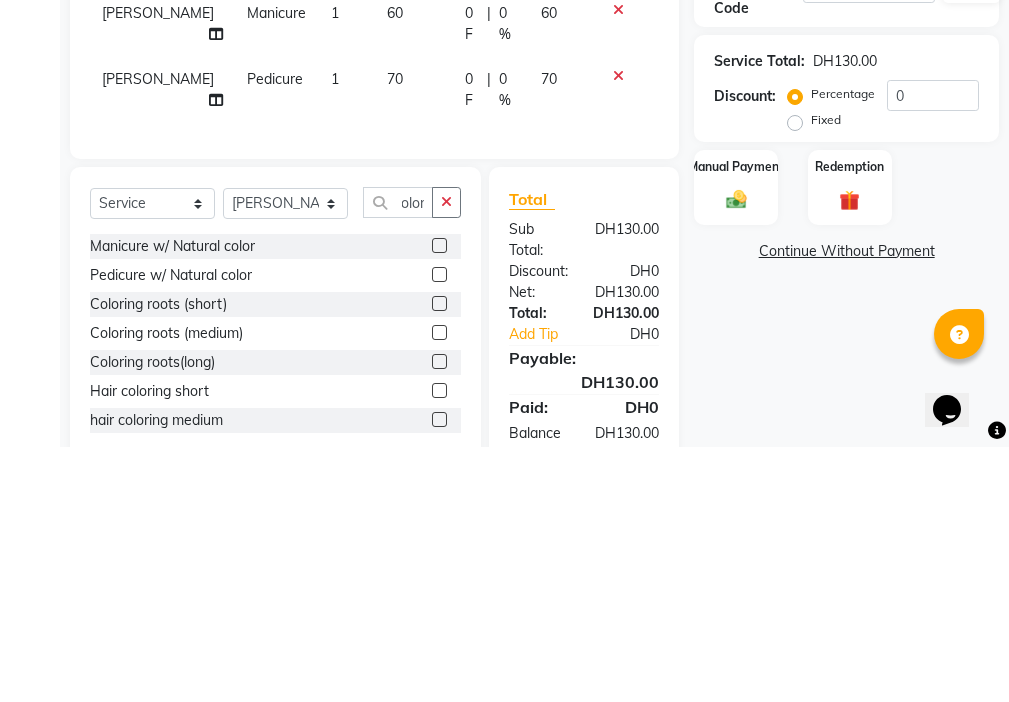 click 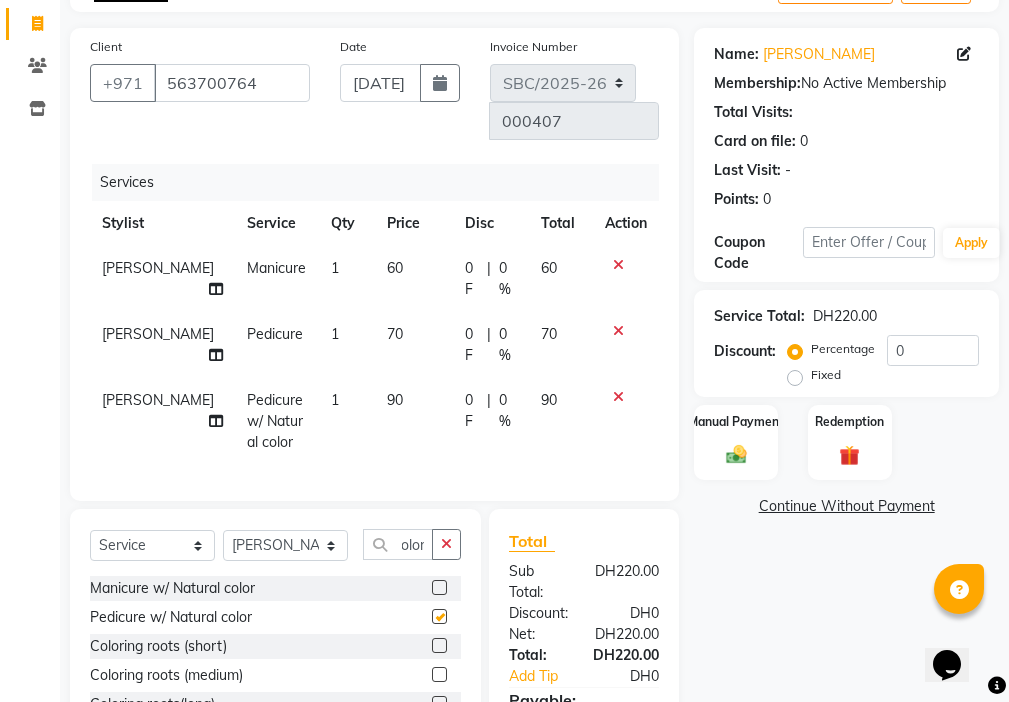 scroll, scrollTop: 0, scrollLeft: 0, axis: both 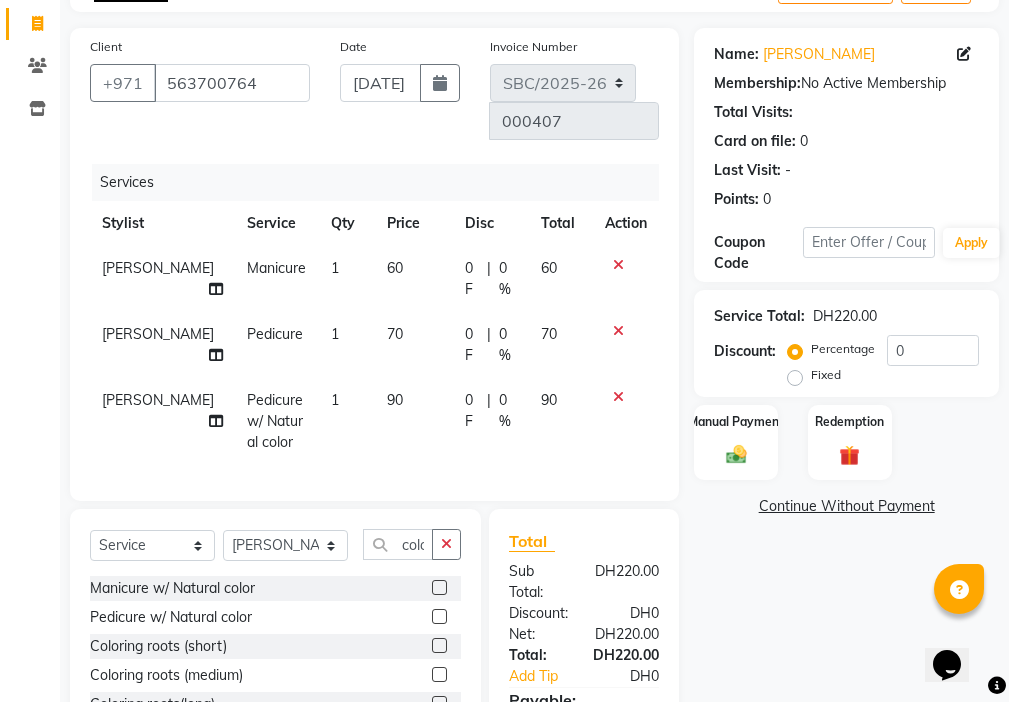checkbox on "false" 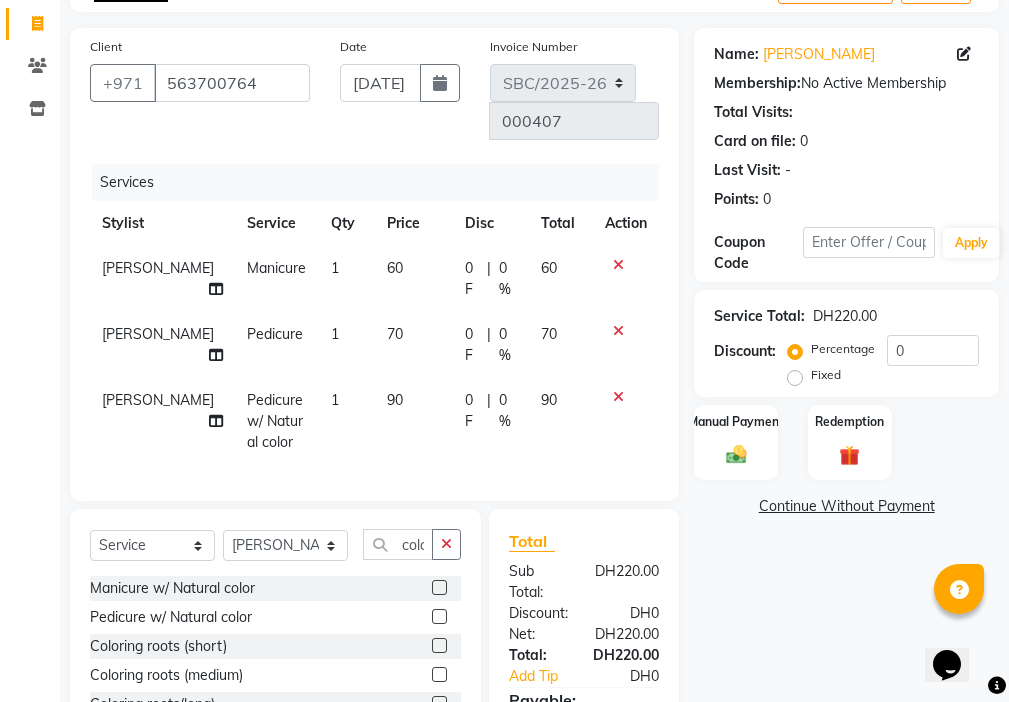 click 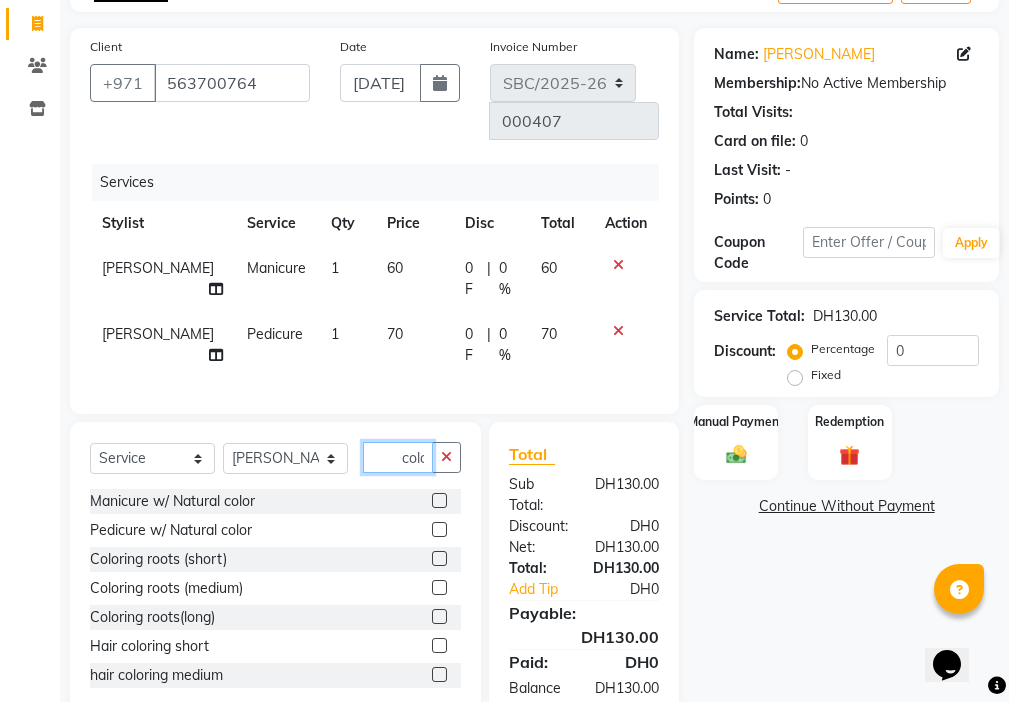 click on "color" 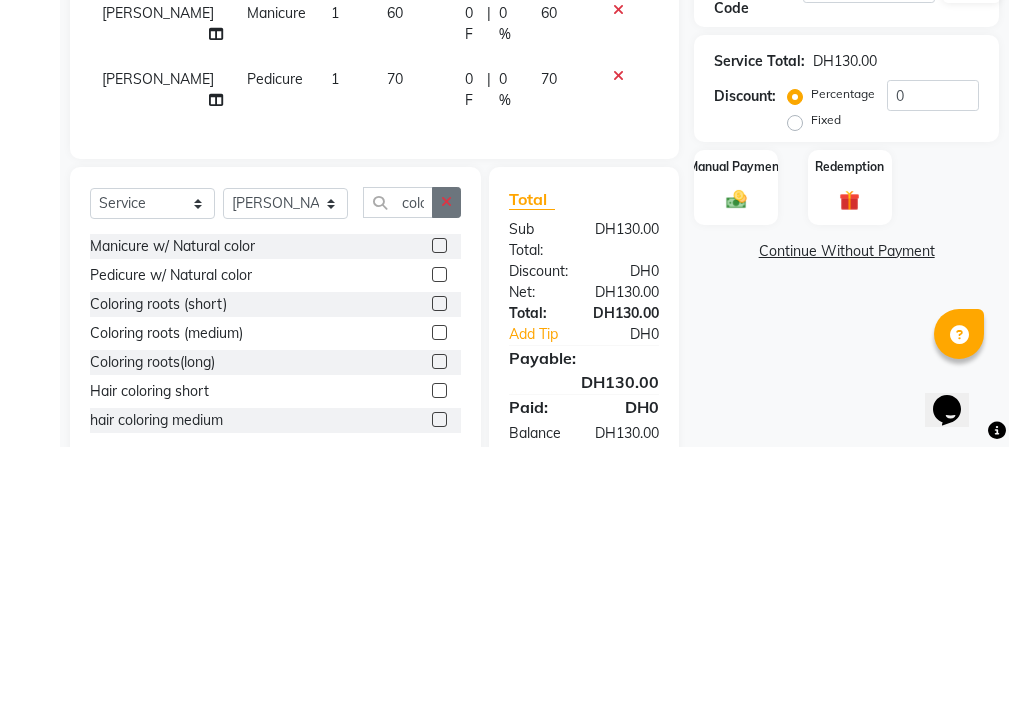 click 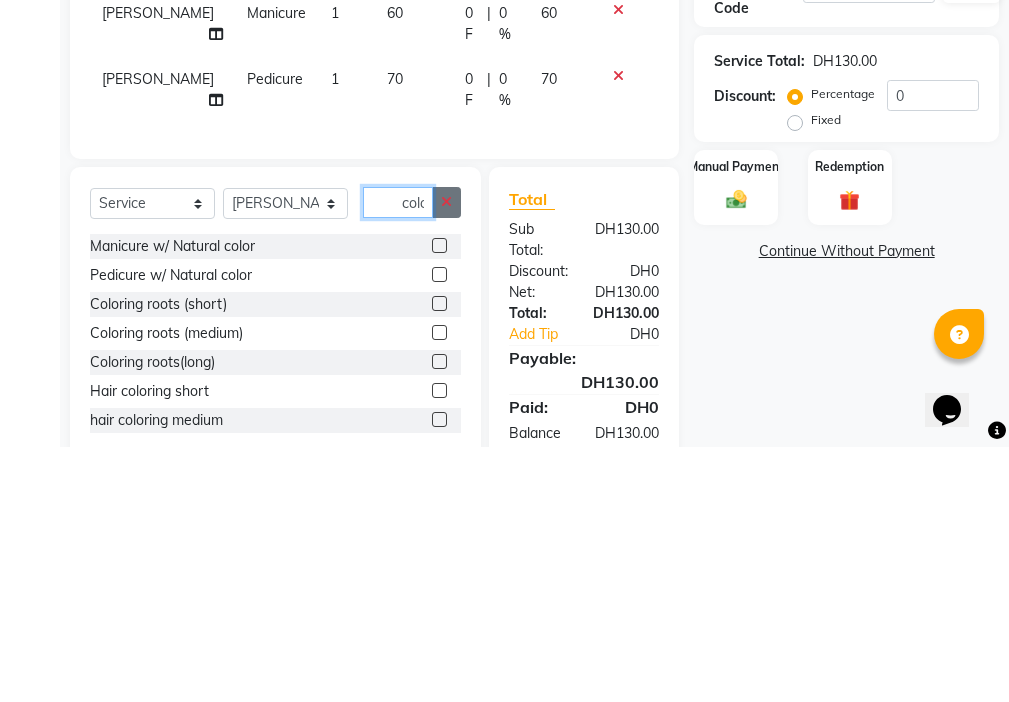 type 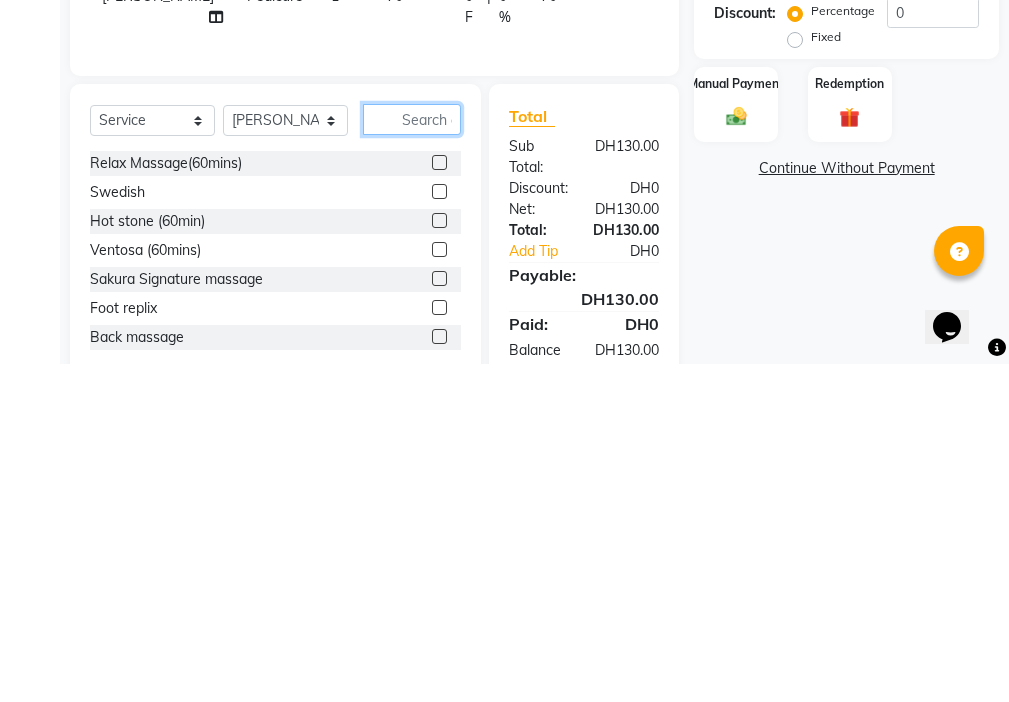 scroll, scrollTop: 194, scrollLeft: 0, axis: vertical 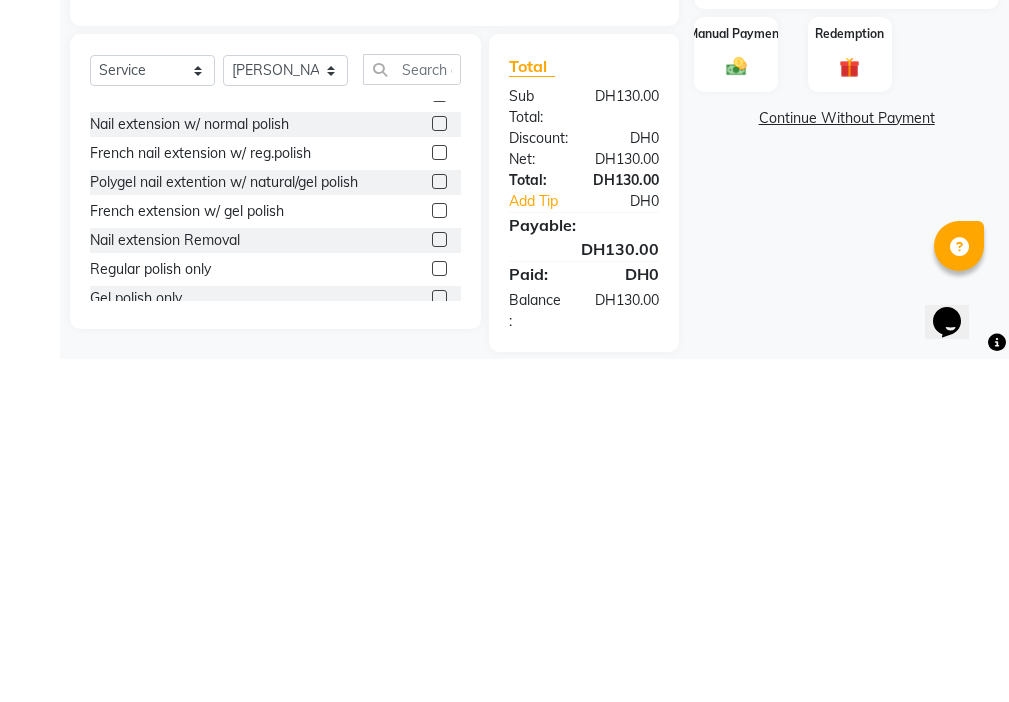 click 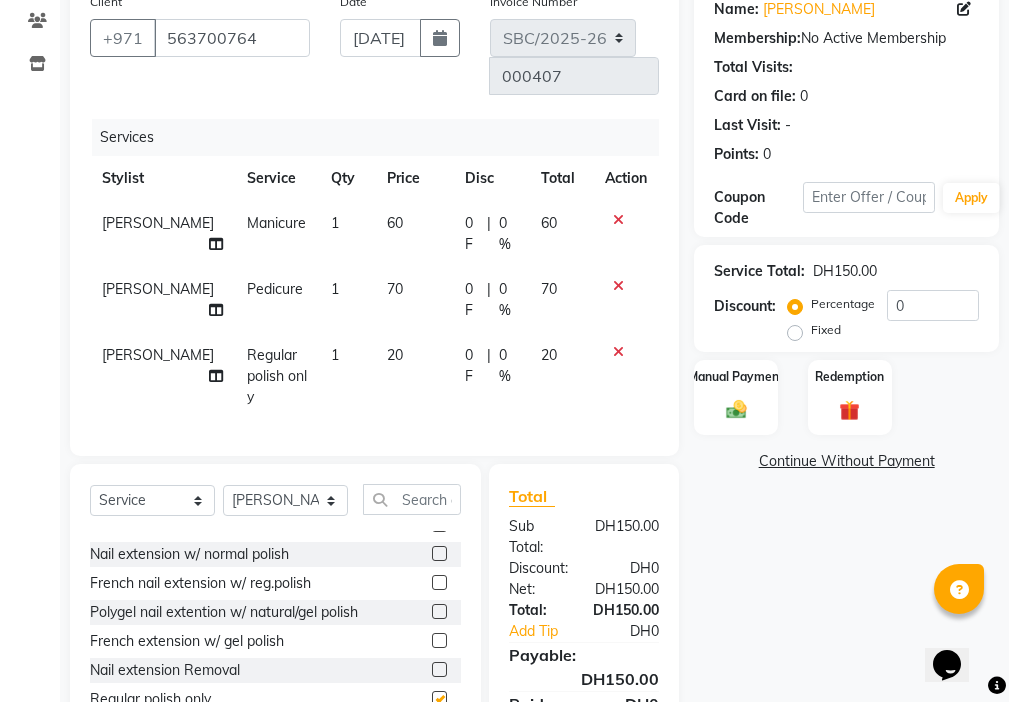 checkbox on "false" 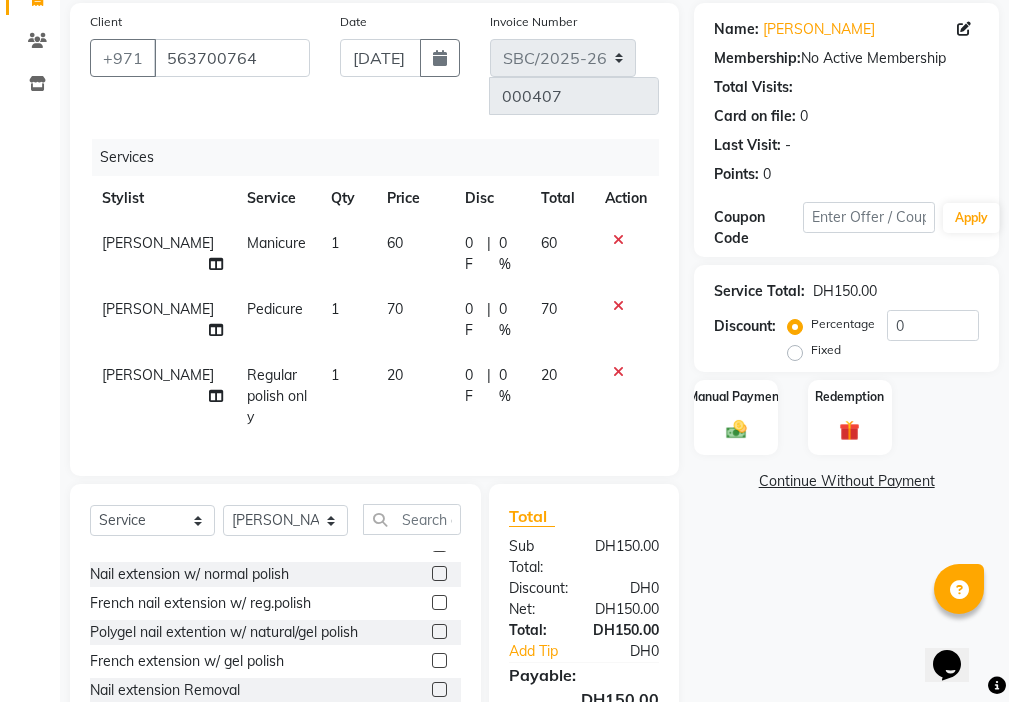 scroll, scrollTop: 176, scrollLeft: 0, axis: vertical 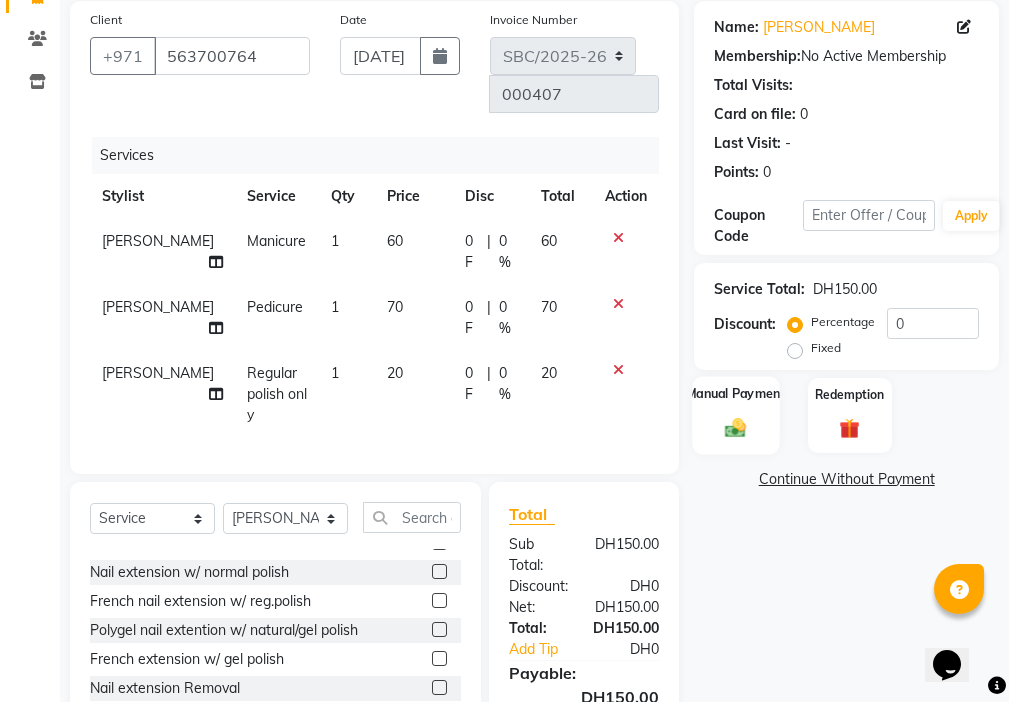 click 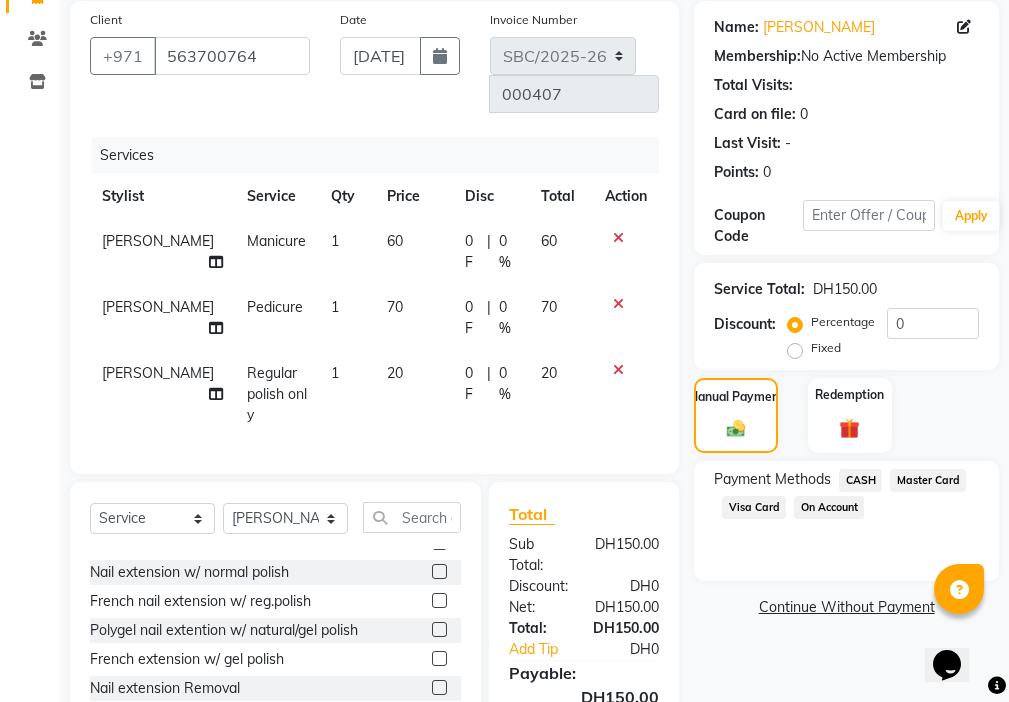 click on "Visa Card" 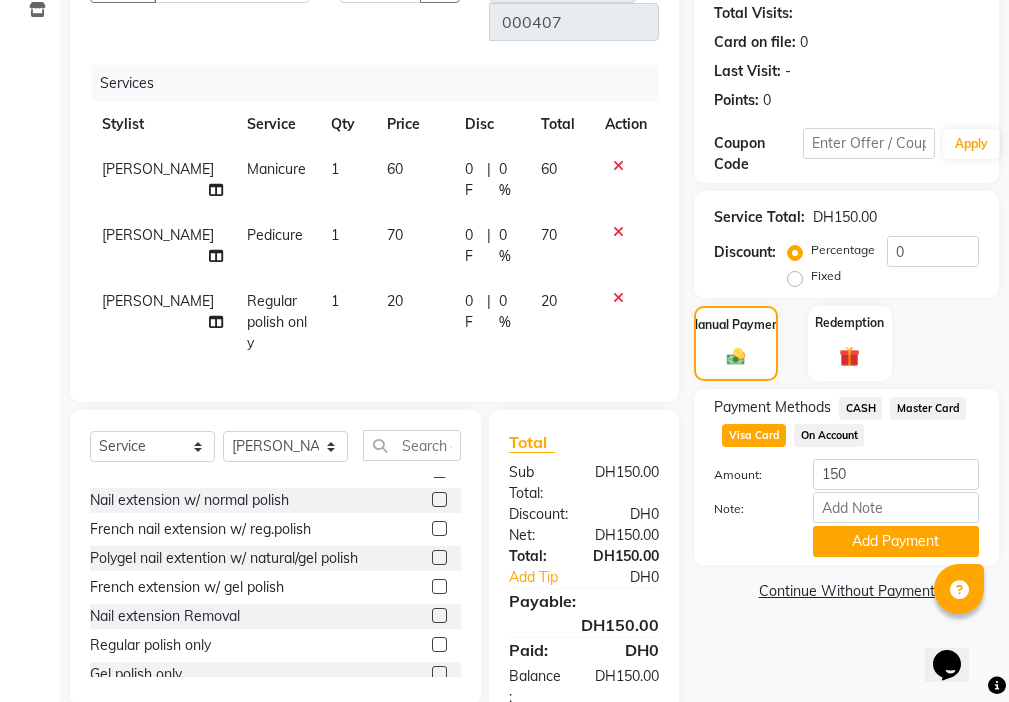 scroll, scrollTop: 260, scrollLeft: 0, axis: vertical 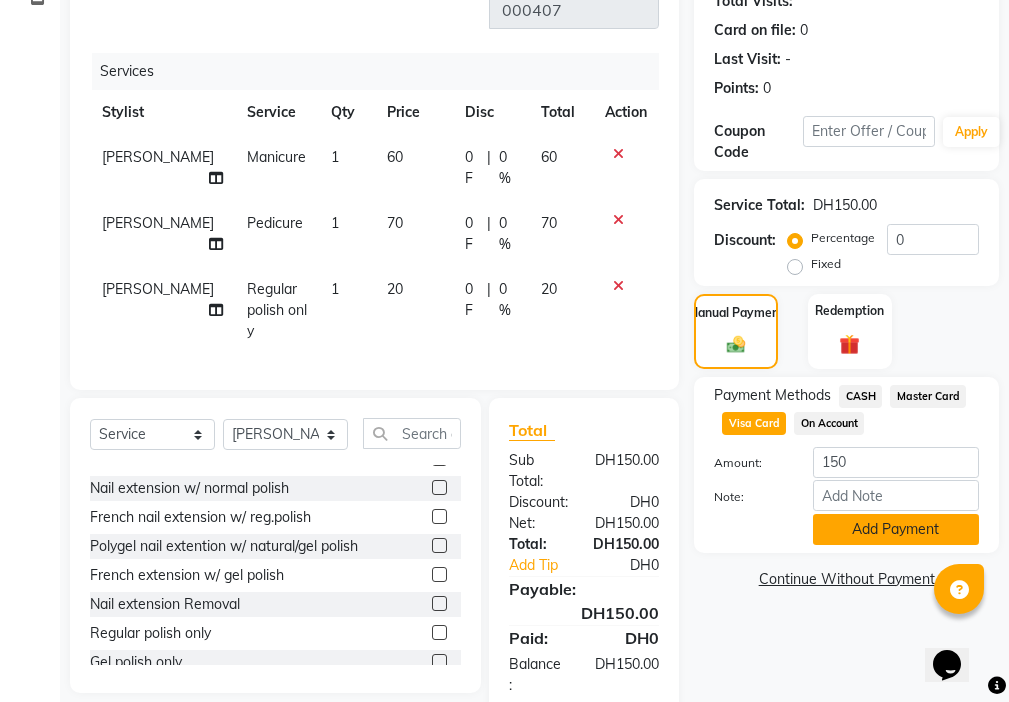 click on "Add Payment" 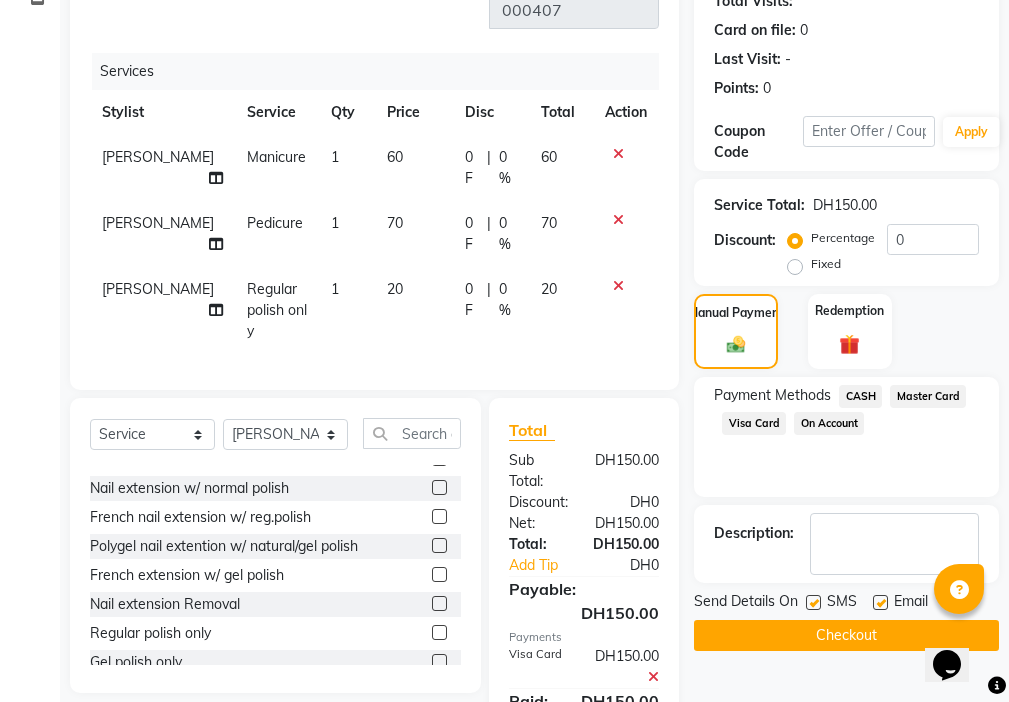 click 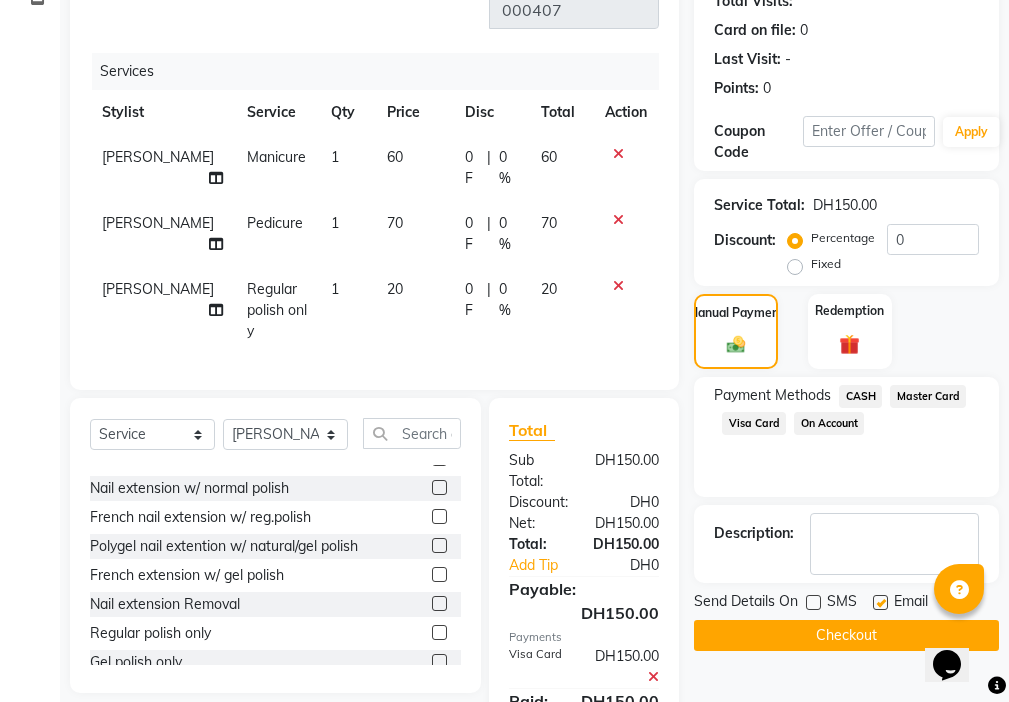 click 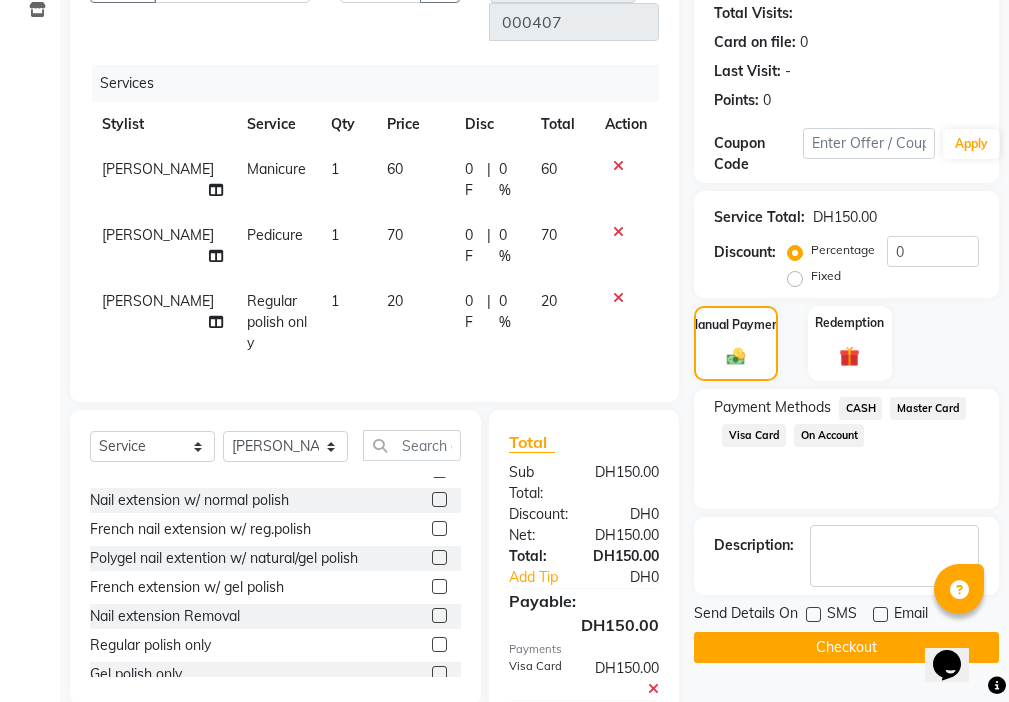 scroll, scrollTop: 255, scrollLeft: 0, axis: vertical 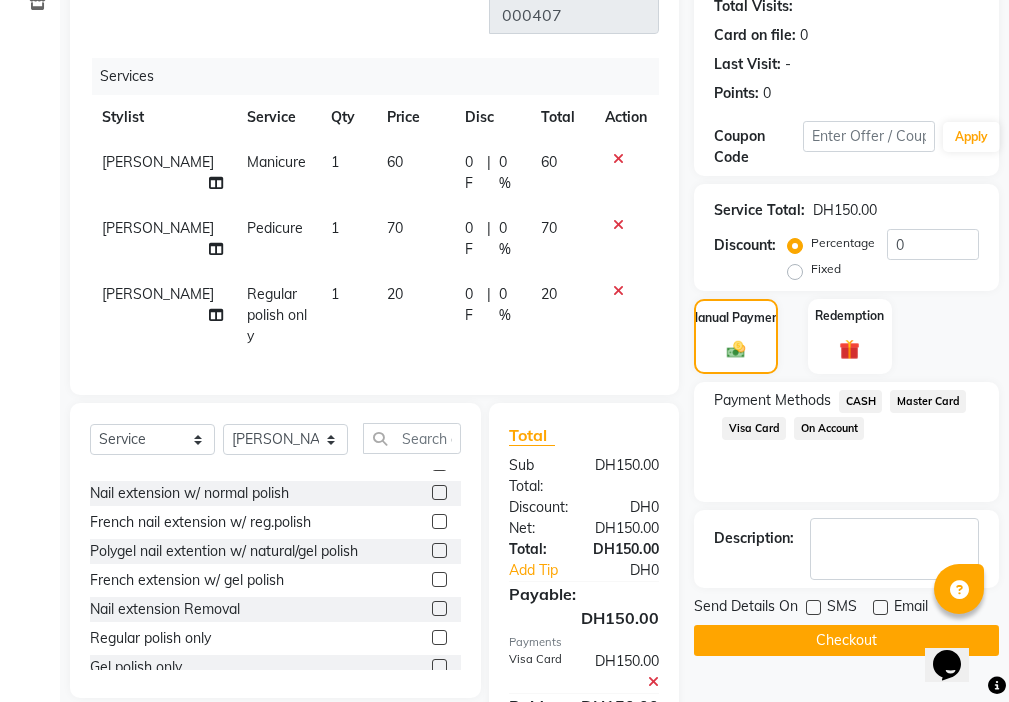 click on "Checkout" 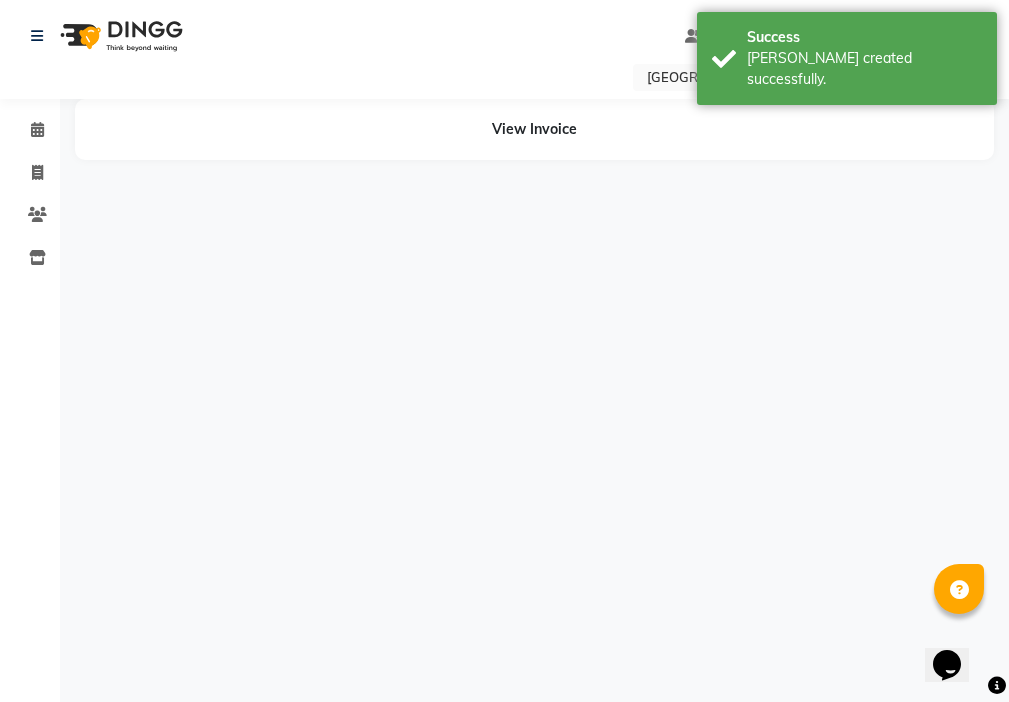 scroll, scrollTop: 0, scrollLeft: 0, axis: both 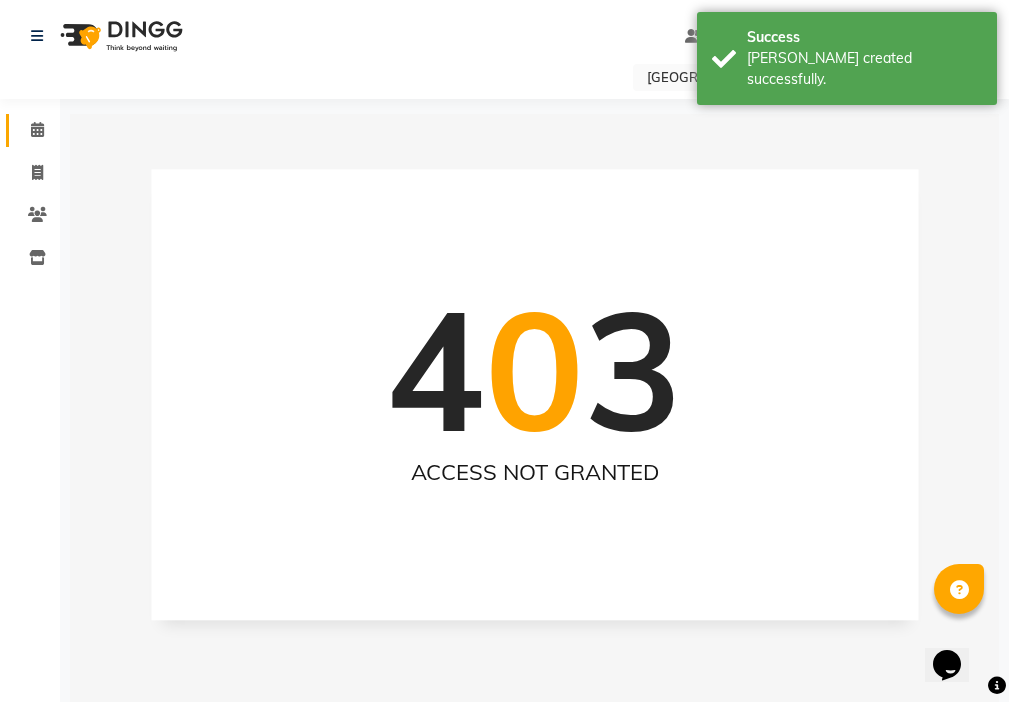 click 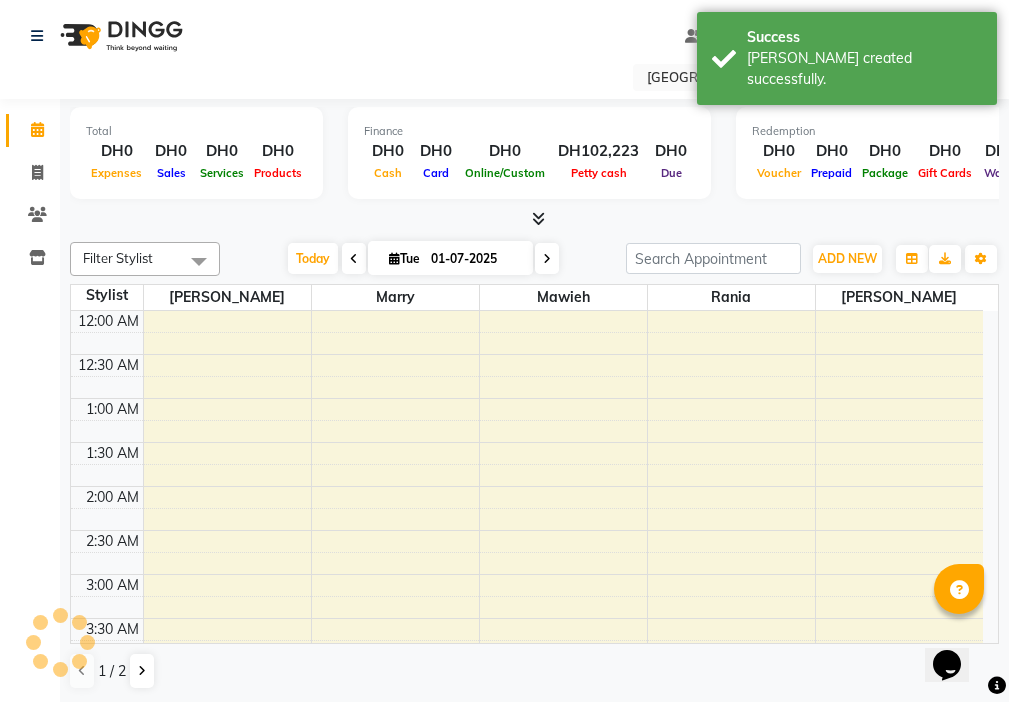 scroll, scrollTop: 529, scrollLeft: 0, axis: vertical 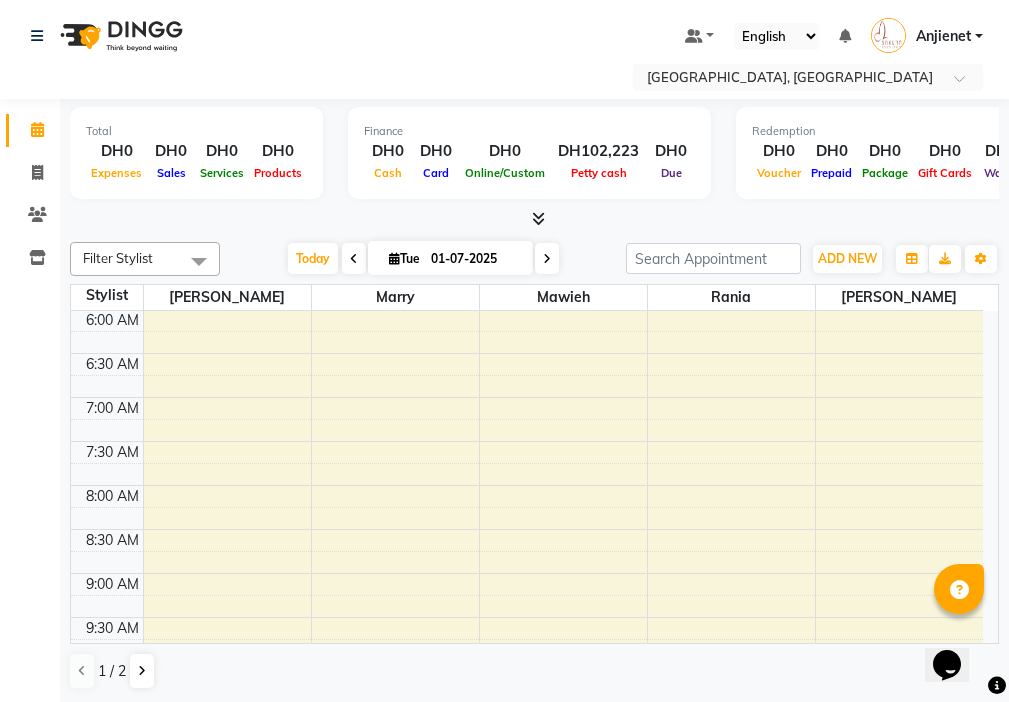 click on "01-07-2025" at bounding box center (475, 259) 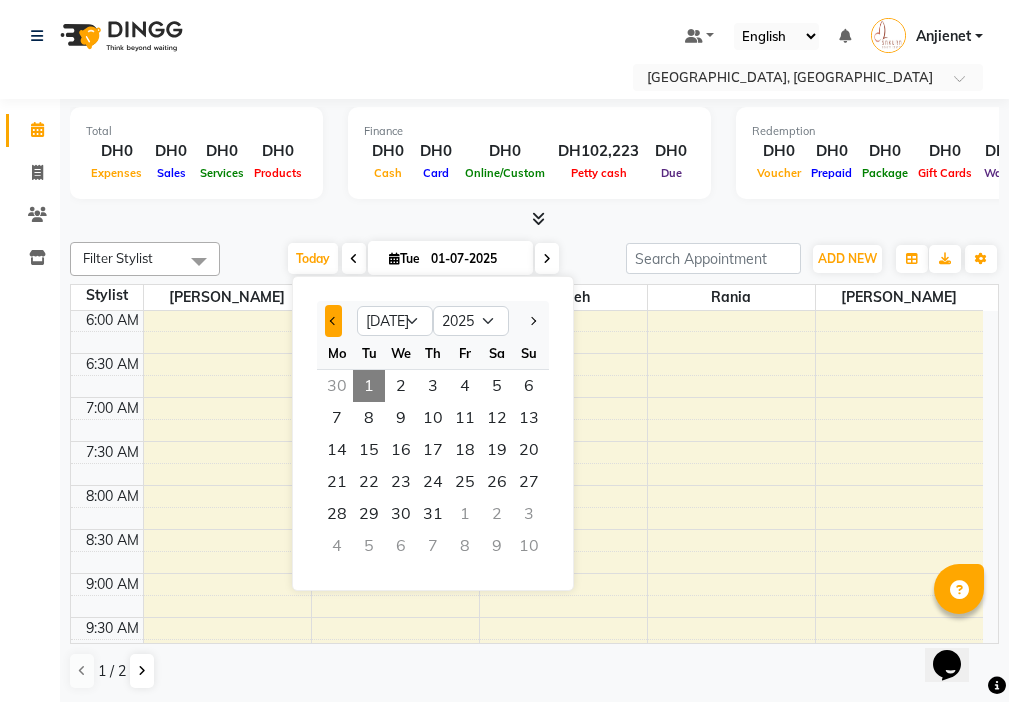 click at bounding box center [334, 321] 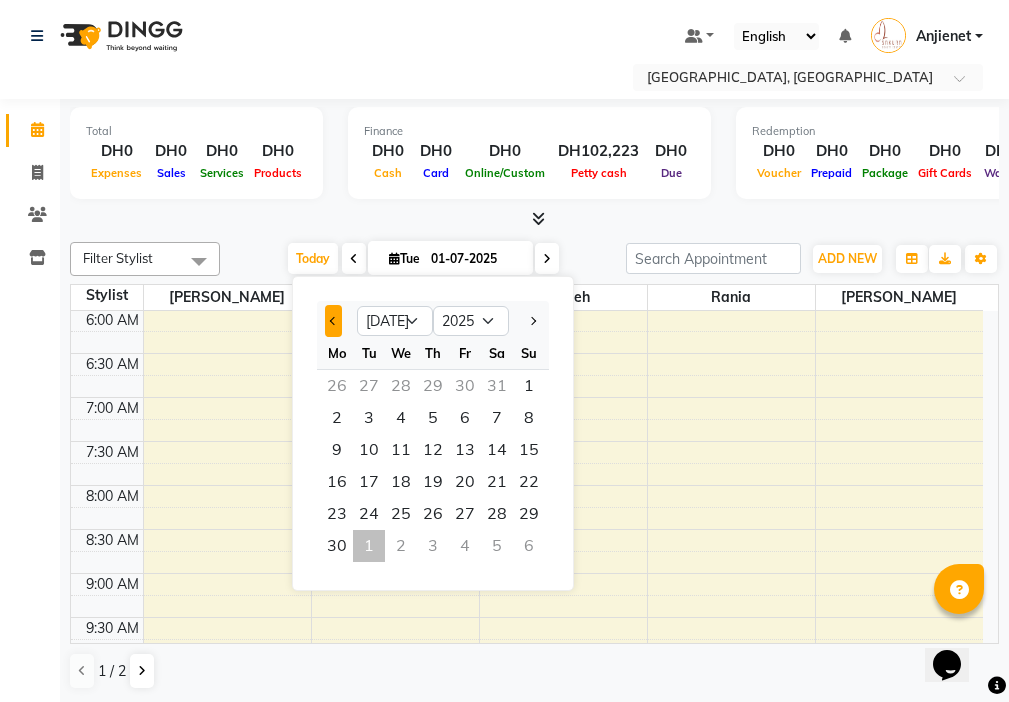 select on "6" 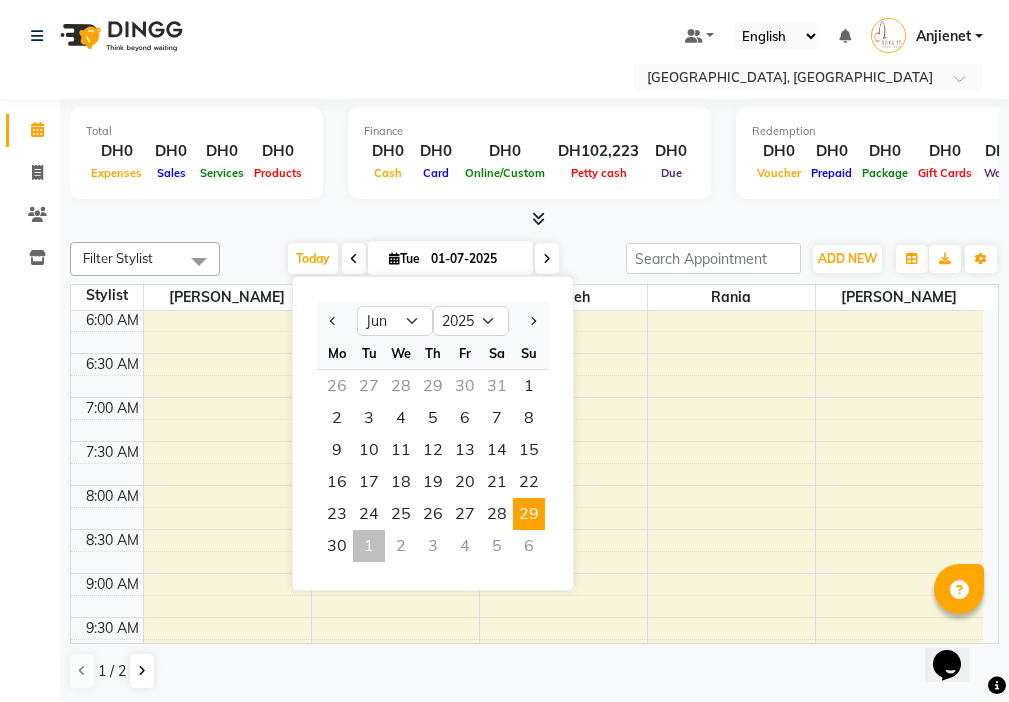 click on "29" at bounding box center (529, 514) 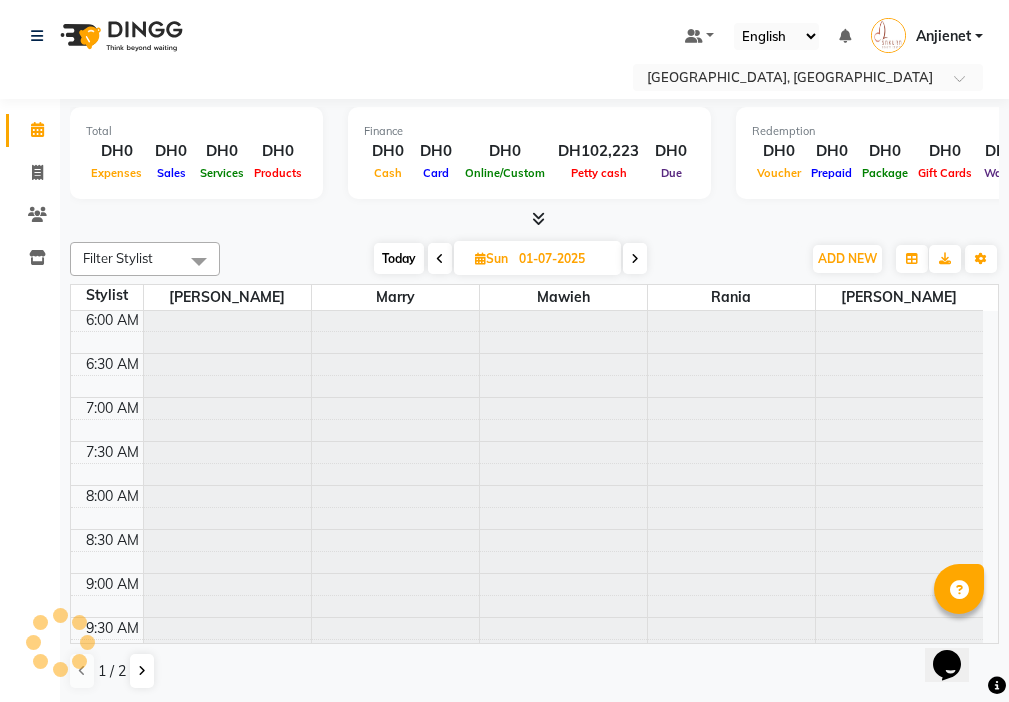type on "29-06-2025" 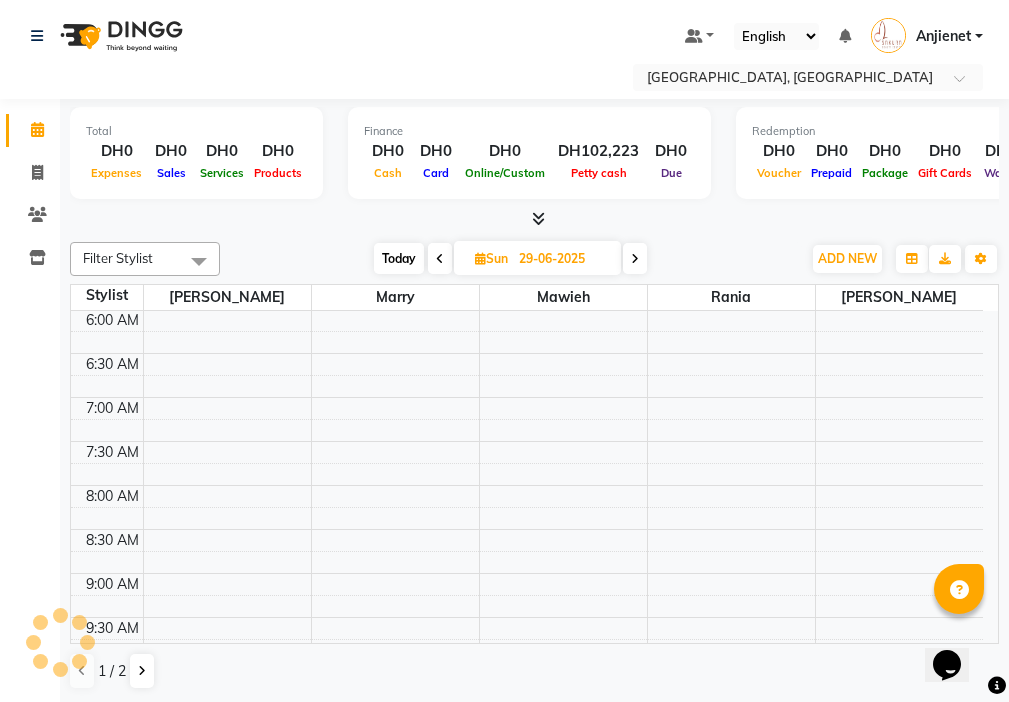 scroll, scrollTop: 1057, scrollLeft: 0, axis: vertical 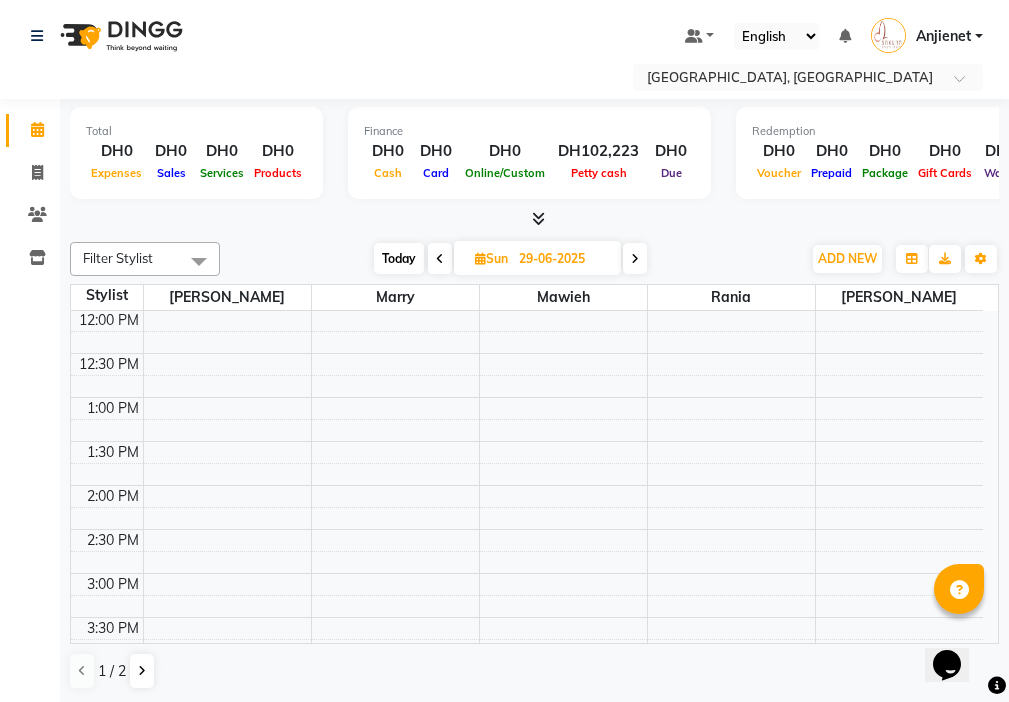 click on "29-06-2025" at bounding box center (563, 259) 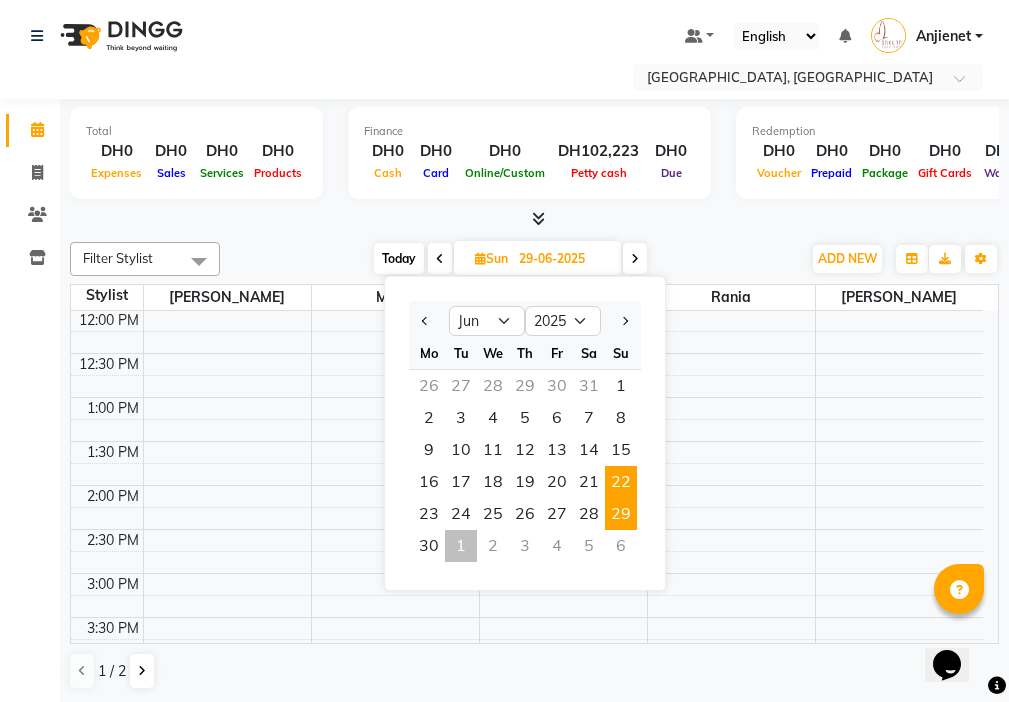 click on "22" at bounding box center [621, 482] 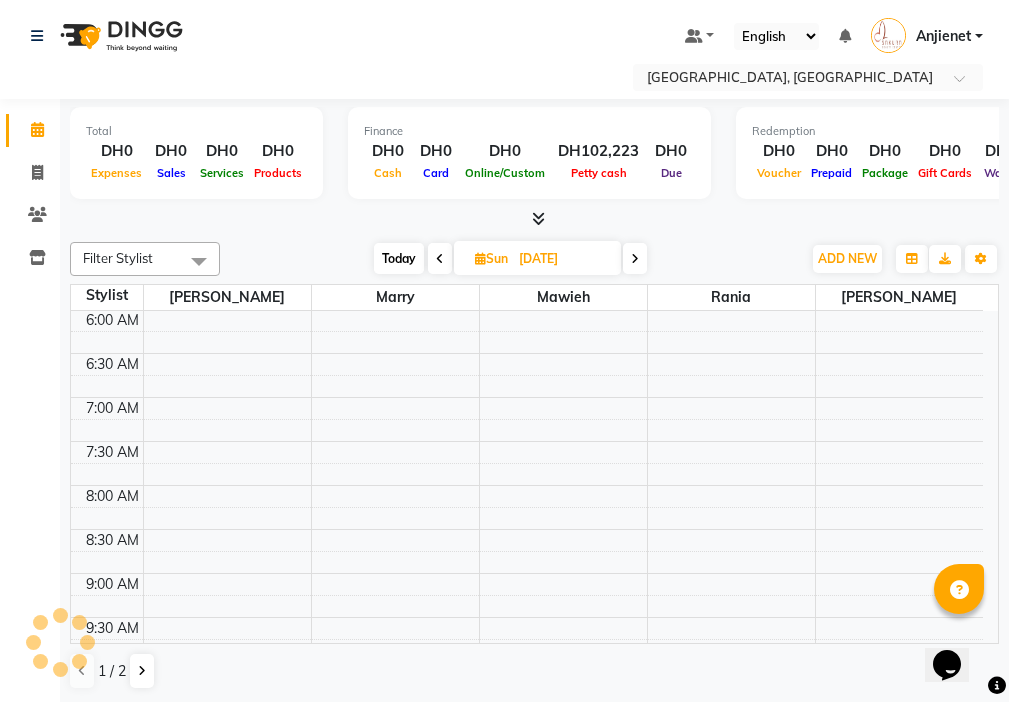scroll, scrollTop: 1057, scrollLeft: 0, axis: vertical 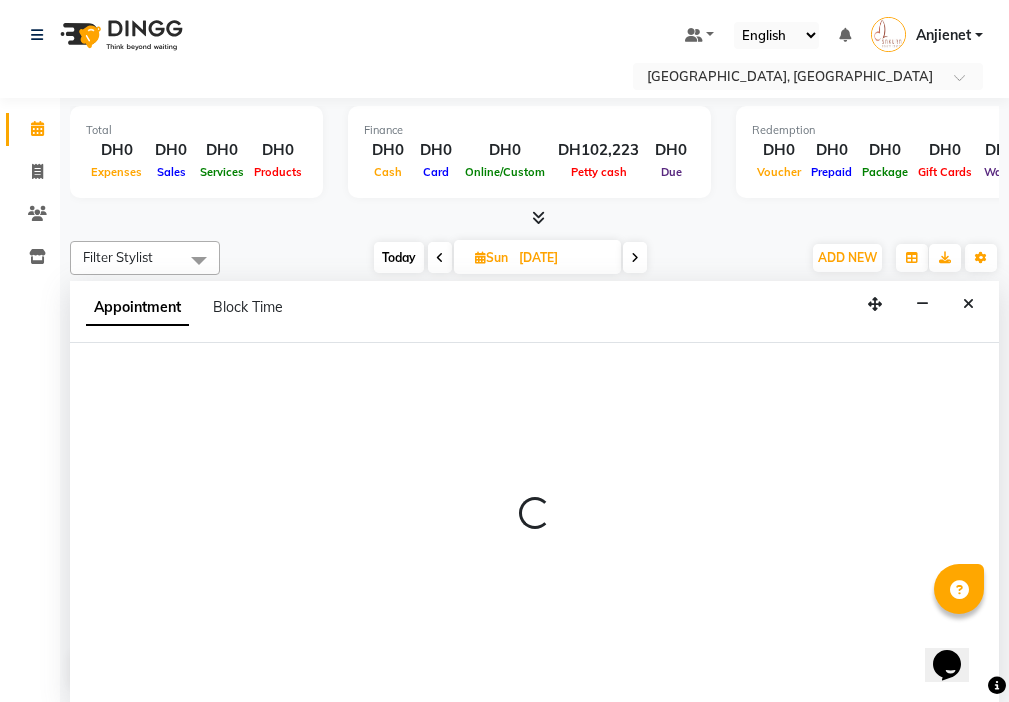 select on "59407" 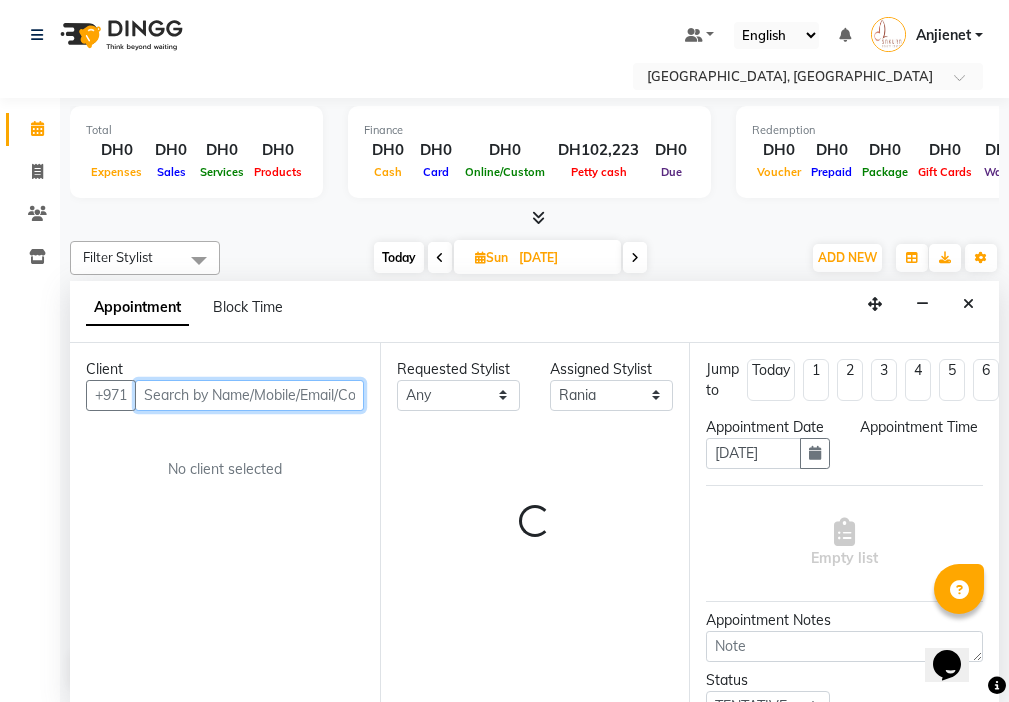 select on "810" 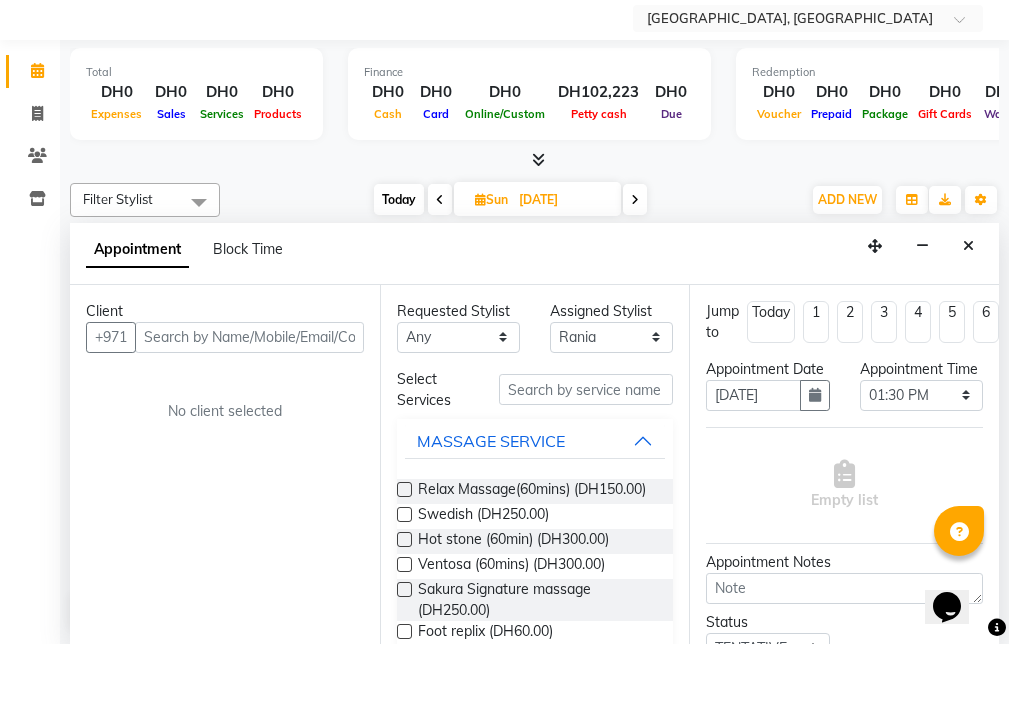 click 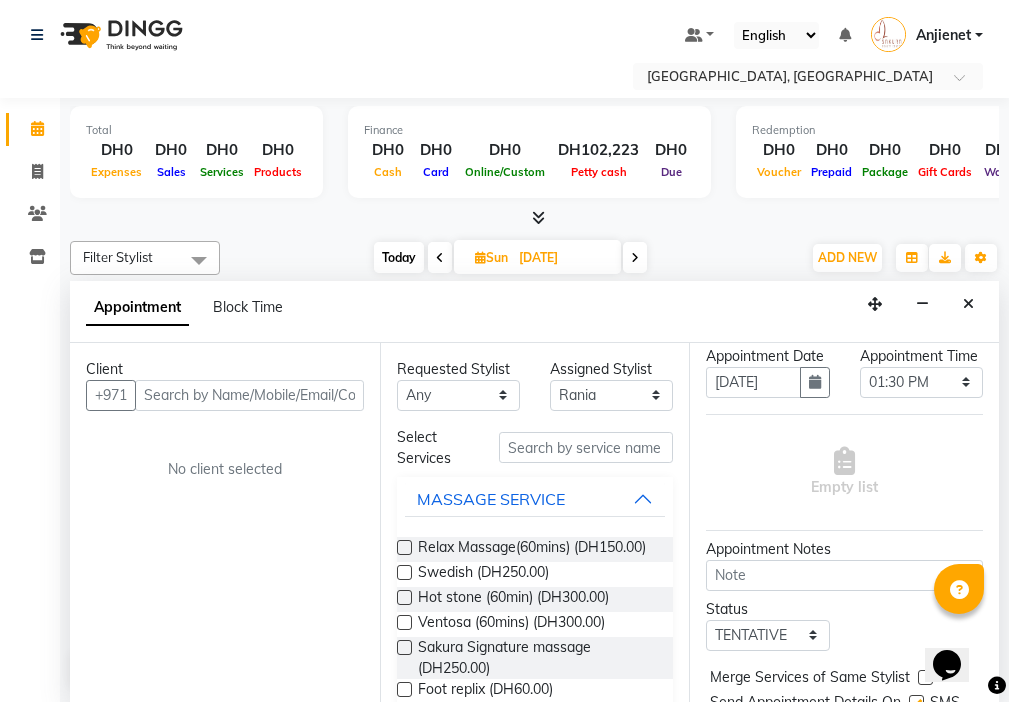 scroll, scrollTop: 61, scrollLeft: 0, axis: vertical 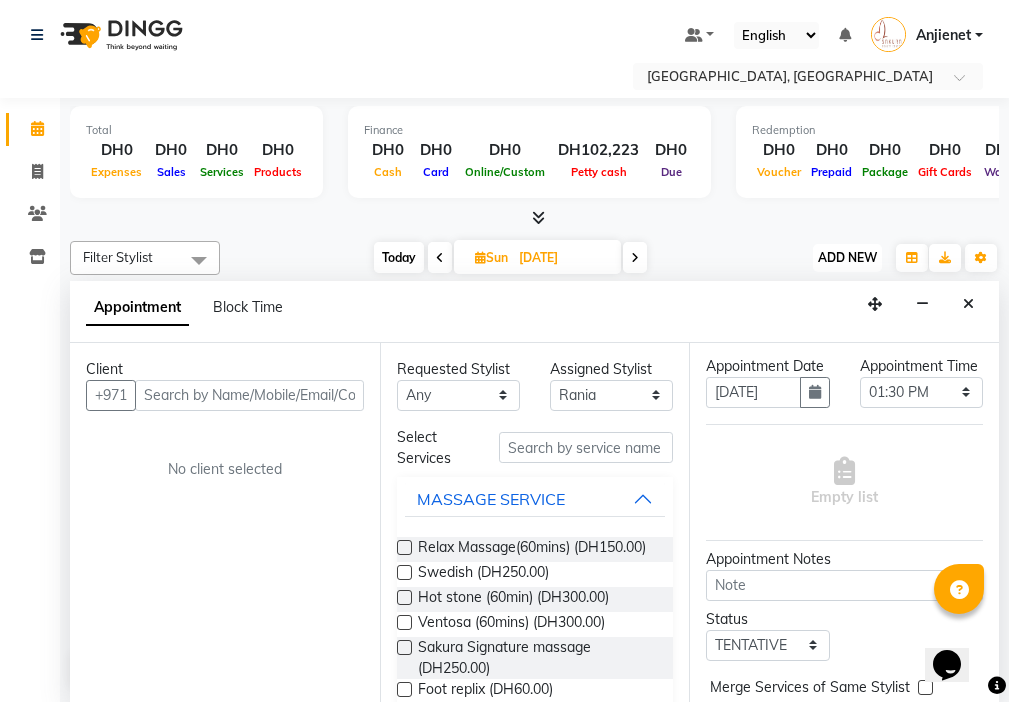 click on "ADD NEW Toggle Dropdown" at bounding box center (847, 258) 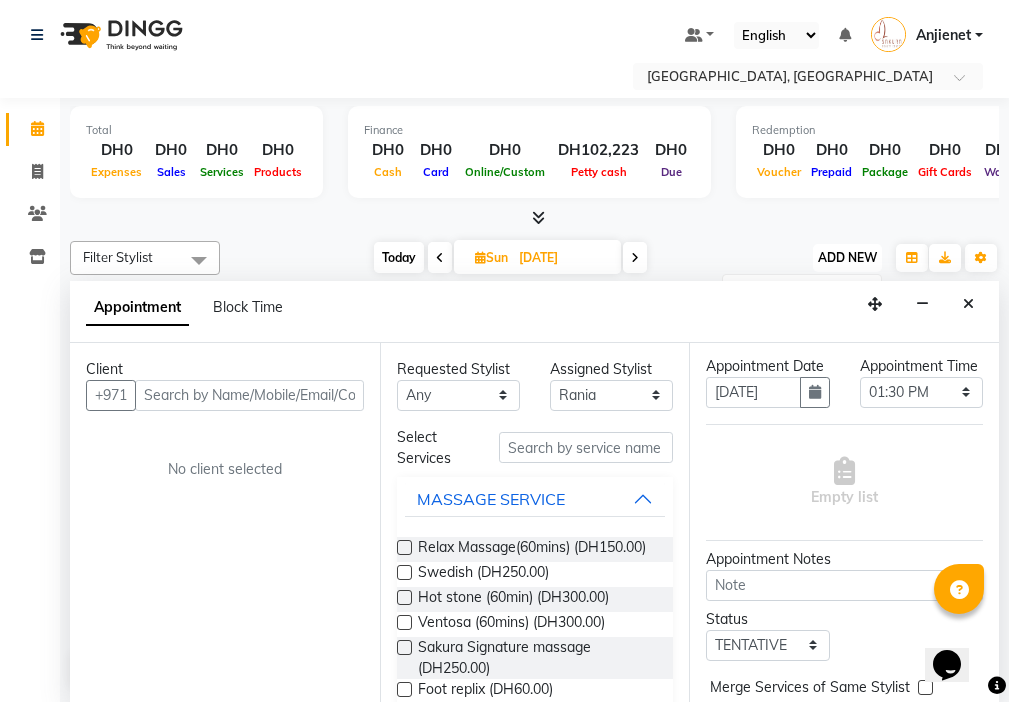 click on "ADD NEW" at bounding box center [847, 257] 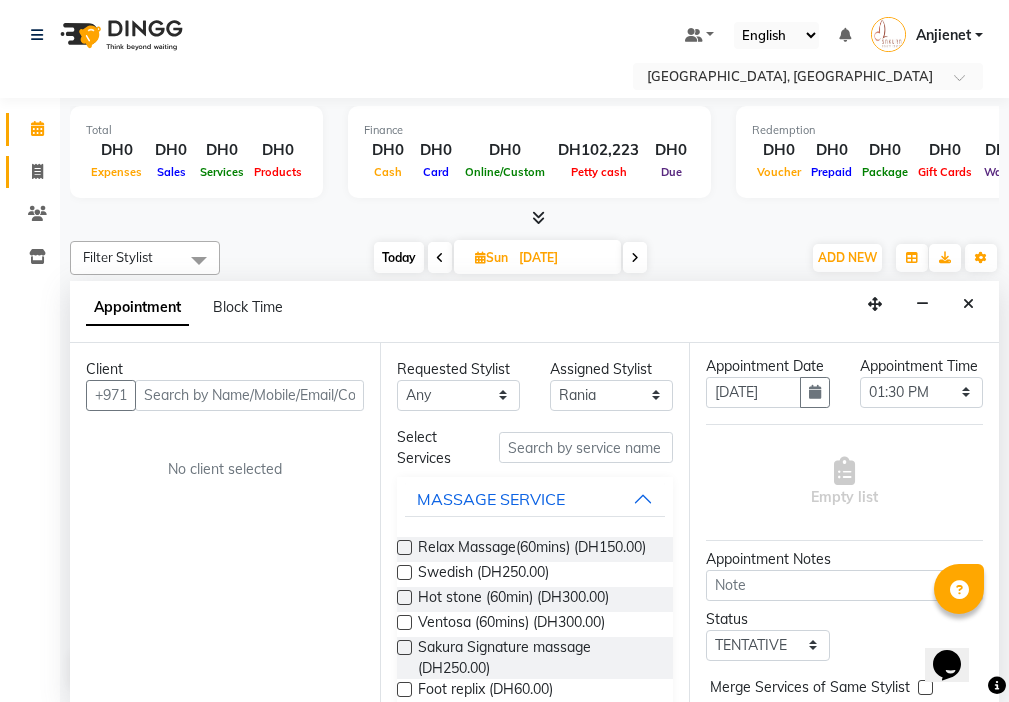 click 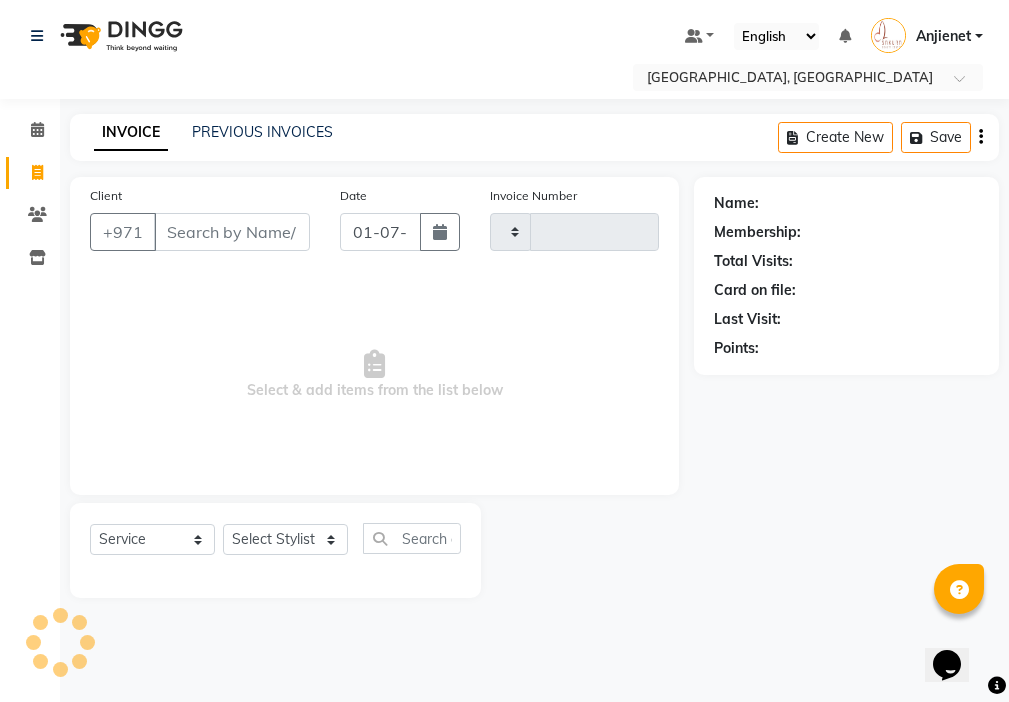 type on "000408" 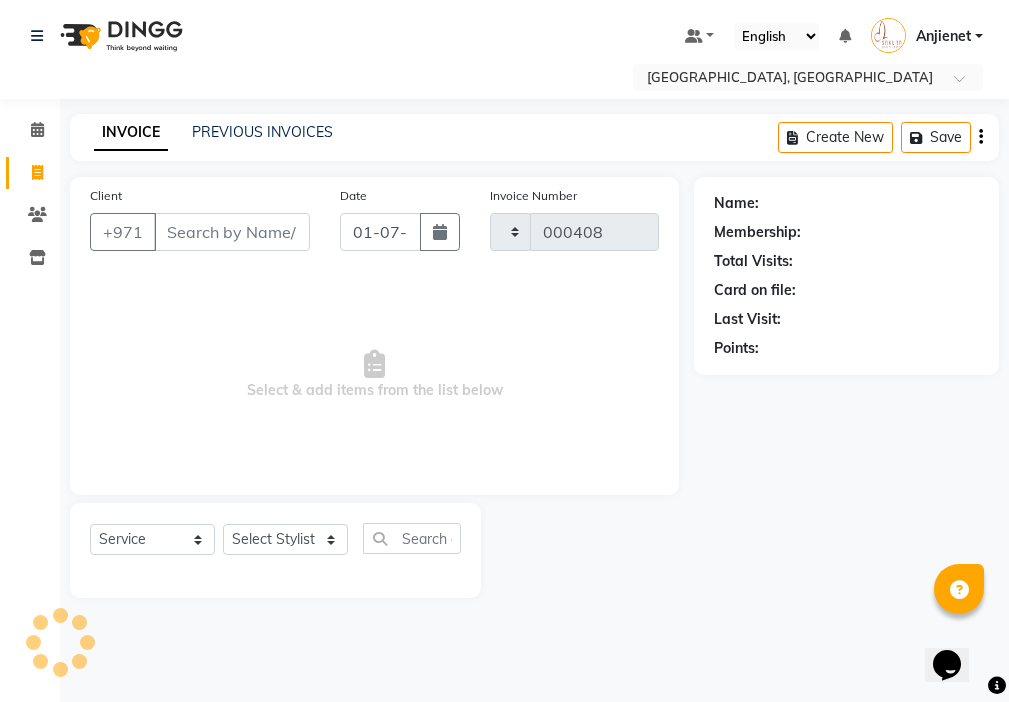 scroll, scrollTop: 0, scrollLeft: 0, axis: both 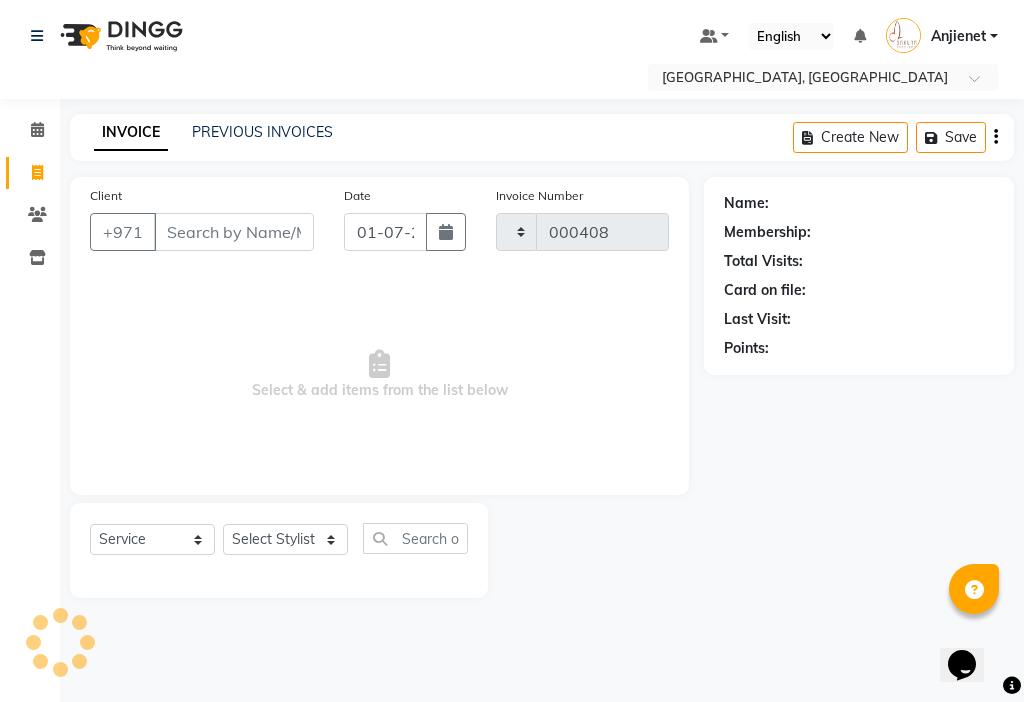 select on "3691" 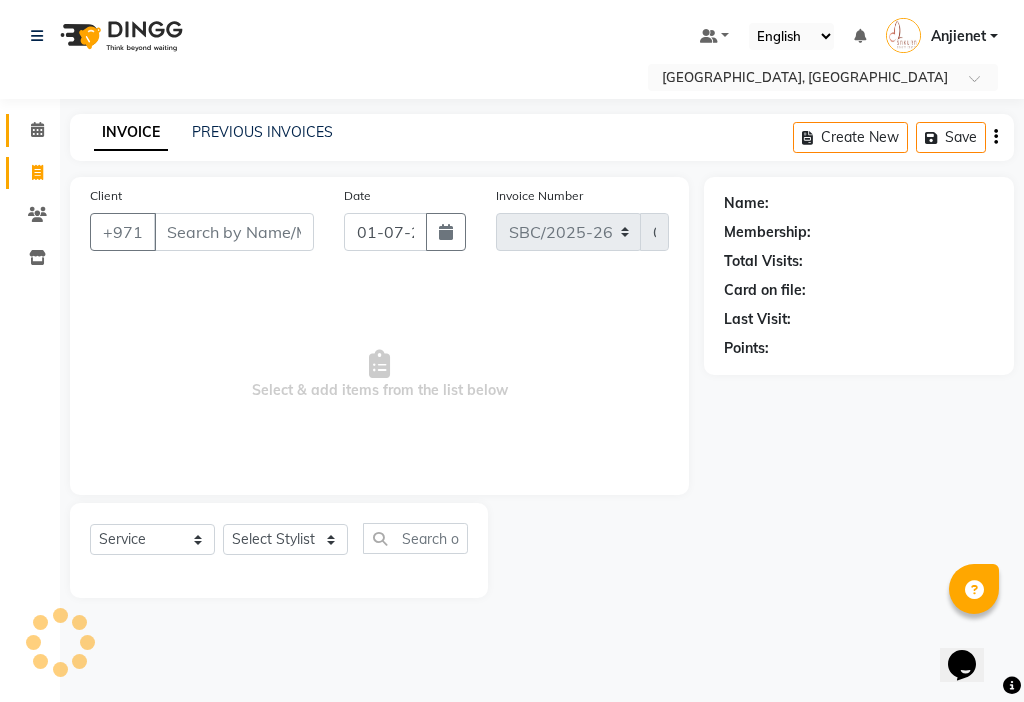 click 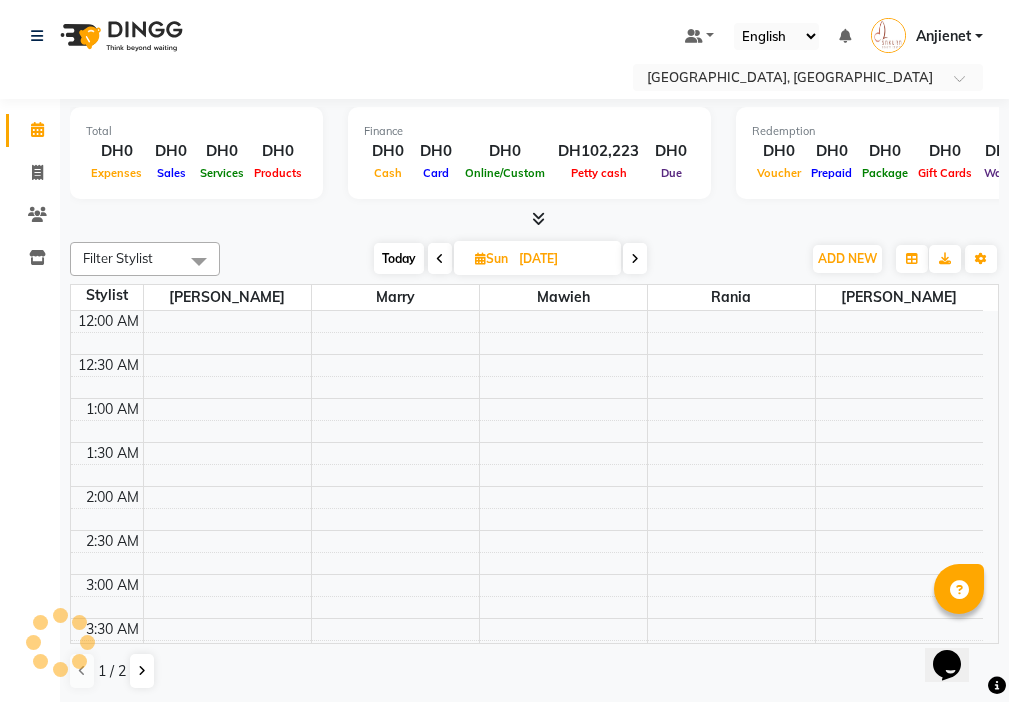 scroll, scrollTop: 529, scrollLeft: 0, axis: vertical 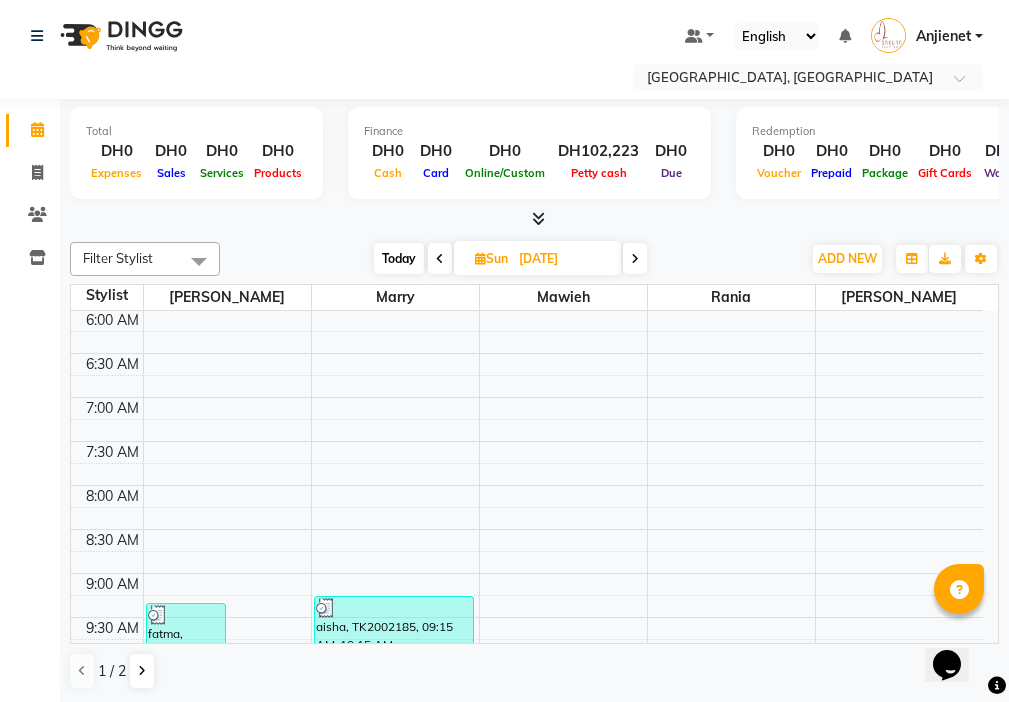 click on "Opens Chat This icon Opens the chat window." at bounding box center [957, 630] 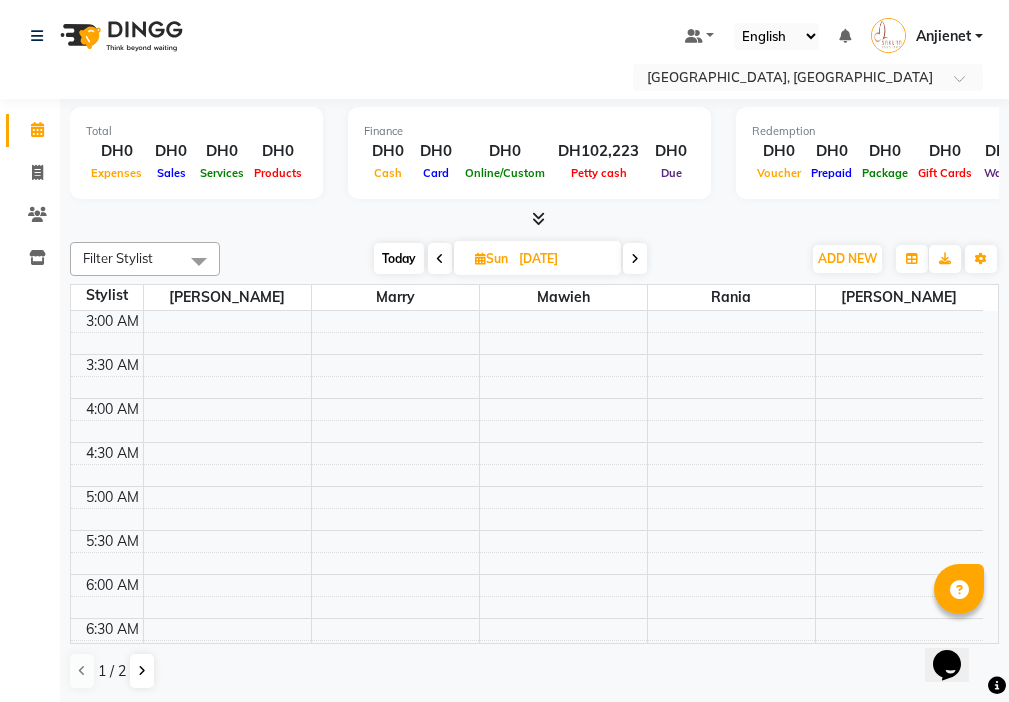 scroll, scrollTop: 0, scrollLeft: 0, axis: both 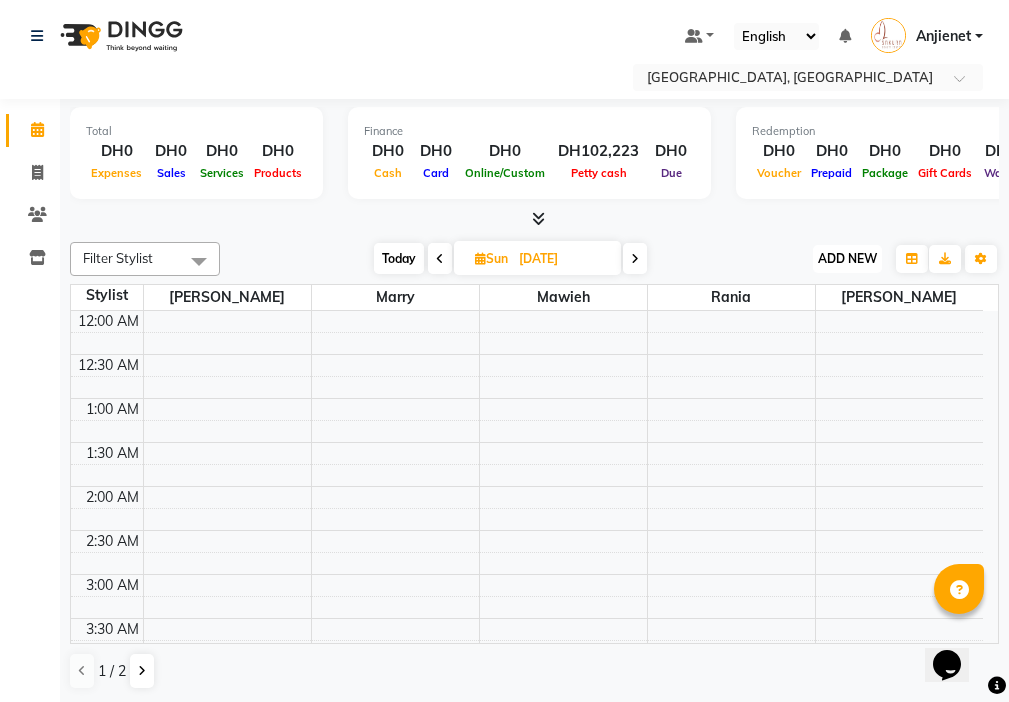 click on "ADD NEW" at bounding box center [847, 258] 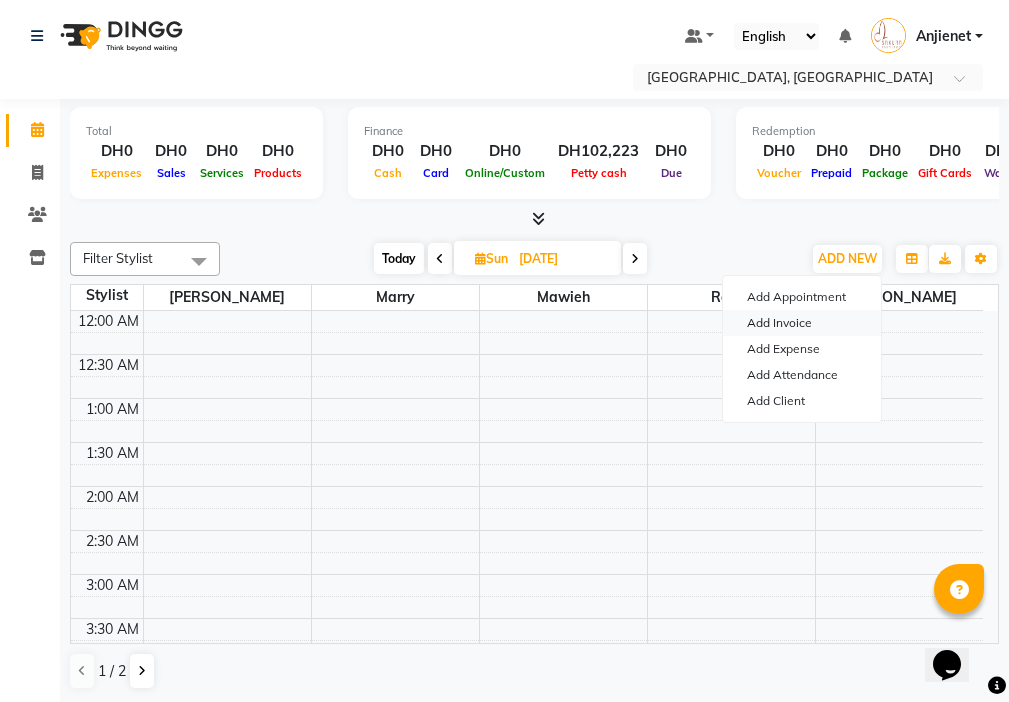 click on "Add Invoice" at bounding box center (802, 323) 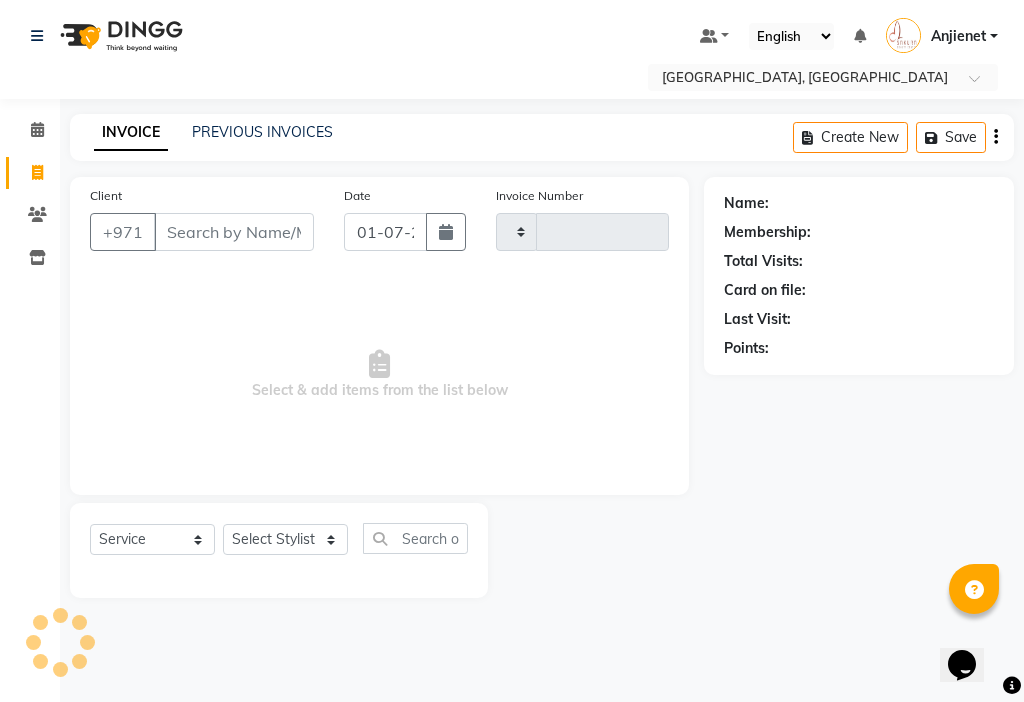 type on "000408" 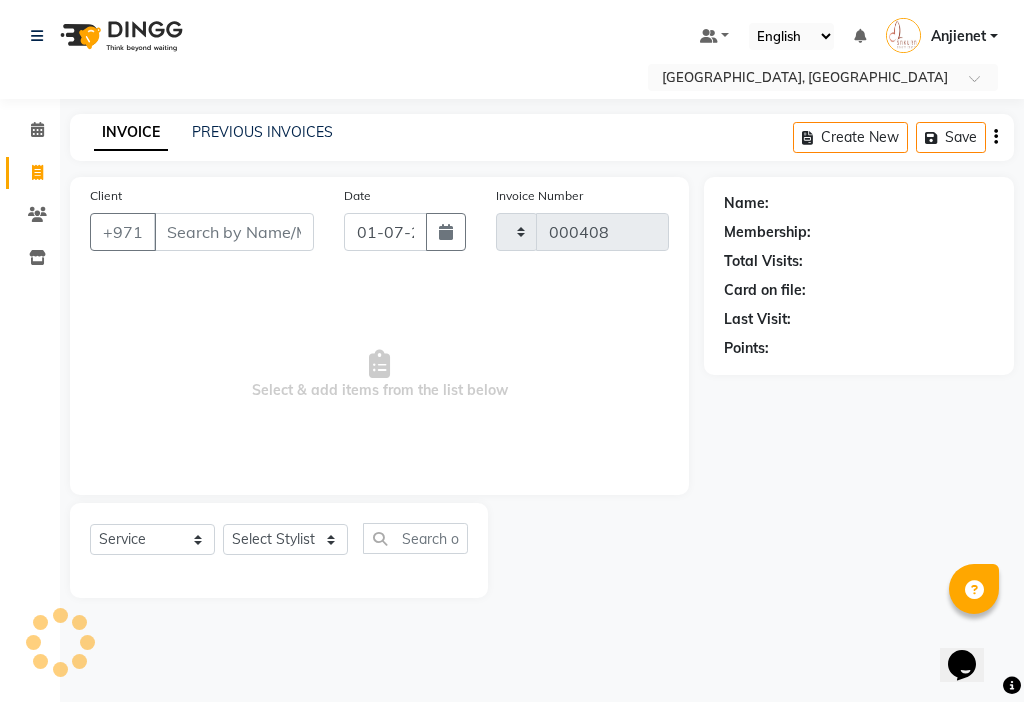 select on "3691" 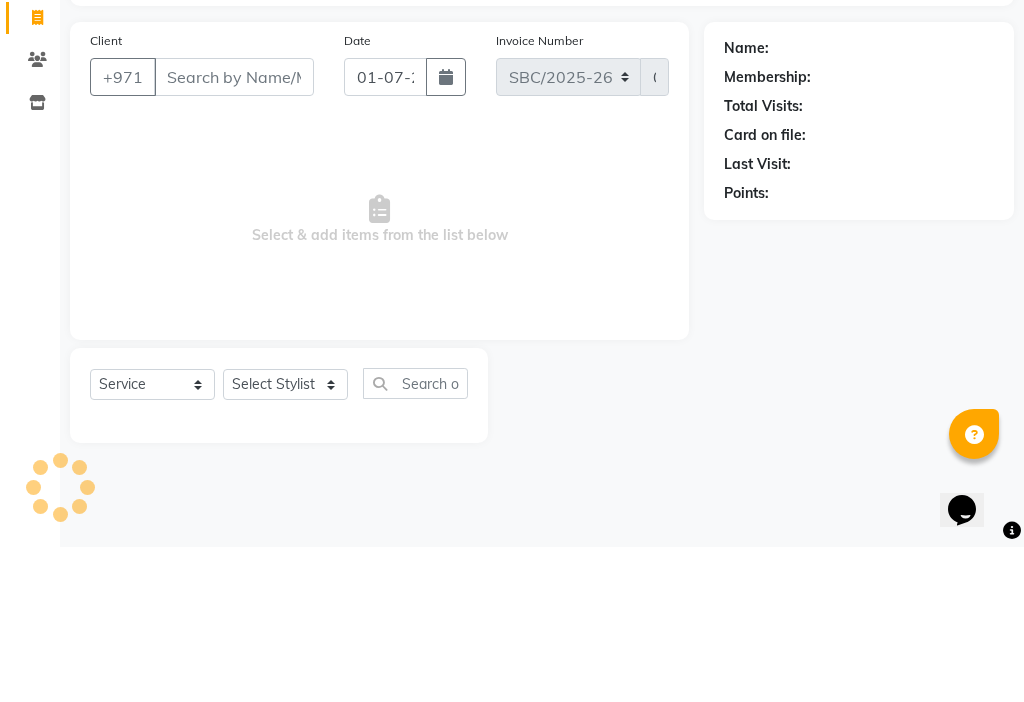click on "Select & add items from the list below" at bounding box center [379, 375] 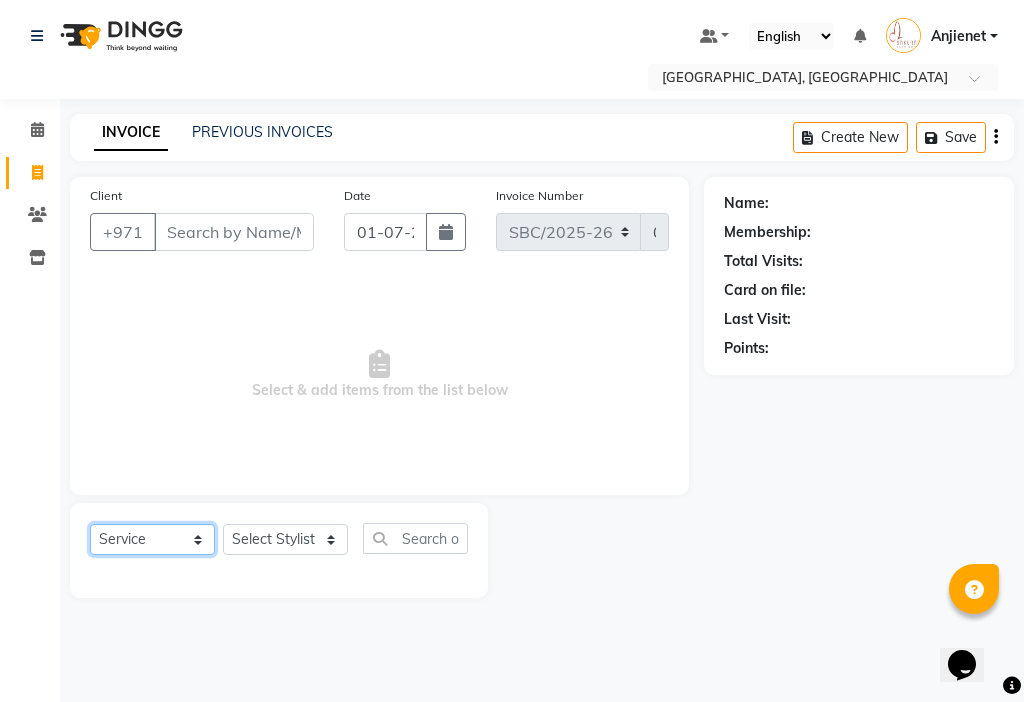 click on "Select  Service  Product  Membership  Package Voucher Prepaid Gift Card" 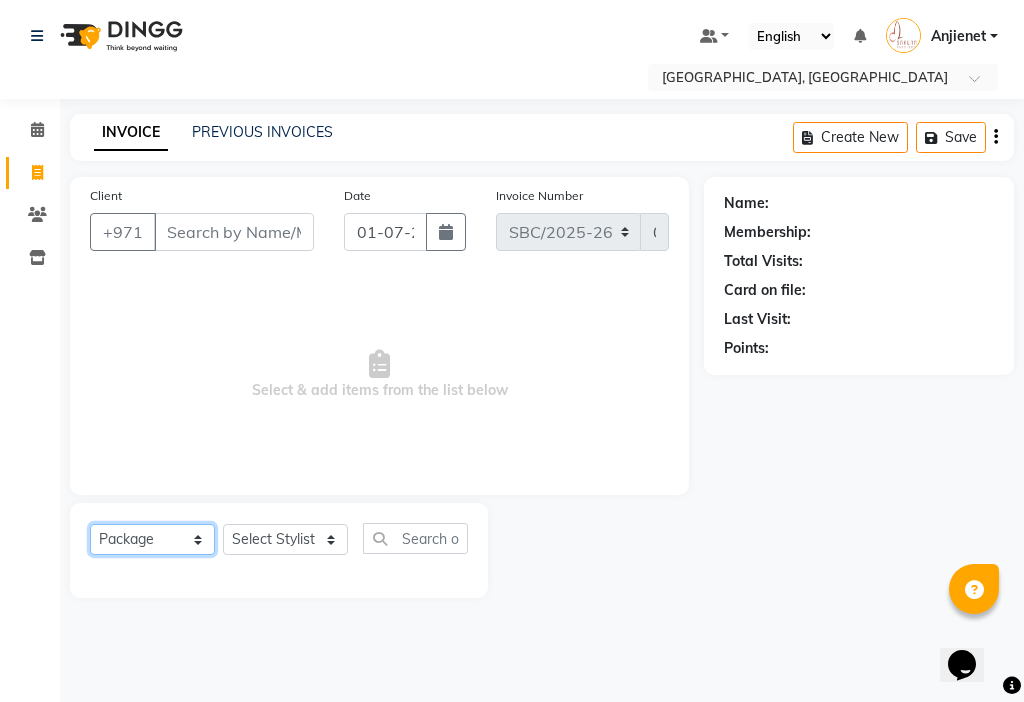 click on "Select  Service  Product  Membership  Package Voucher Prepaid Gift Card" 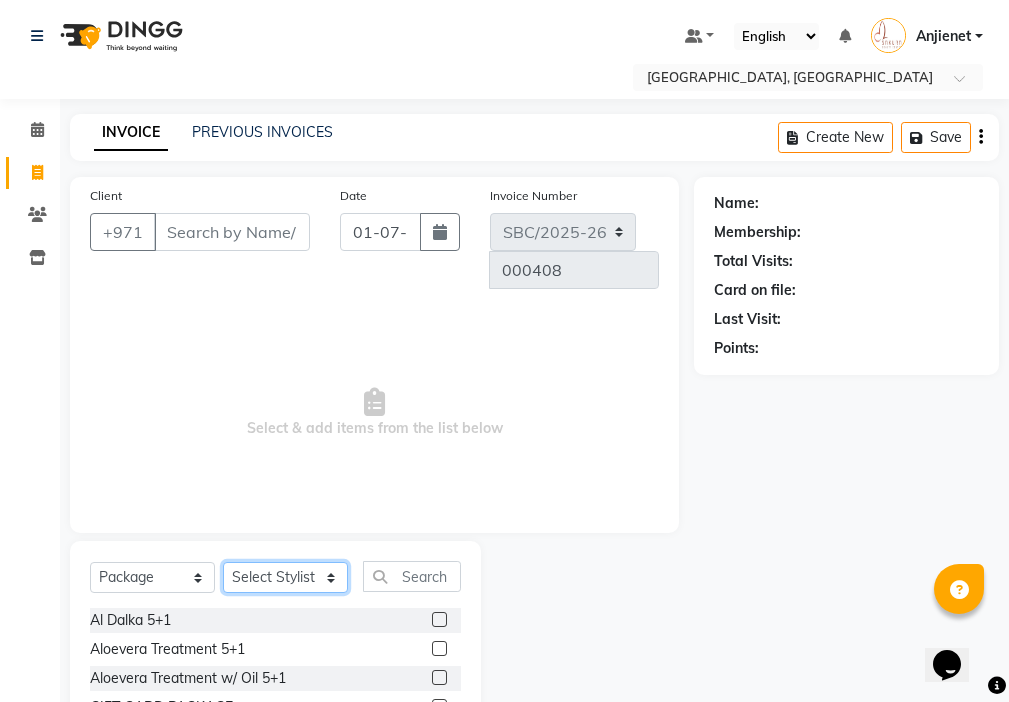 click on "Select Stylist Anjienet [PERSON_NAME] marry  Mawieh  [PERSON_NAME] [PERSON_NAME]" 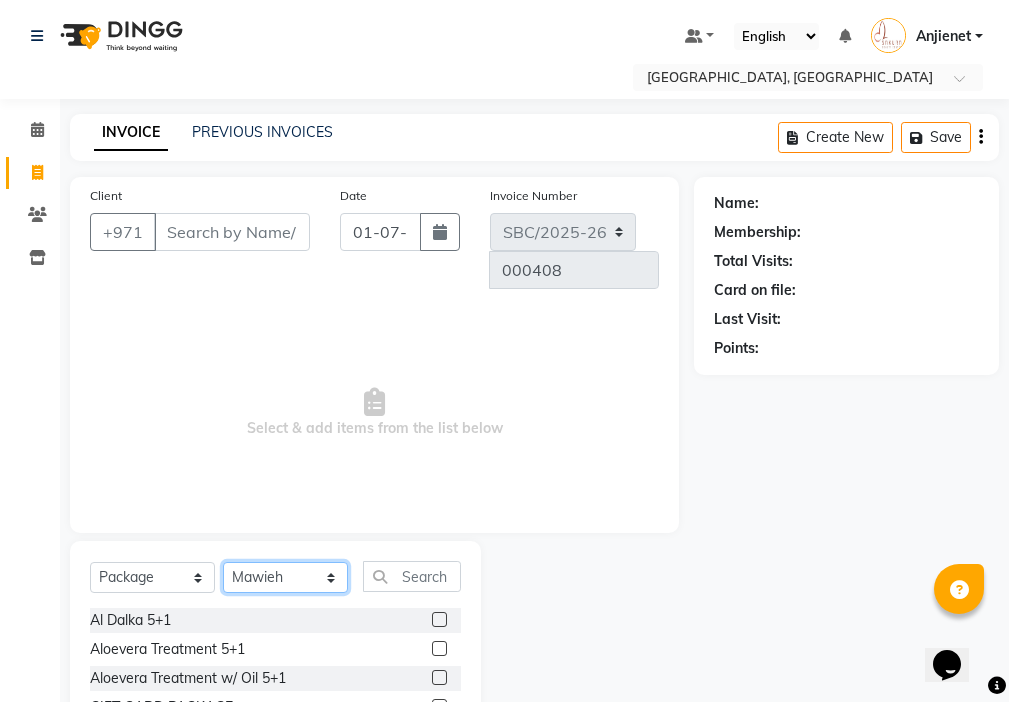 click on "Select Stylist Anjienet [PERSON_NAME] marry  Mawieh  [PERSON_NAME] [PERSON_NAME]" 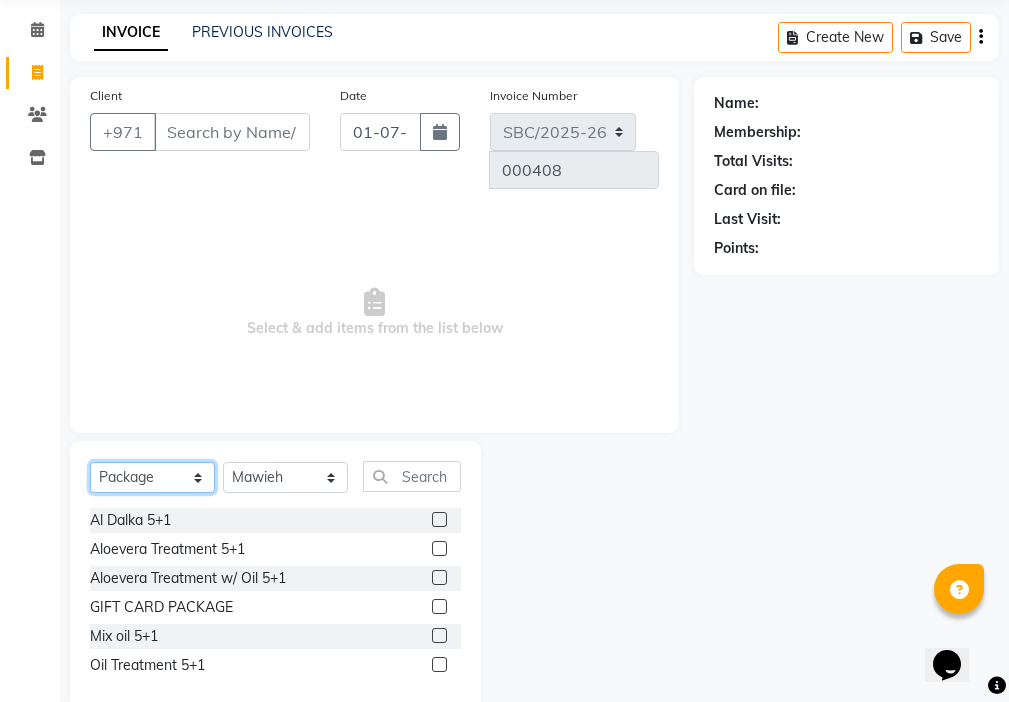 click on "Select  Service  Product  Membership  Package Voucher Prepaid Gift Card" 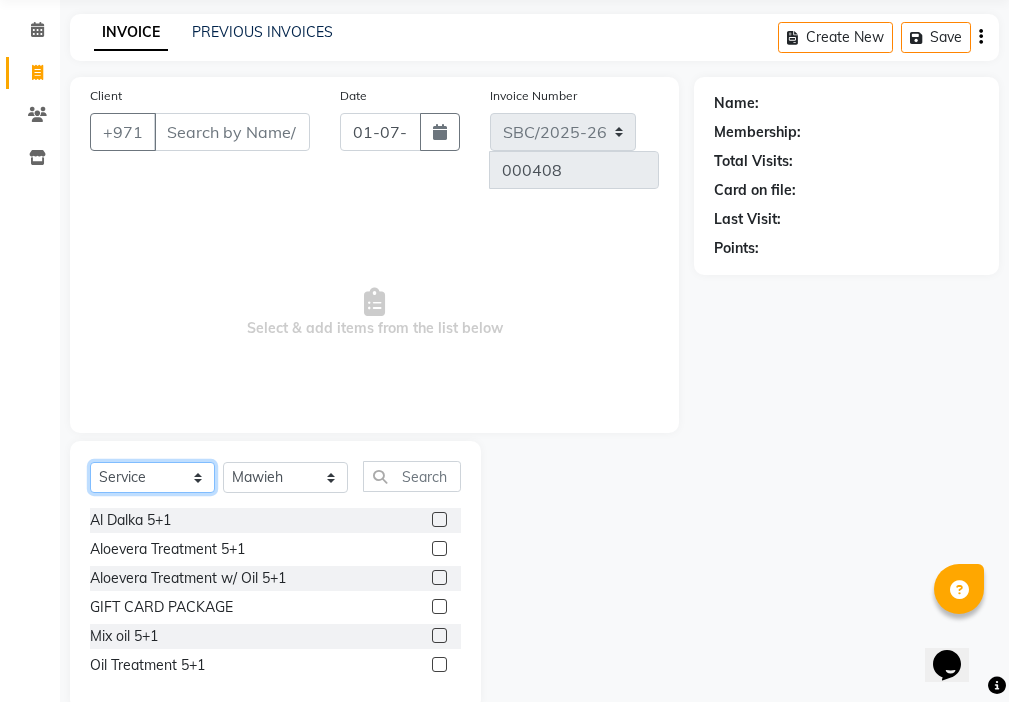 click on "Select  Service  Product  Membership  Package Voucher Prepaid Gift Card" 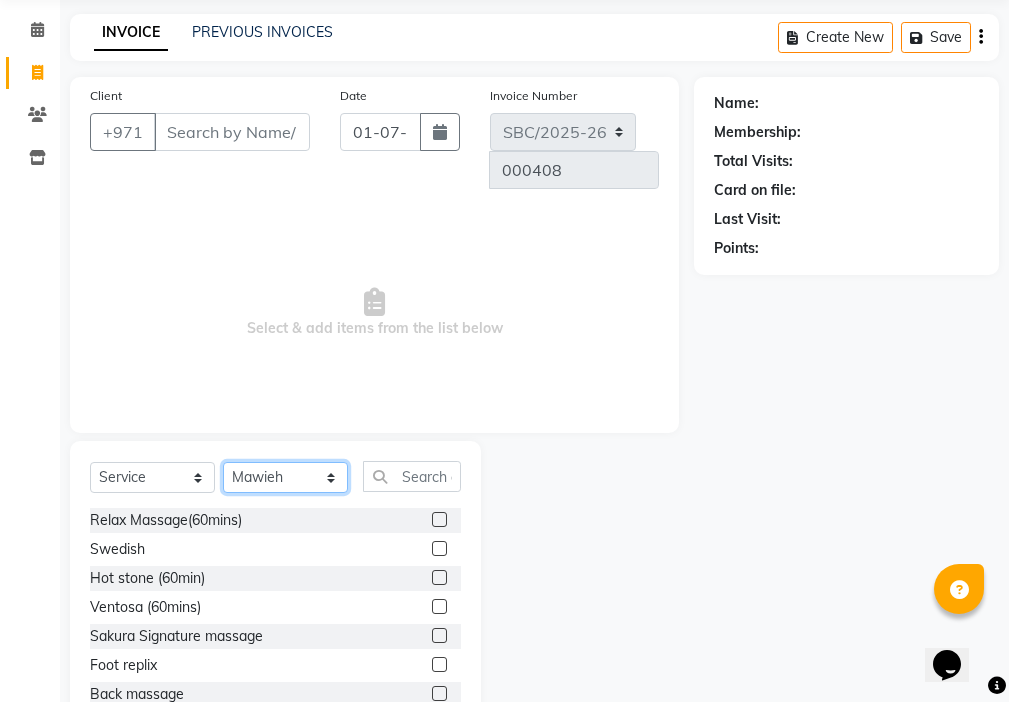 click on "Select Stylist Anjienet [PERSON_NAME] marry  Mawieh  [PERSON_NAME] [PERSON_NAME]" 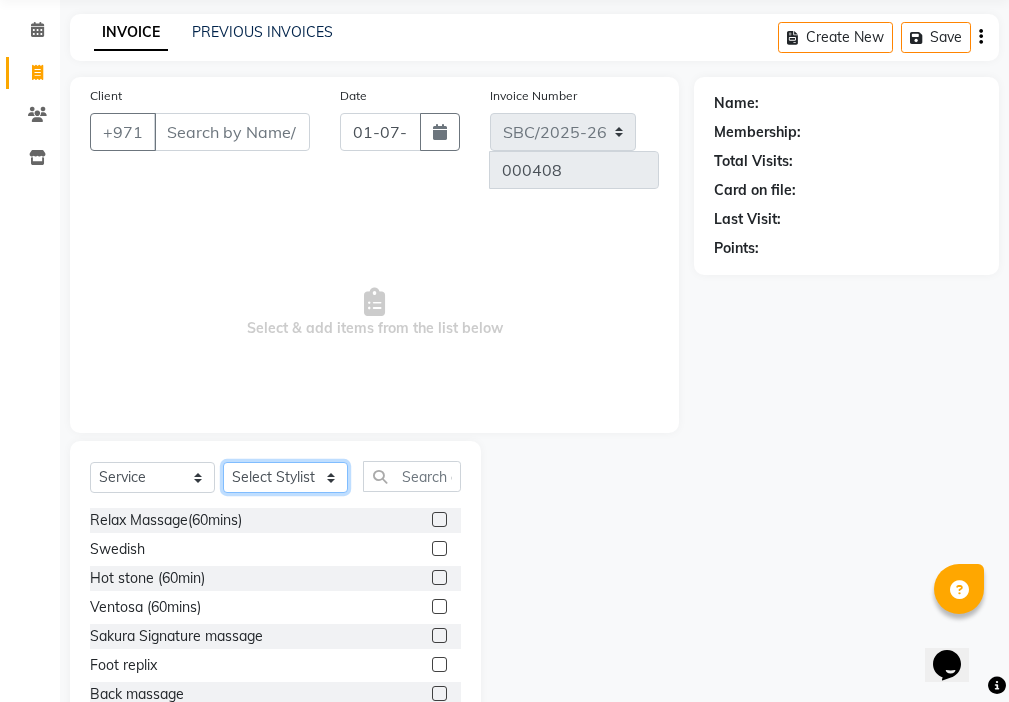 click on "Select Stylist Anjienet [PERSON_NAME] marry  Mawieh  [PERSON_NAME] [PERSON_NAME]" 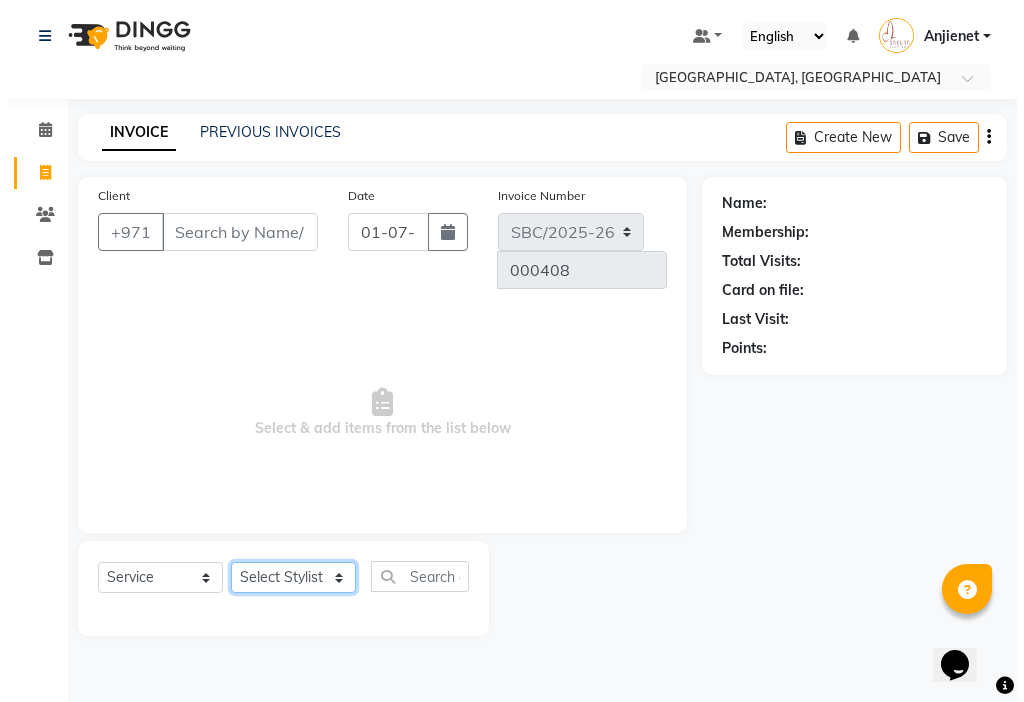 scroll, scrollTop: 0, scrollLeft: 0, axis: both 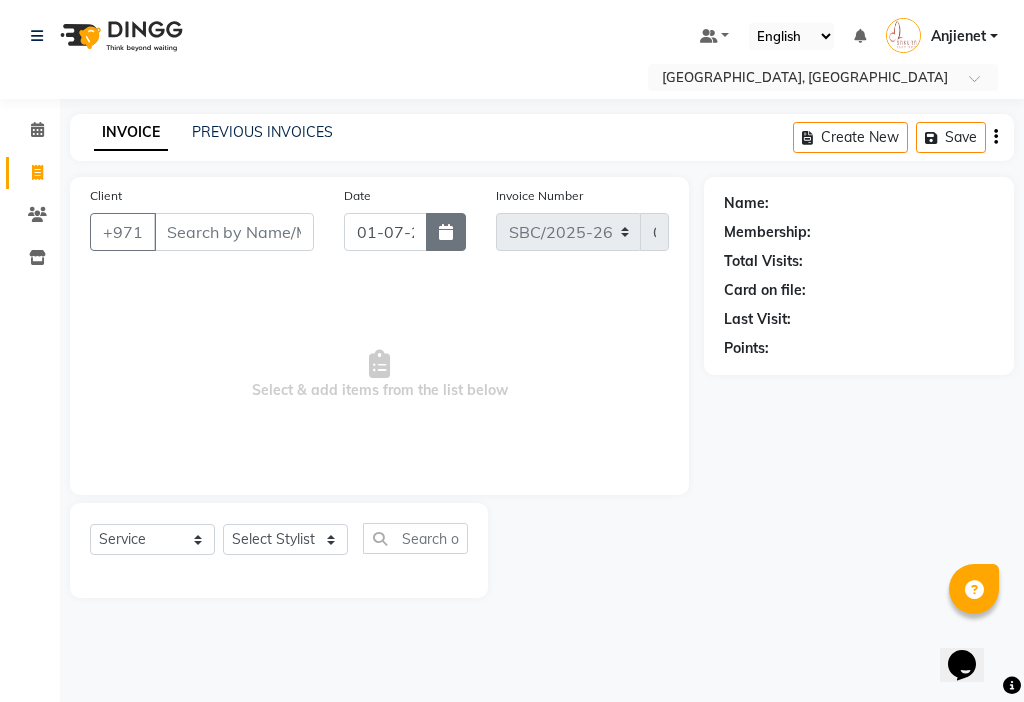 click 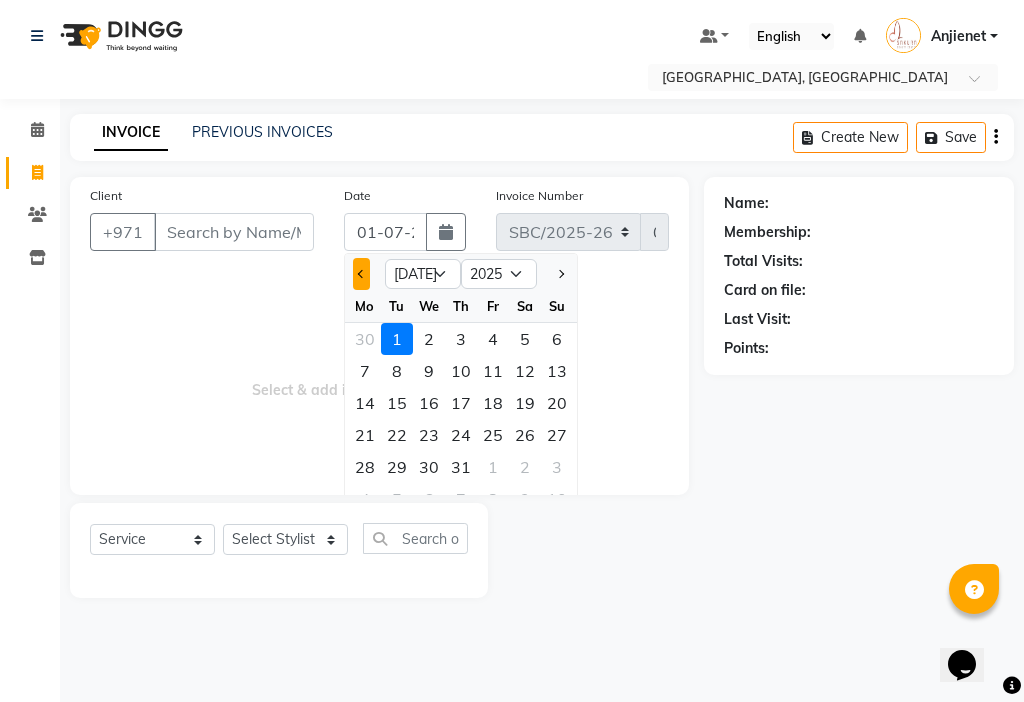 click 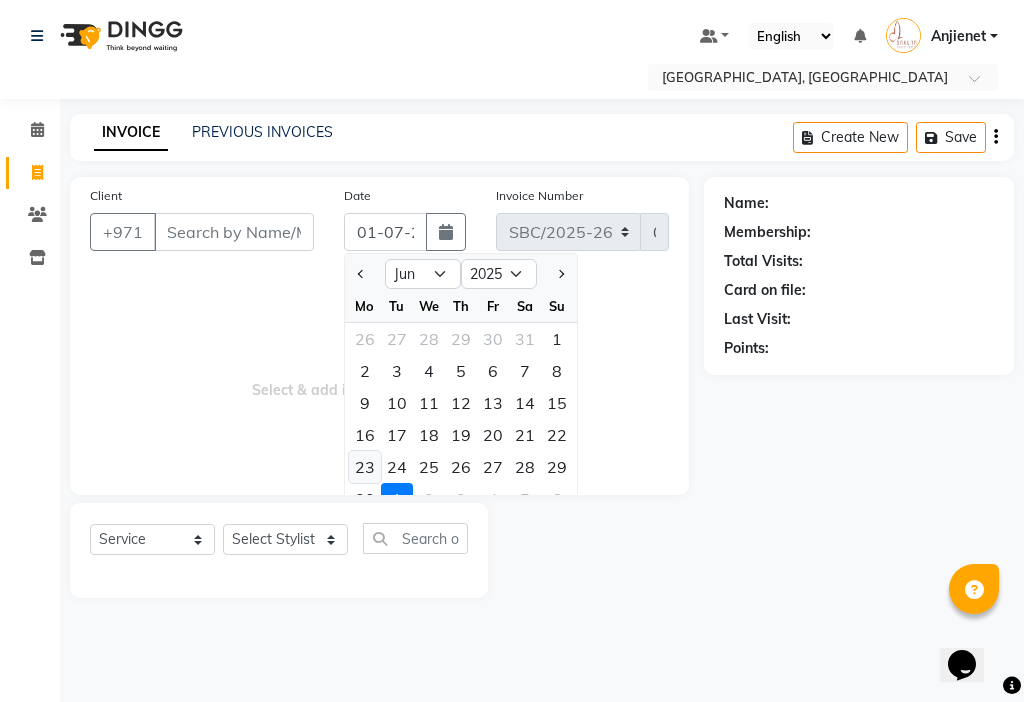 click on "23" 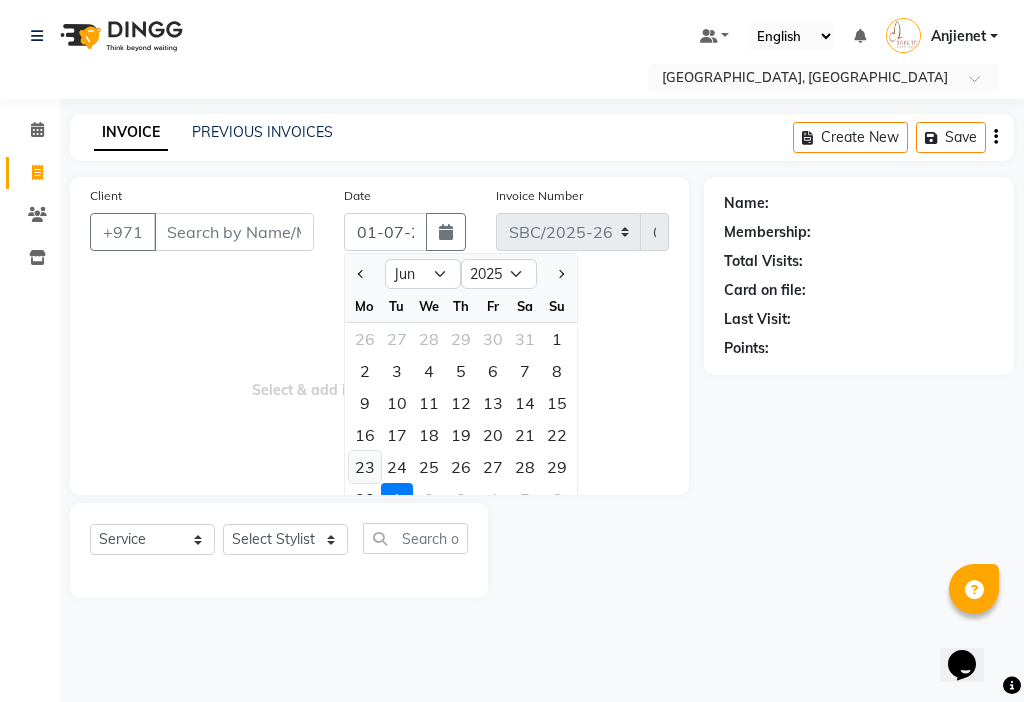type on "[DATE]" 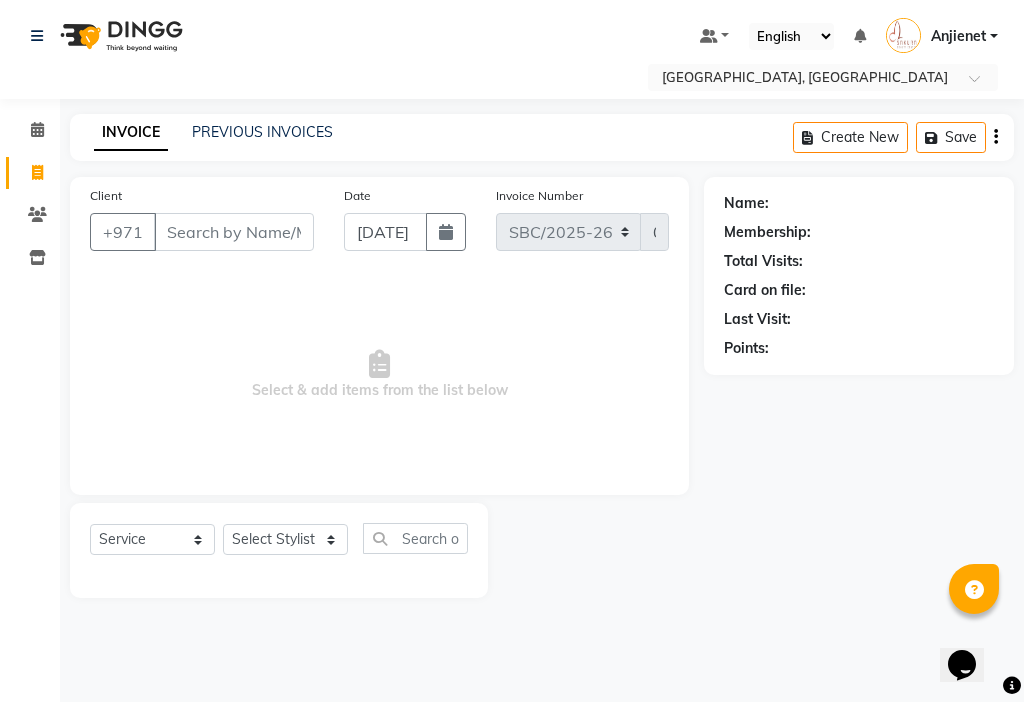 click on "Anjienet" at bounding box center (942, 36) 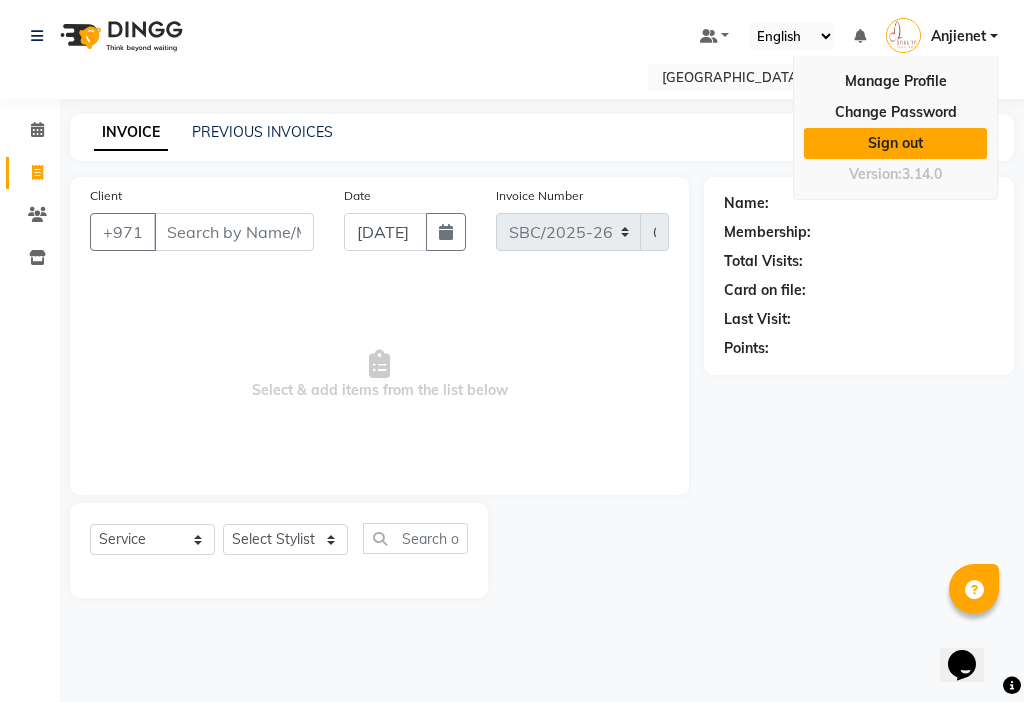 click on "Sign out" at bounding box center (895, 143) 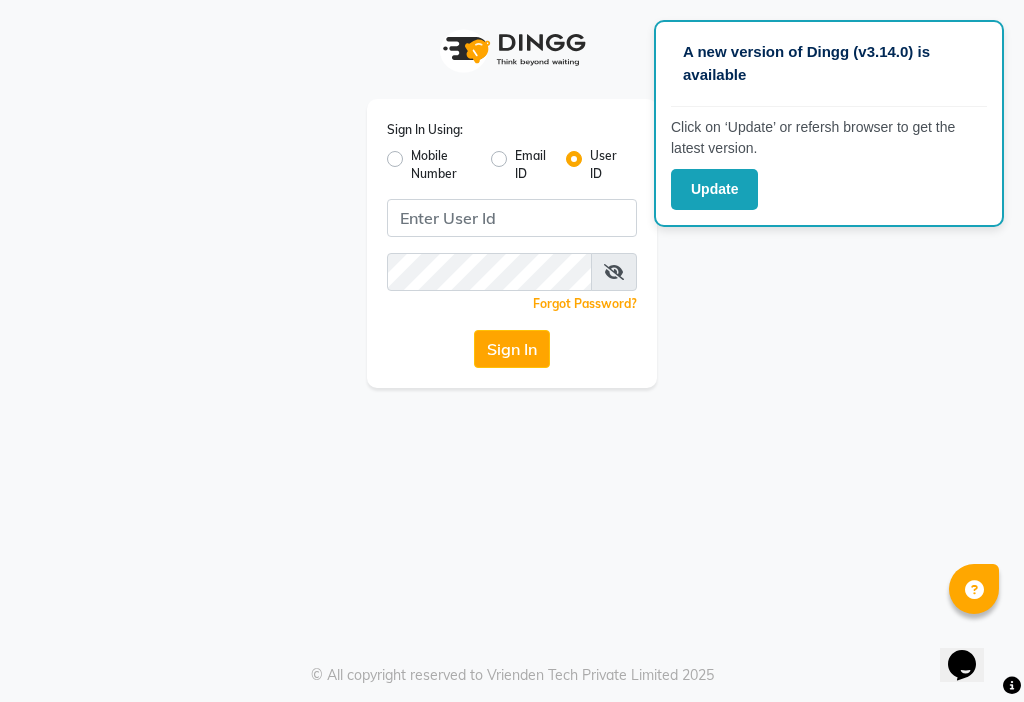click on "A new version of Dingg (v3.14.0) is available  Click on ‘Update’ or refersh browser to get the latest version.  Update Sign In Using: Mobile Number Email ID User ID  Remember me Forgot Password?  Sign In   © All copyright reserved to Vrienden Tech Private Limited 2025" at bounding box center [512, 351] 